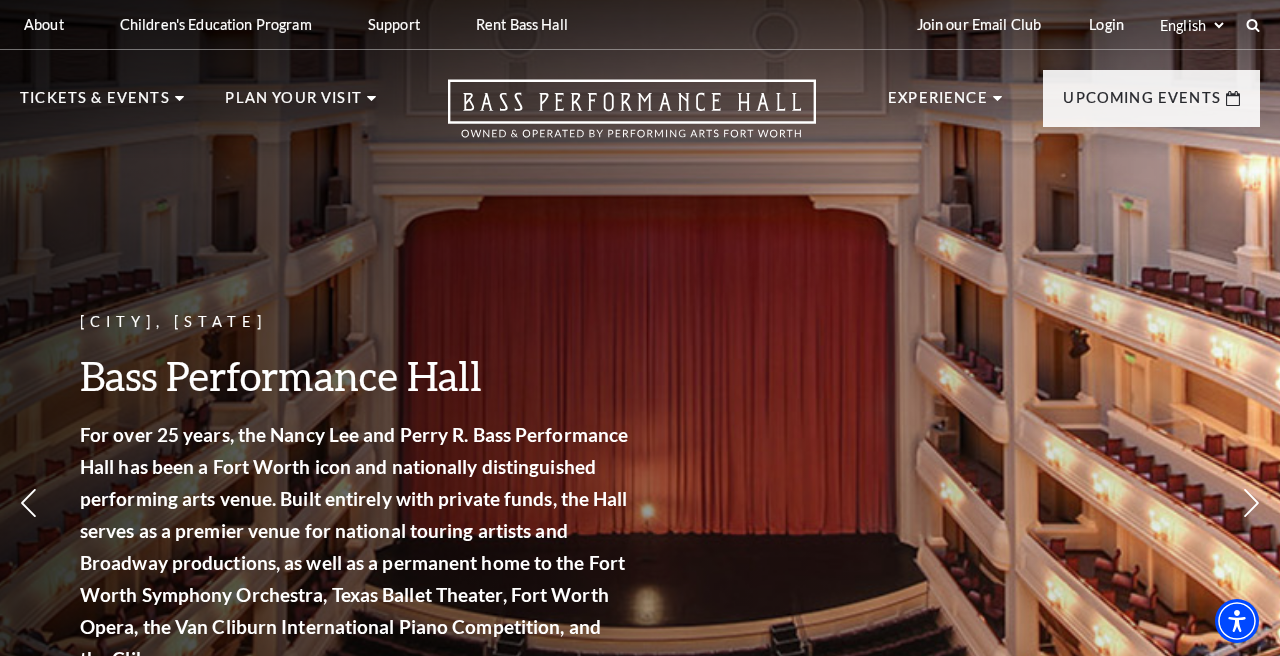 scroll, scrollTop: 0, scrollLeft: 0, axis: both 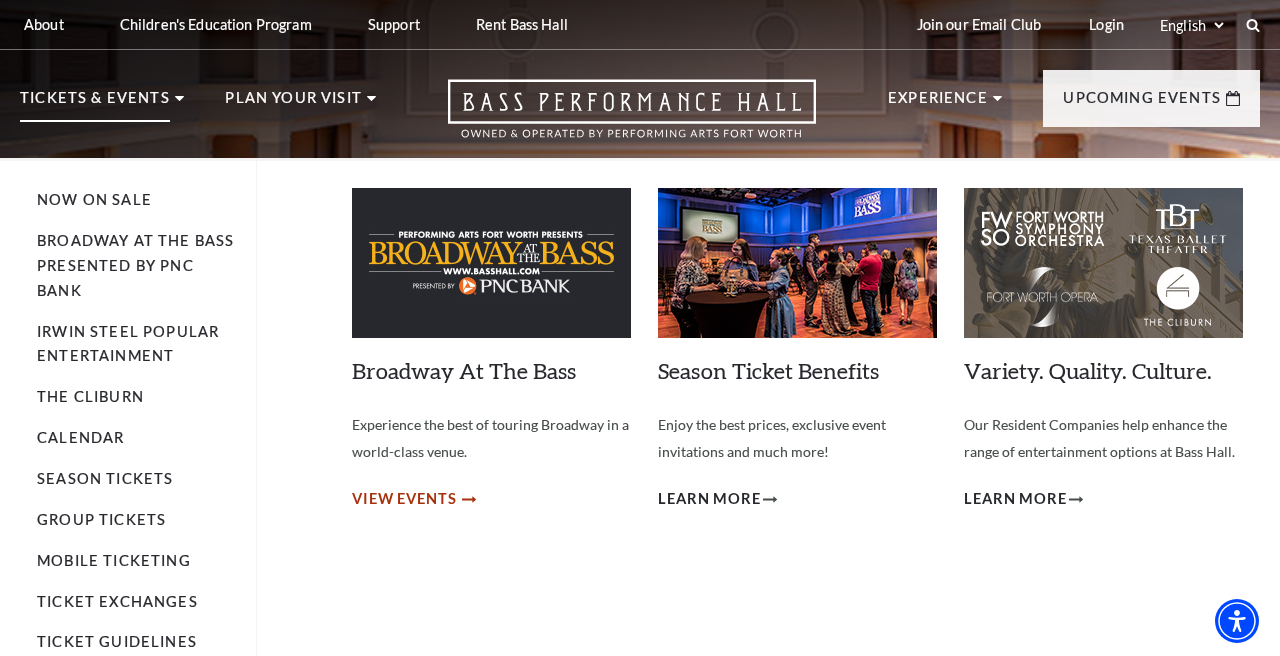 click on "View Events" at bounding box center [404, 499] 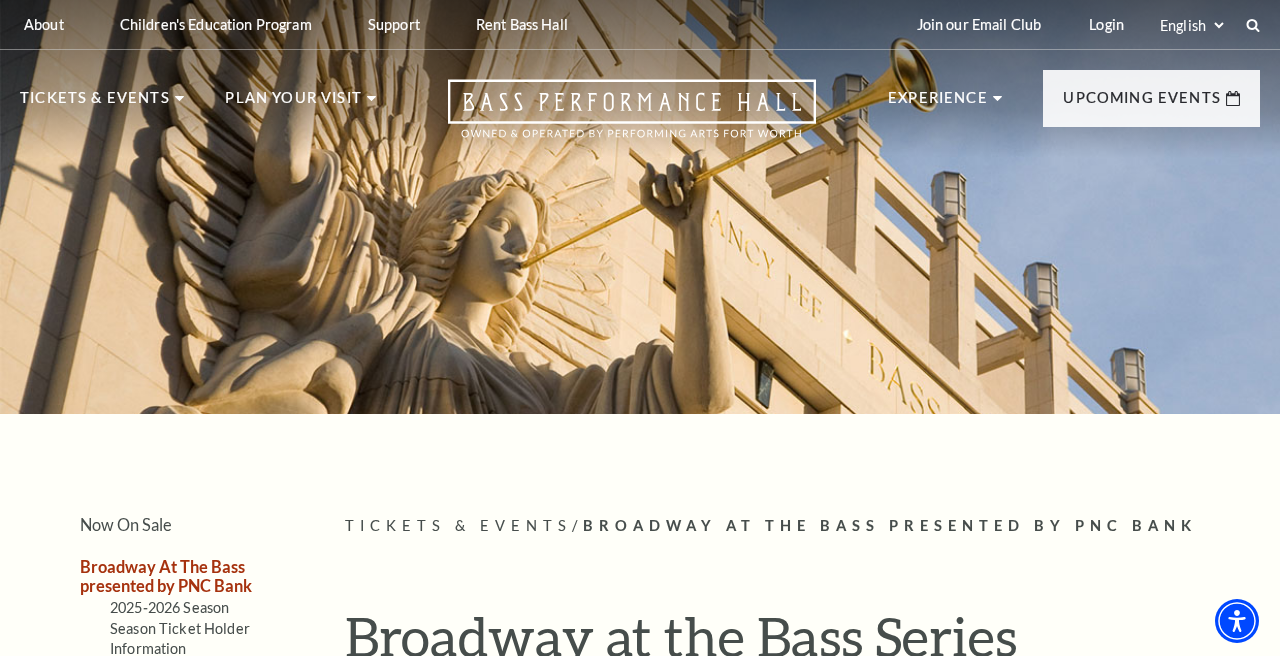 scroll, scrollTop: 0, scrollLeft: 0, axis: both 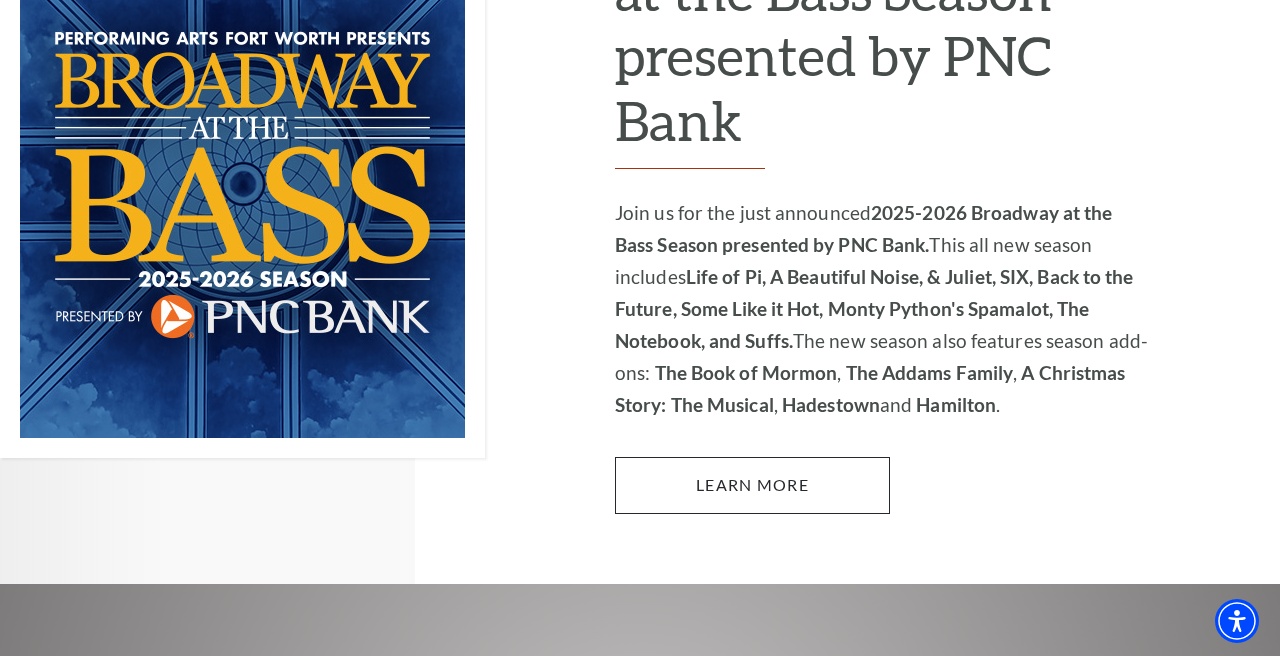 click on "Learn More" at bounding box center (752, 485) 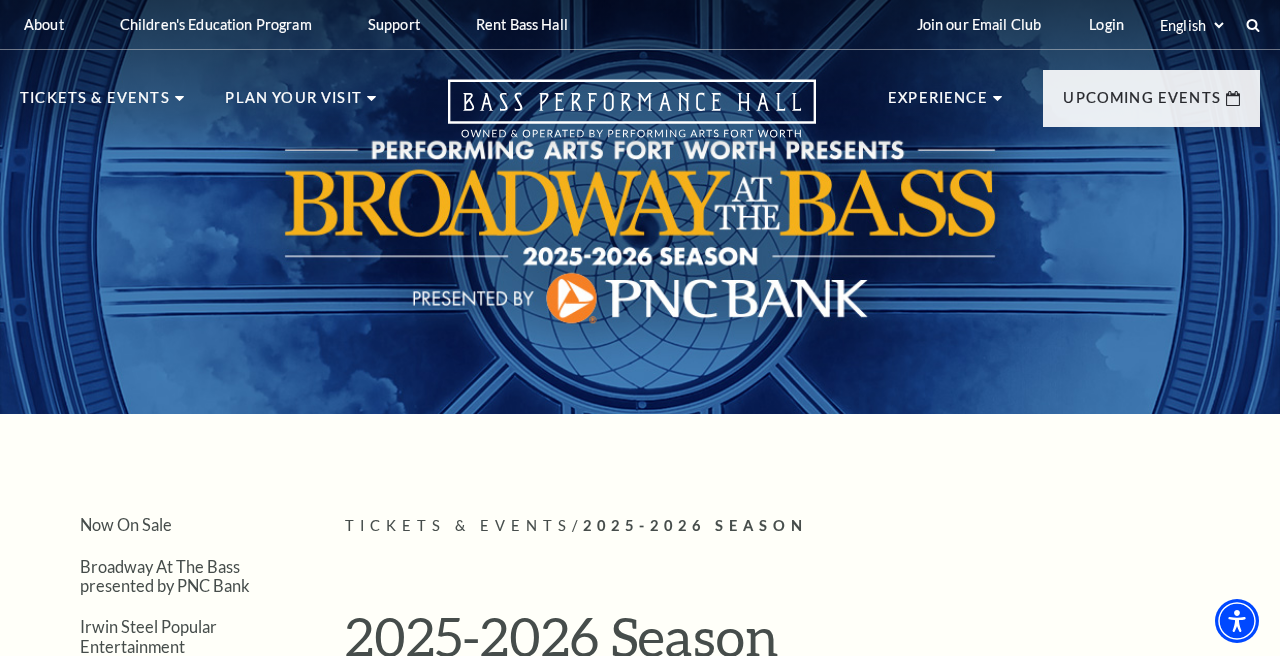 scroll, scrollTop: 0, scrollLeft: 0, axis: both 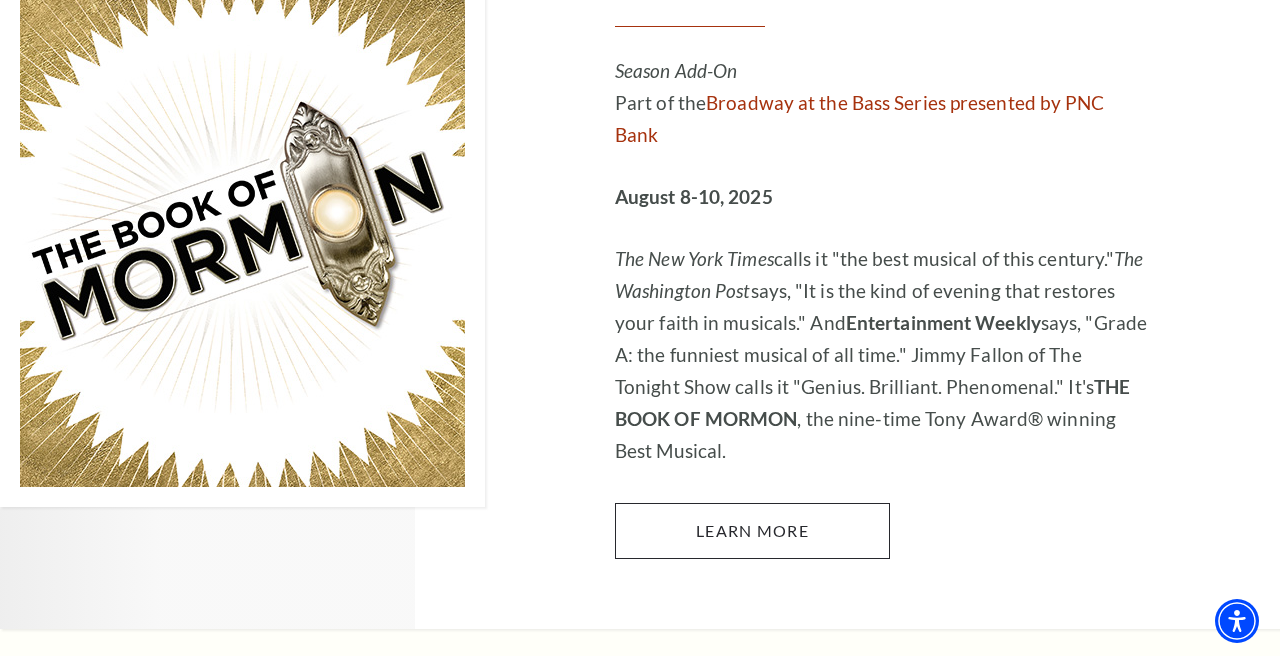 click on "Learn More" at bounding box center [752, 531] 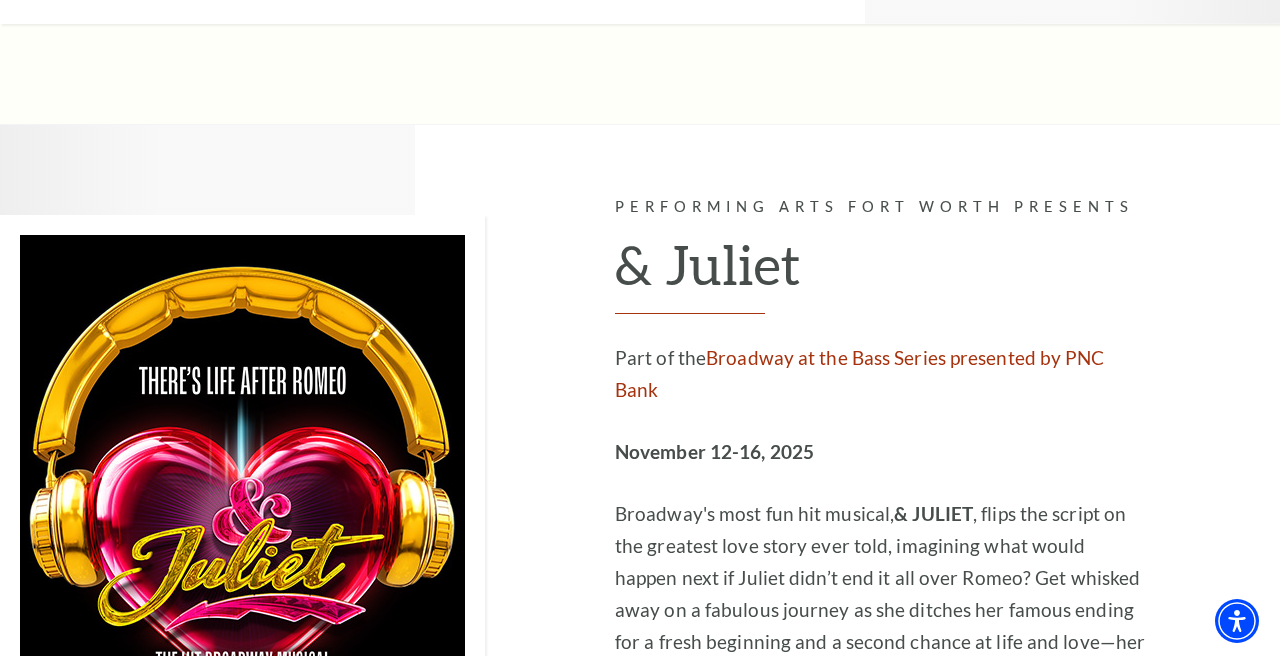 scroll, scrollTop: 6310, scrollLeft: 0, axis: vertical 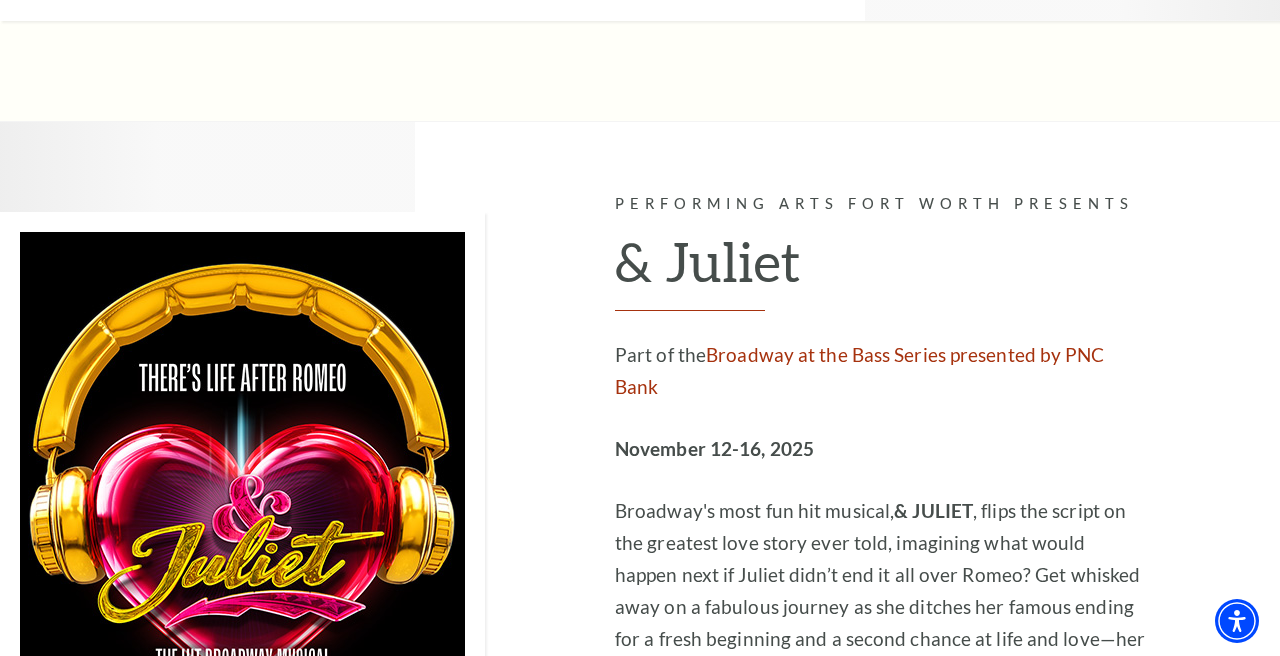 click on "Learn More" at bounding box center (752, 750) 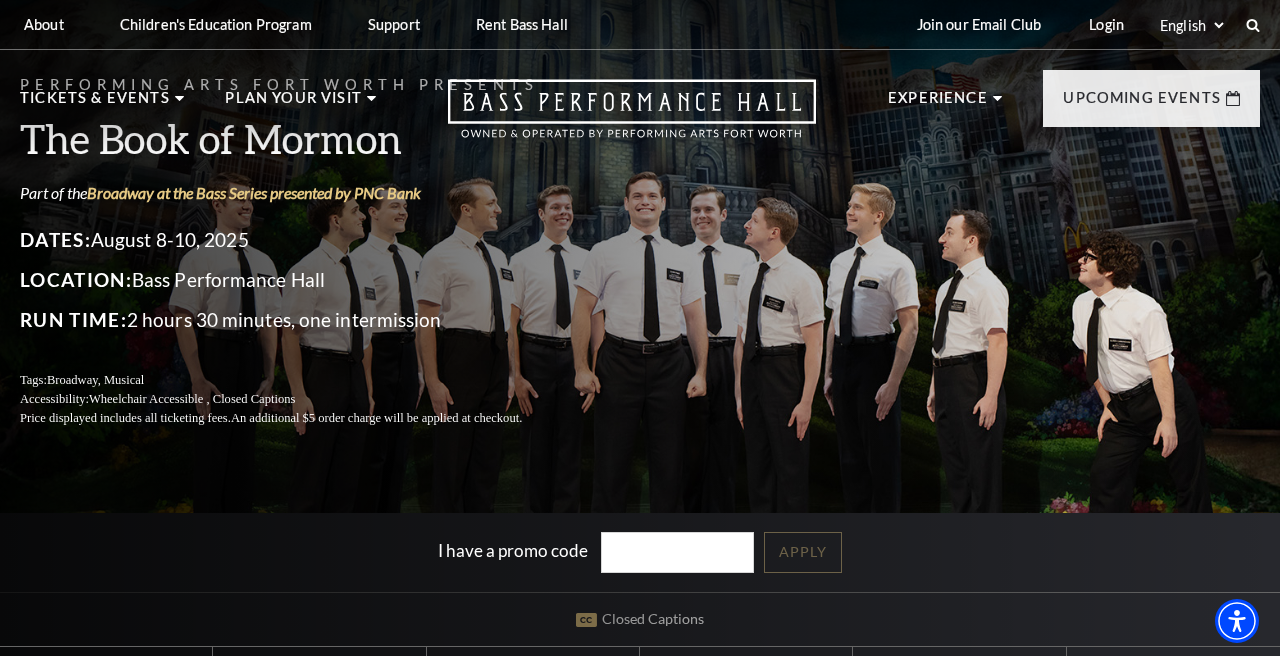 scroll, scrollTop: 0, scrollLeft: 0, axis: both 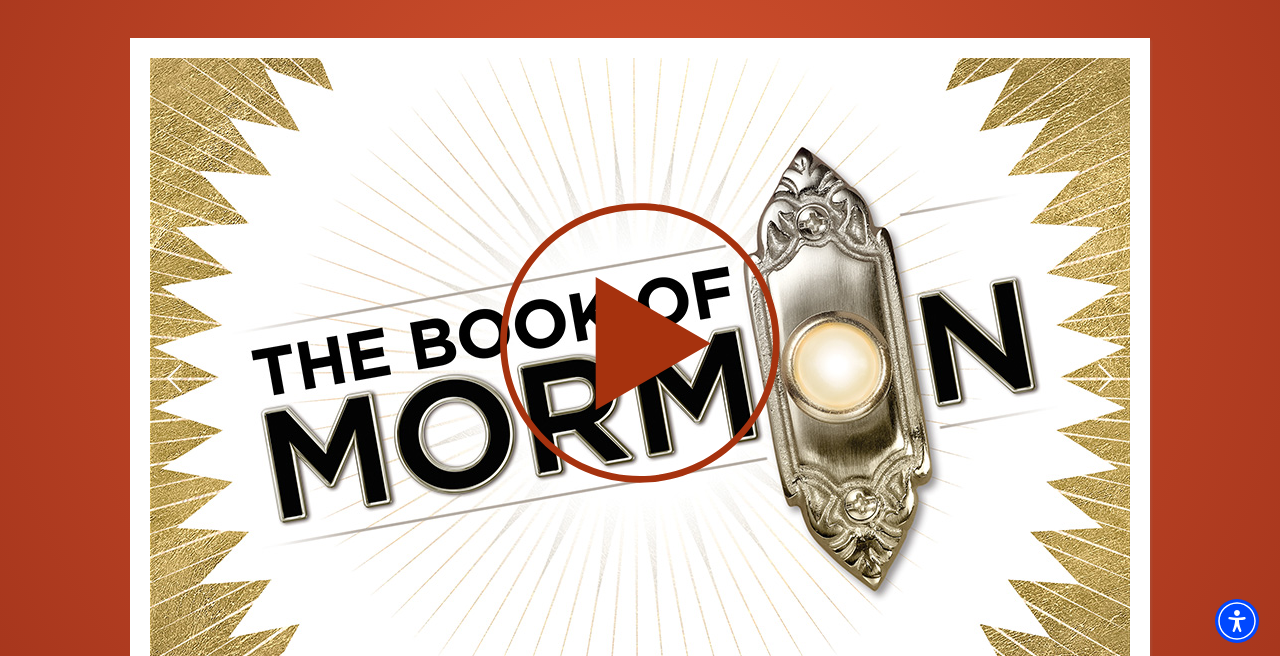 click 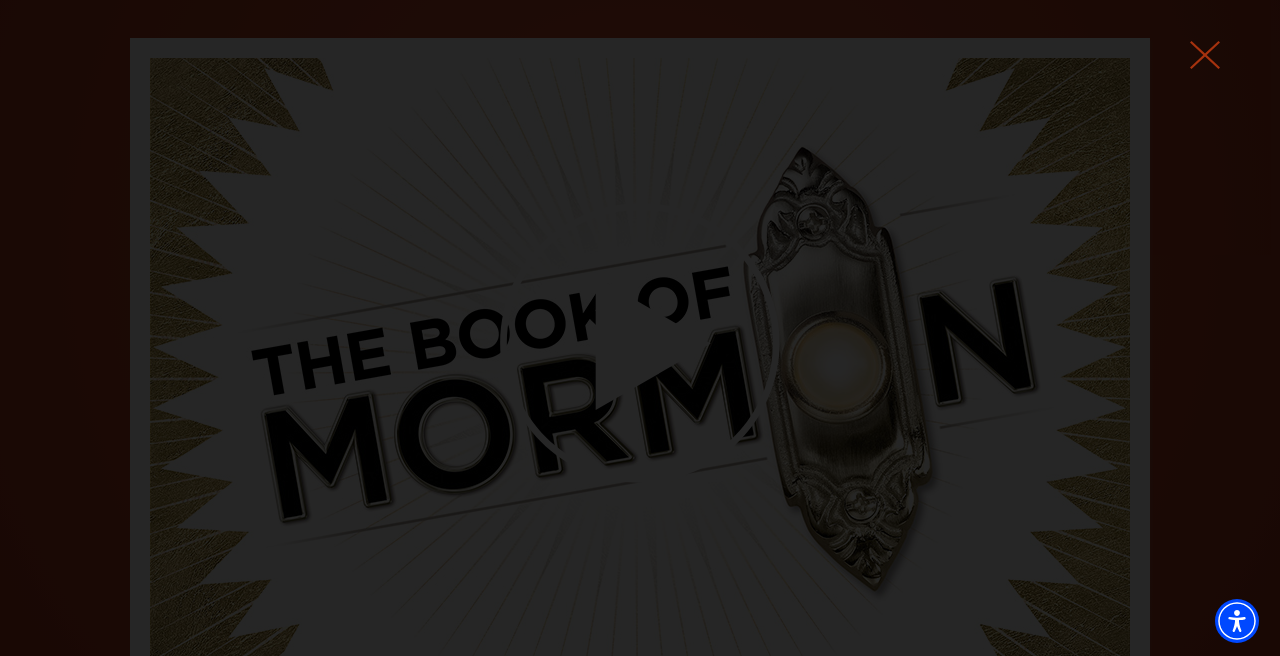 click 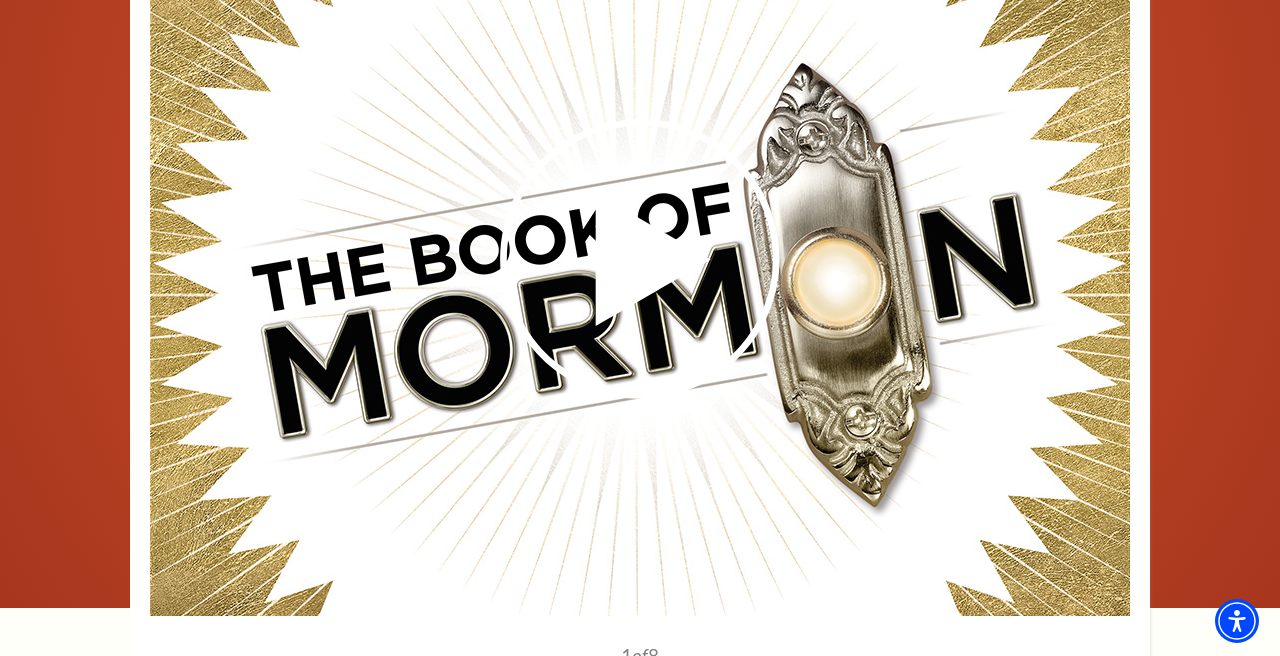 scroll, scrollTop: 2597, scrollLeft: 0, axis: vertical 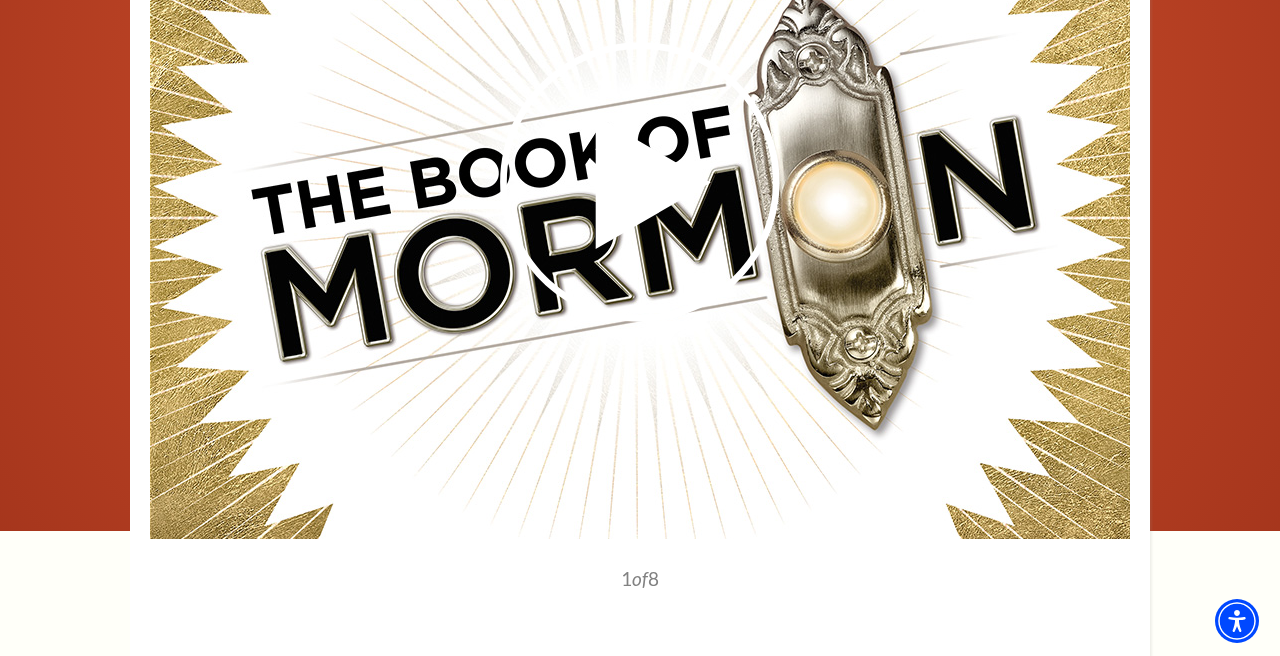click at bounding box center [371, 703] 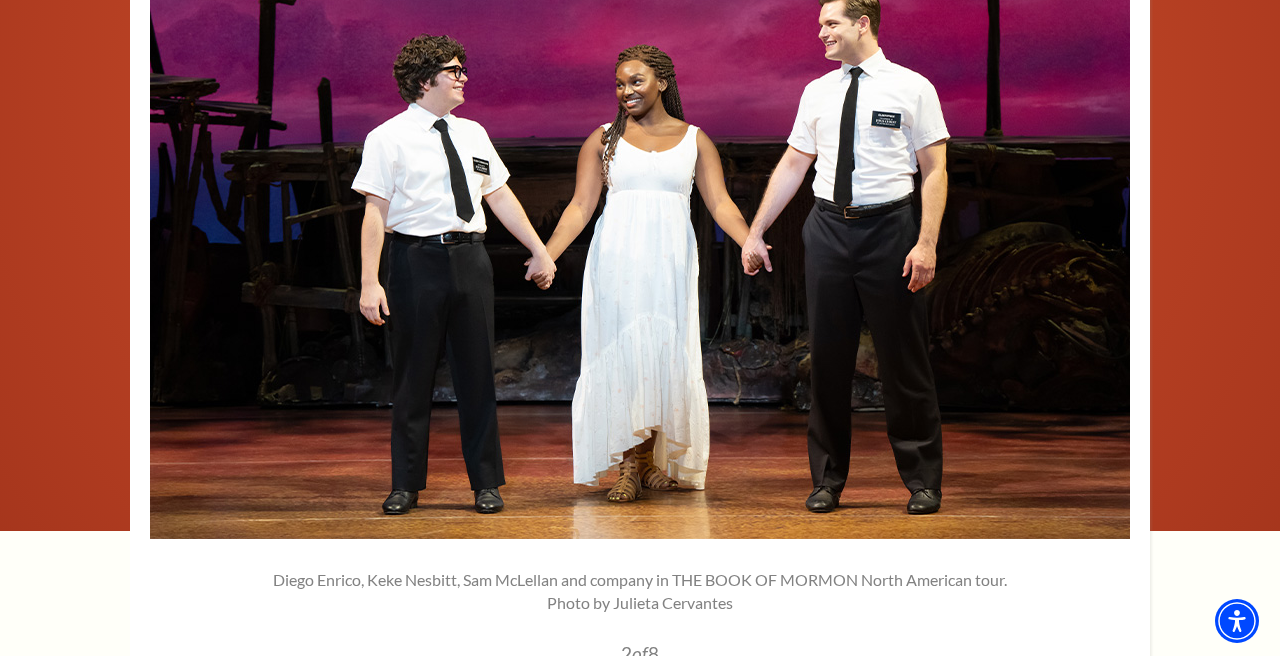 click at bounding box center [505, 703] 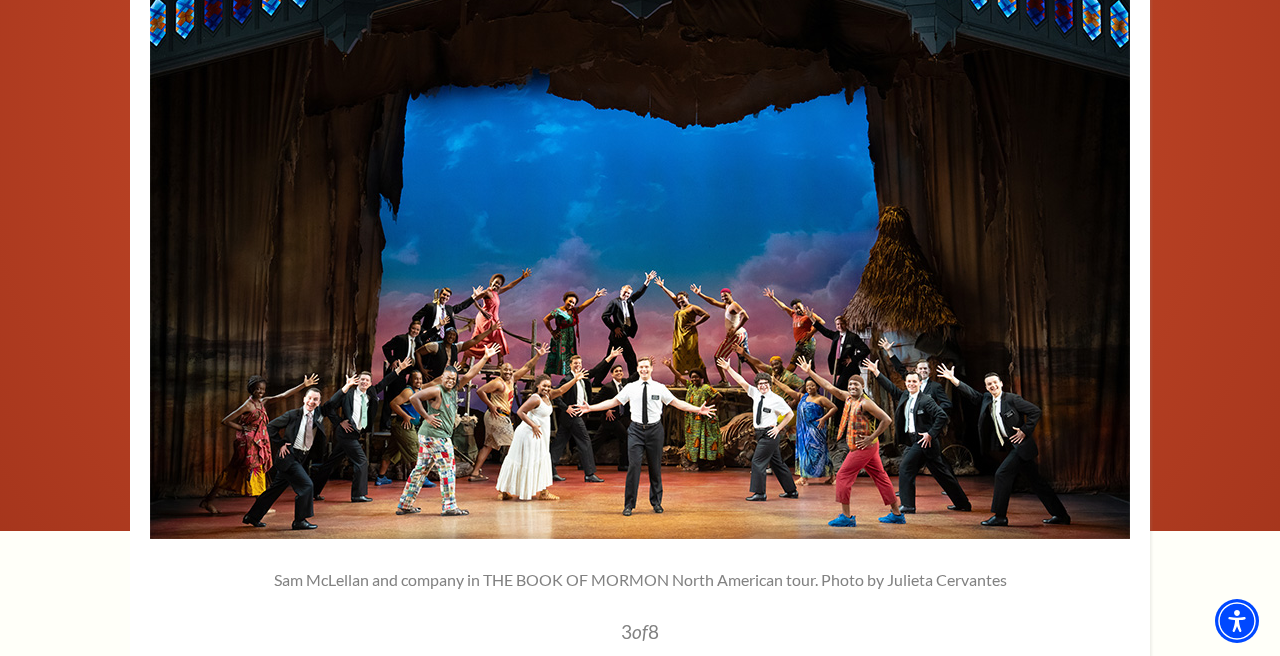click at bounding box center (639, 703) 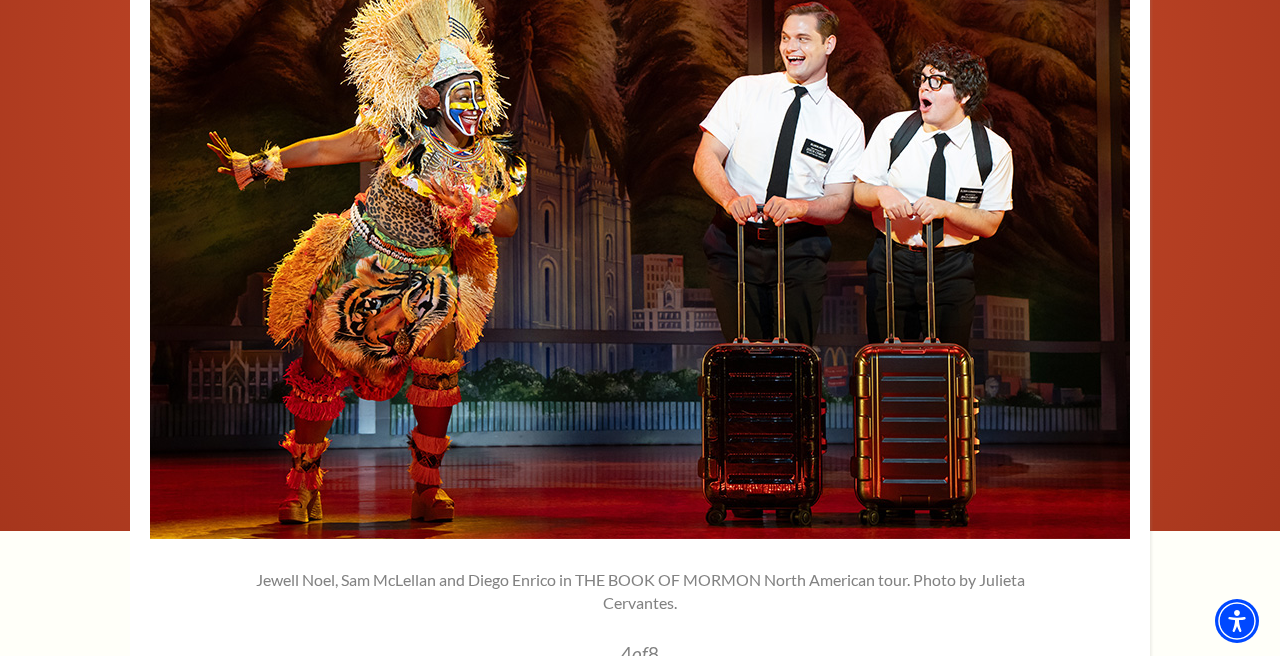 click at bounding box center (773, 703) 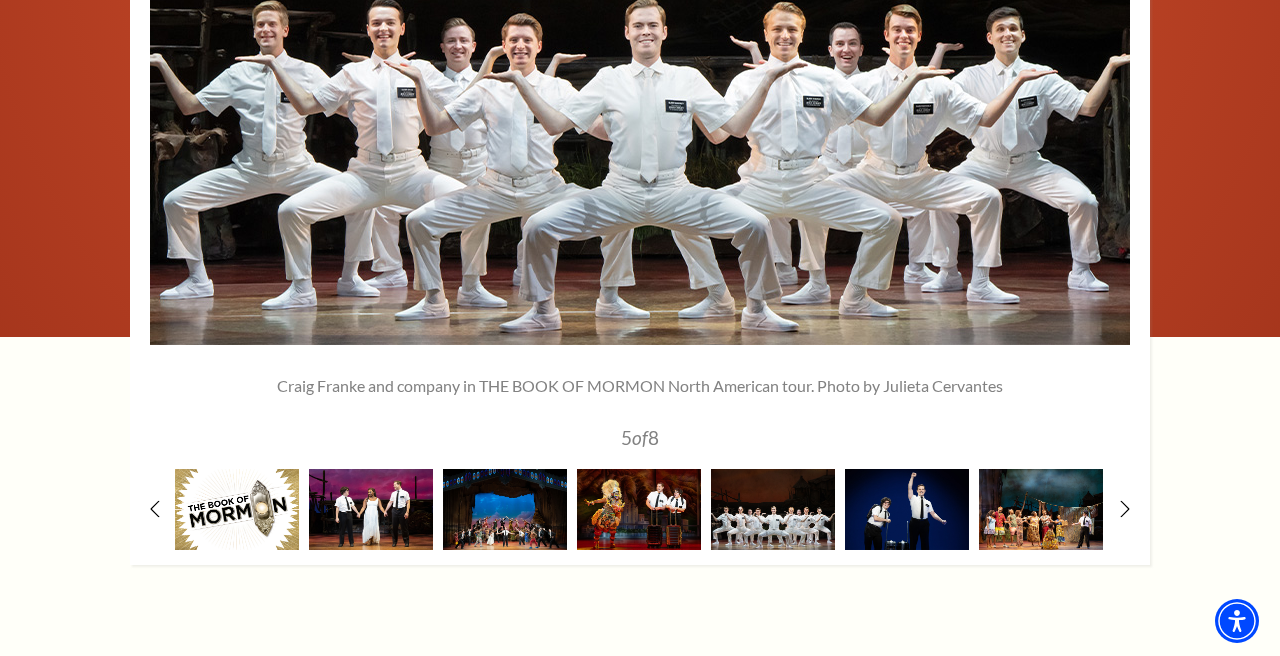 scroll, scrollTop: 2876, scrollLeft: 0, axis: vertical 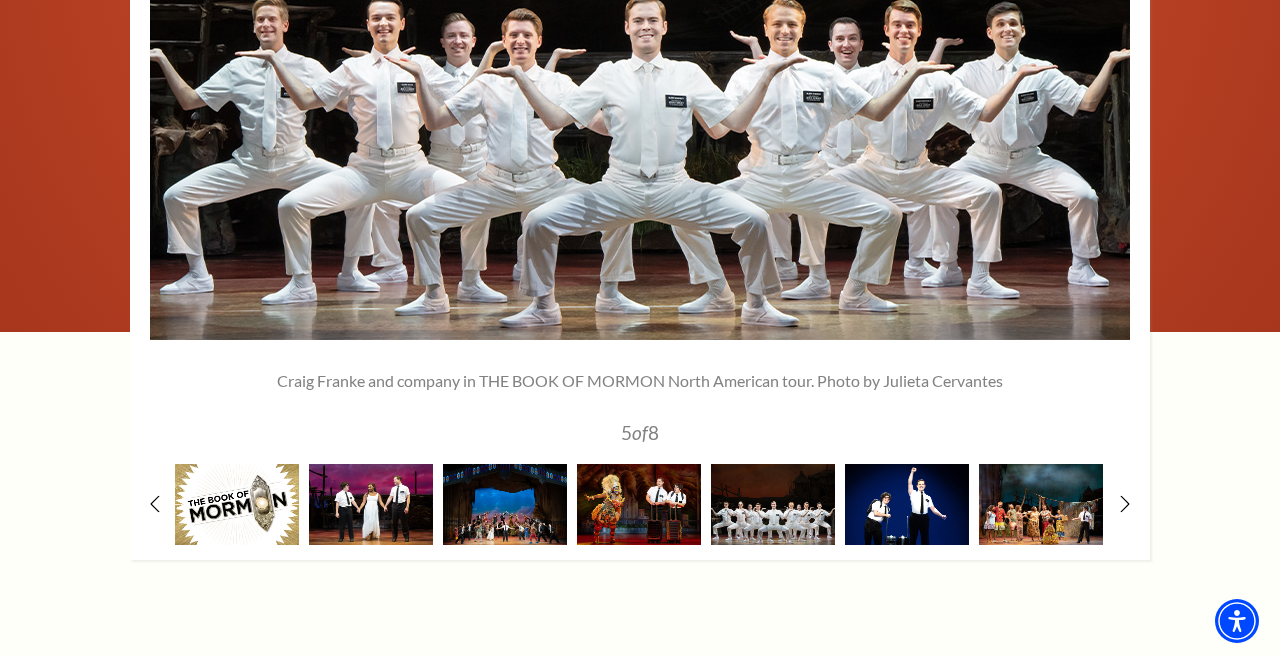 click at bounding box center [907, 504] 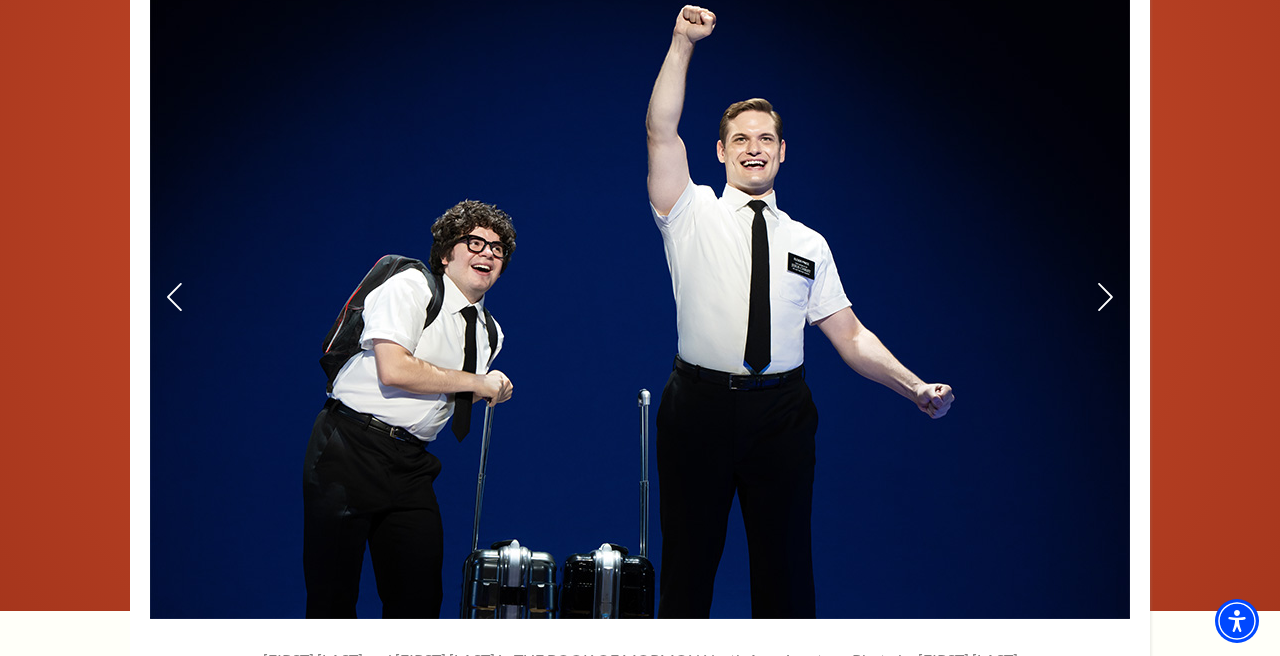 scroll, scrollTop: 2596, scrollLeft: 0, axis: vertical 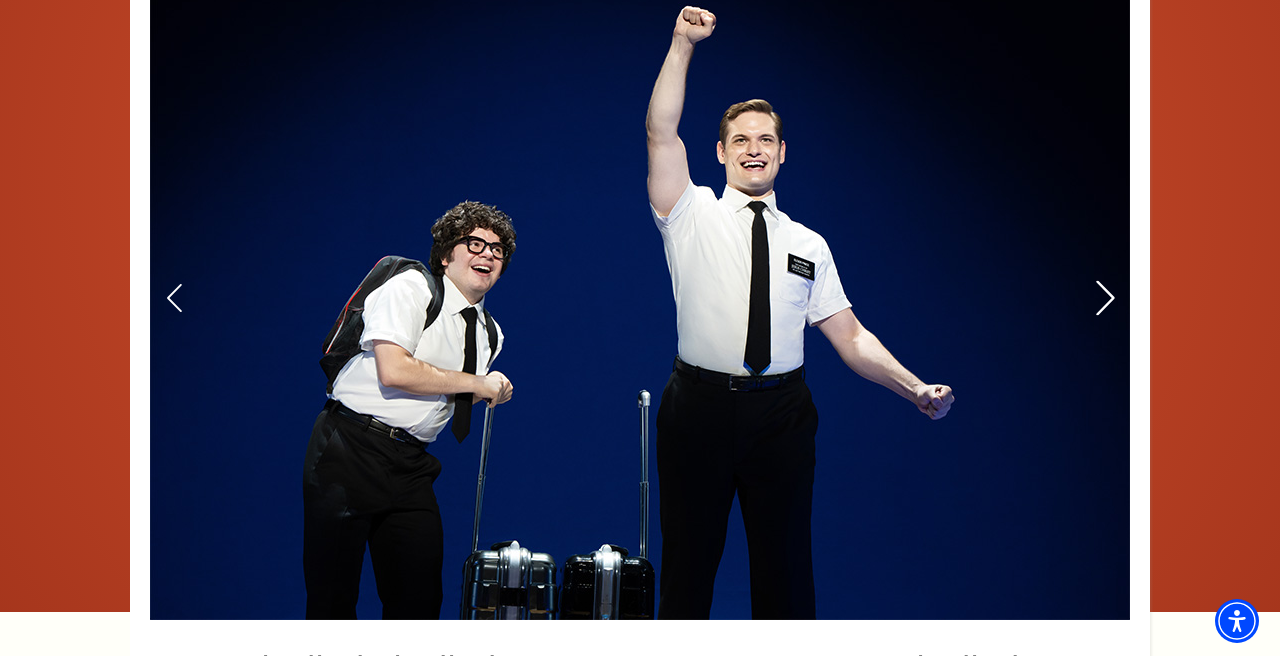 click 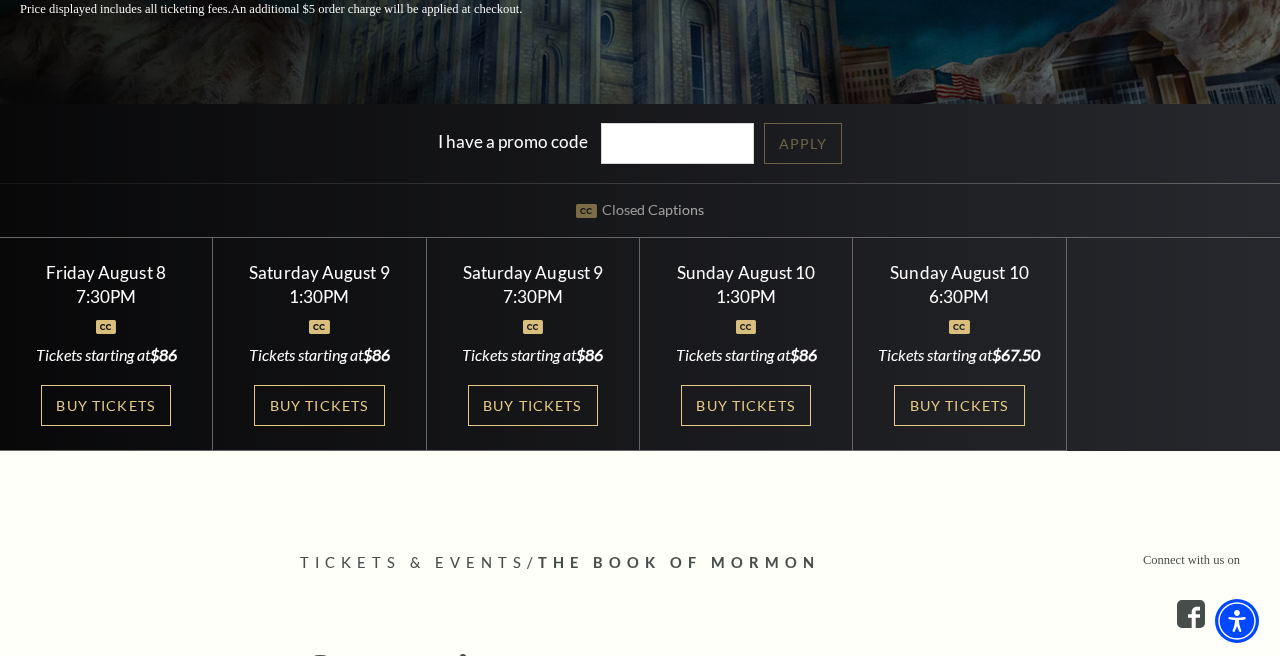 scroll, scrollTop: 397, scrollLeft: 0, axis: vertical 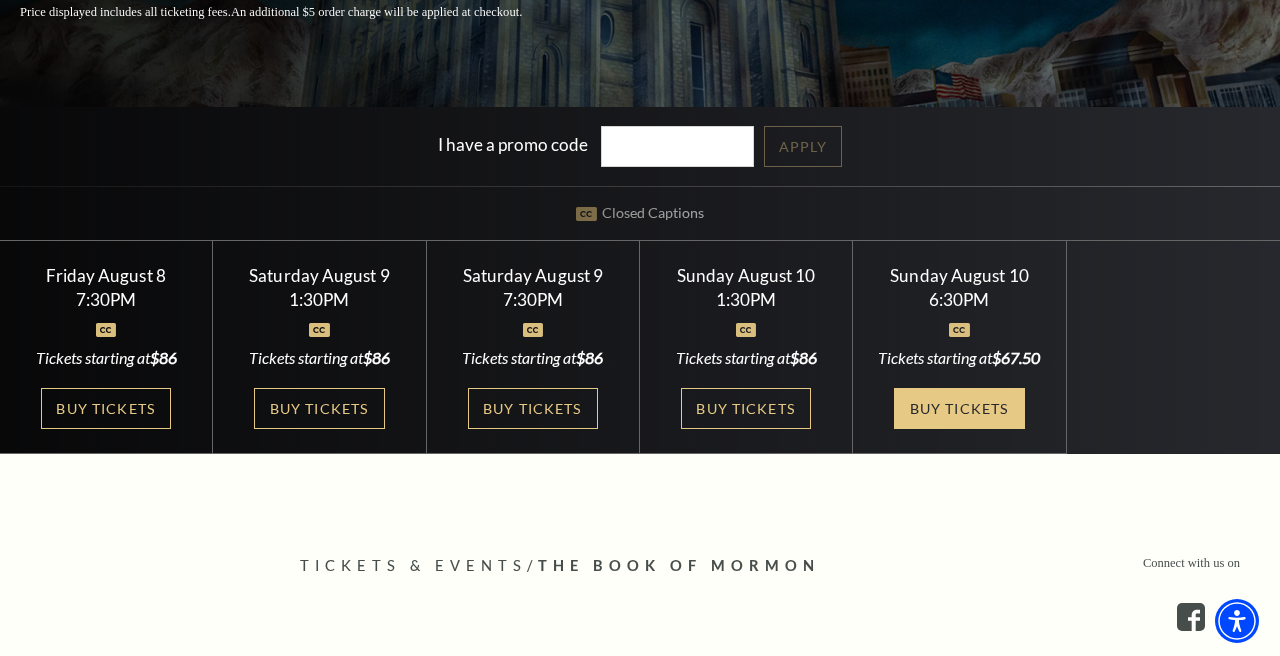 click on "Buy Tickets" at bounding box center (959, 408) 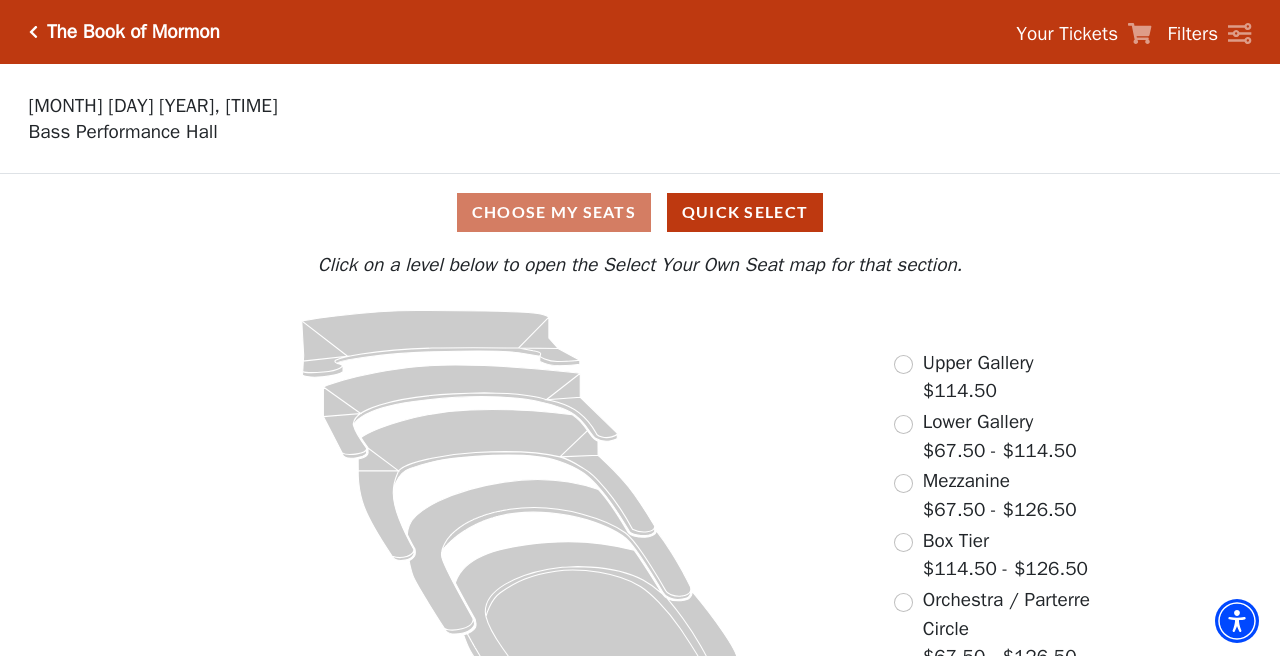 scroll, scrollTop: 0, scrollLeft: 0, axis: both 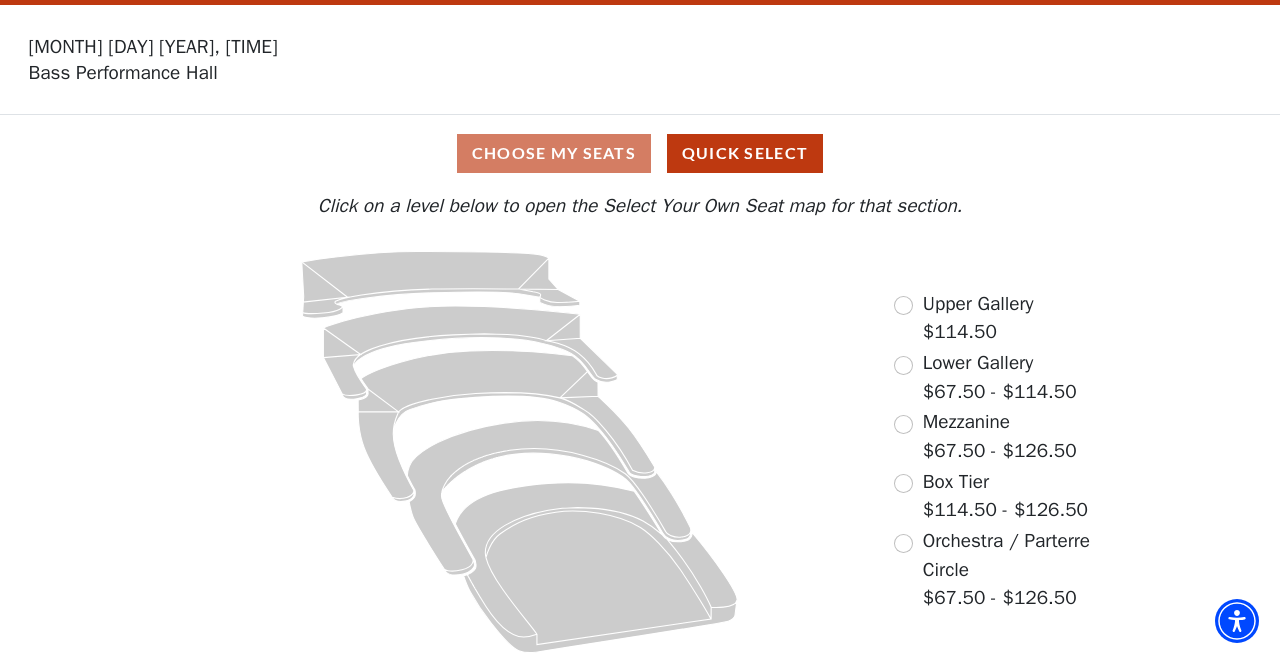 click at bounding box center (903, 543) 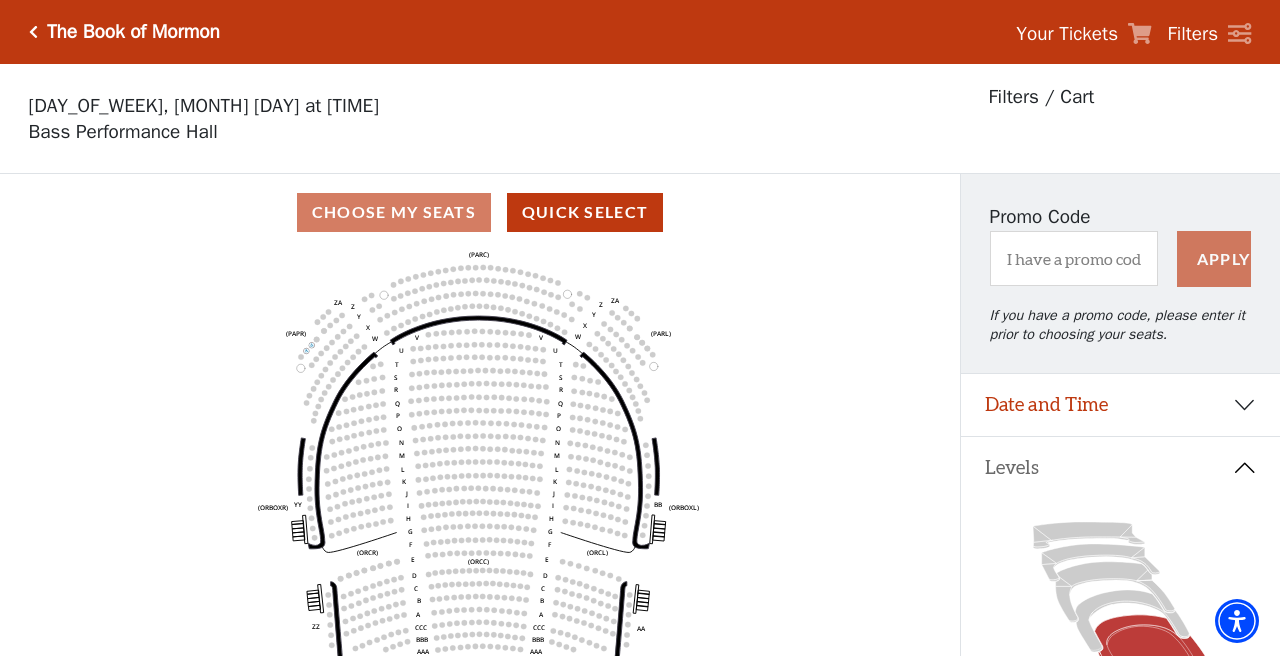 scroll, scrollTop: 93, scrollLeft: 0, axis: vertical 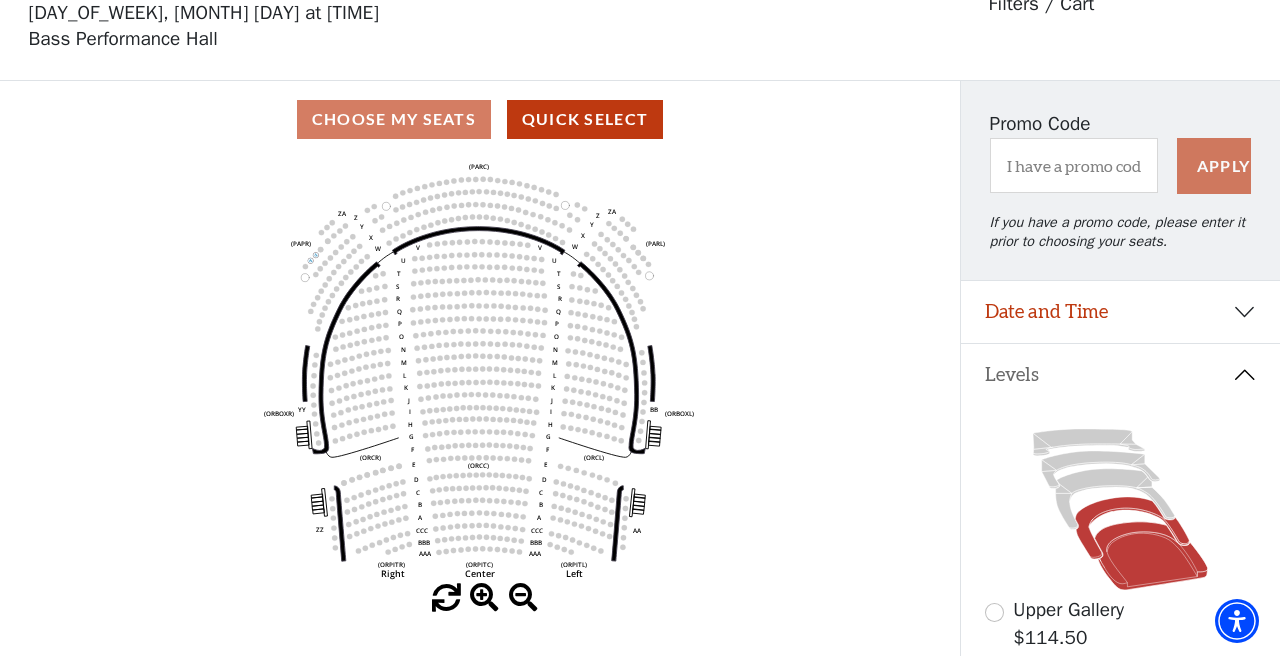 click 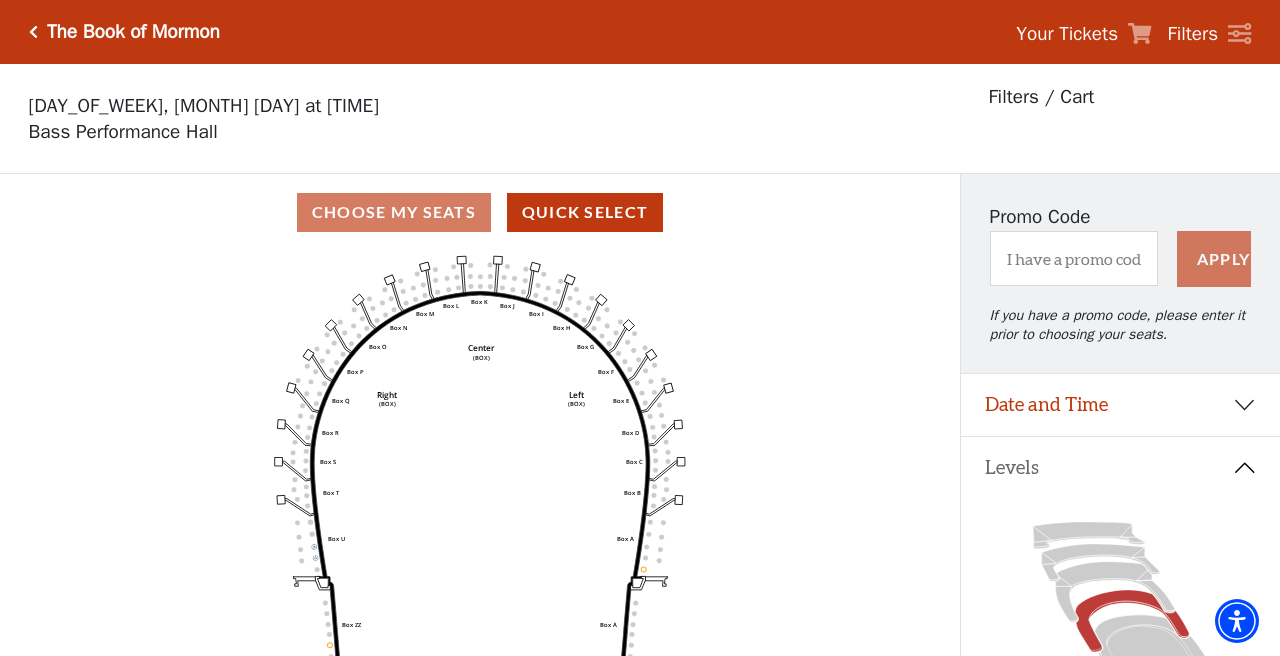 scroll, scrollTop: 93, scrollLeft: 0, axis: vertical 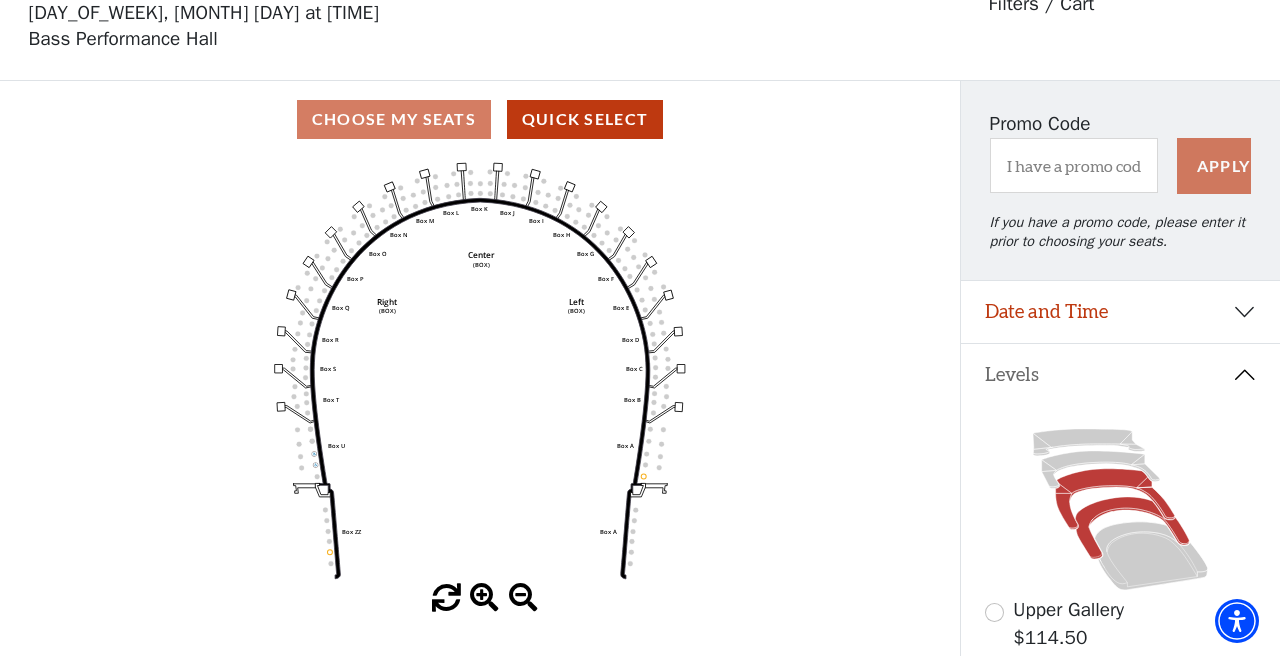 click 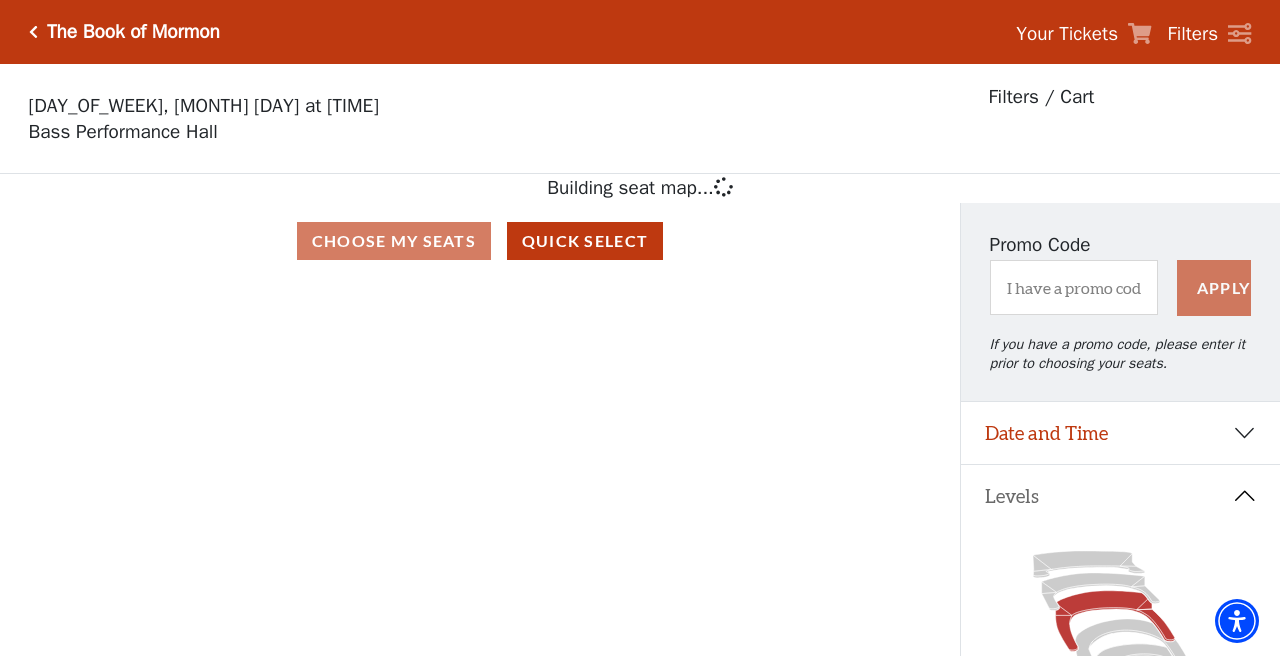 scroll, scrollTop: 93, scrollLeft: 0, axis: vertical 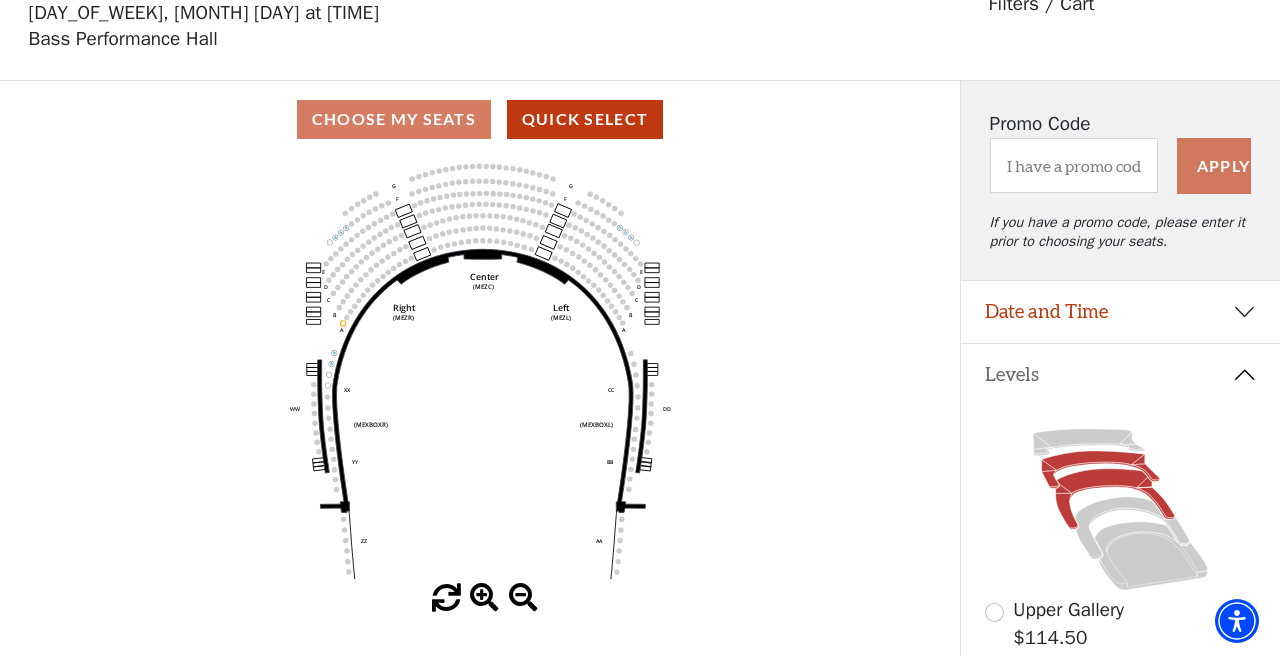 click 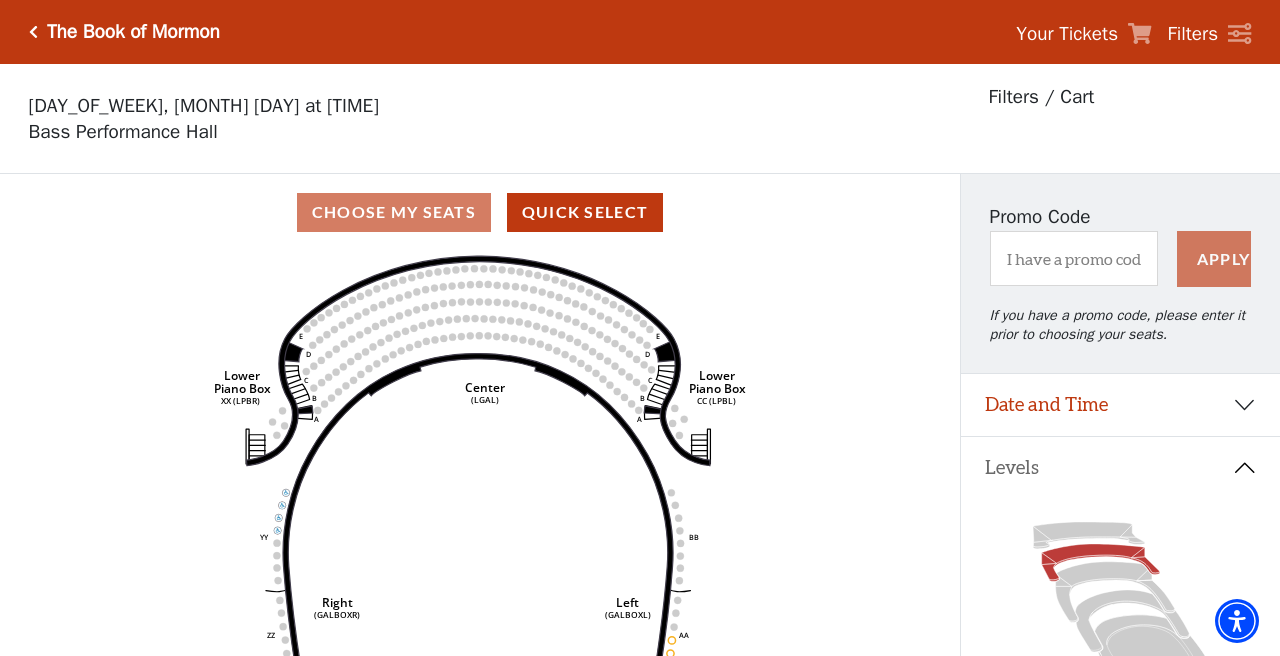 scroll, scrollTop: 93, scrollLeft: 0, axis: vertical 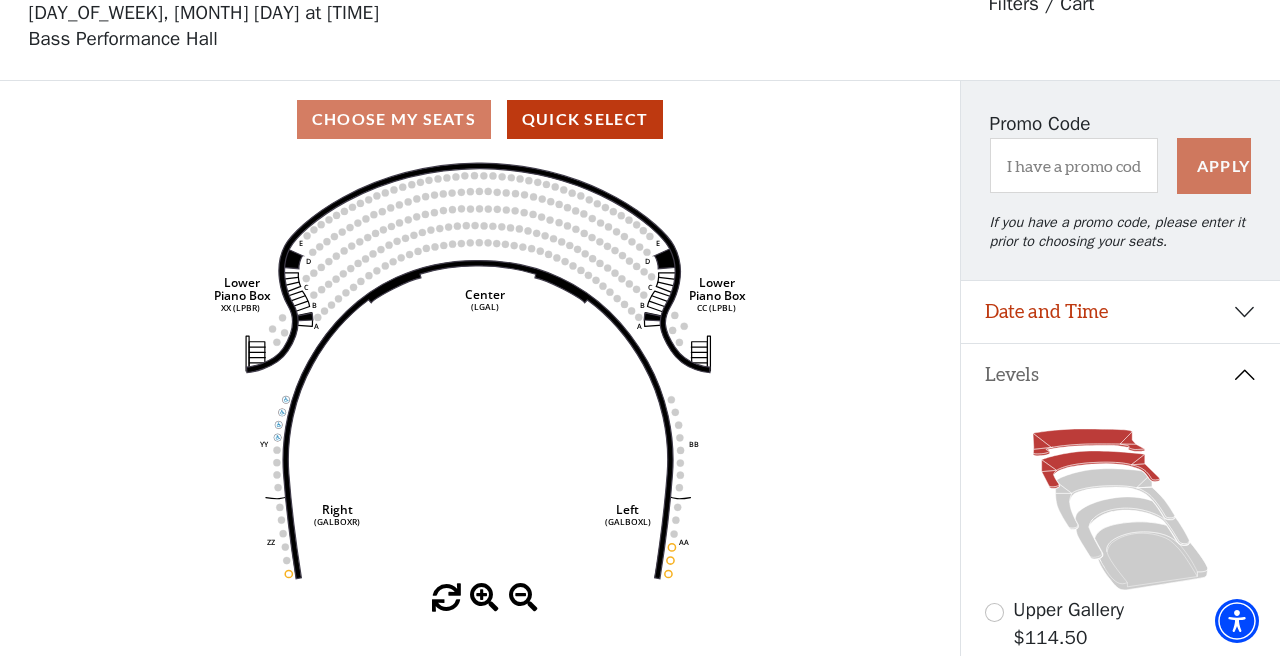 click 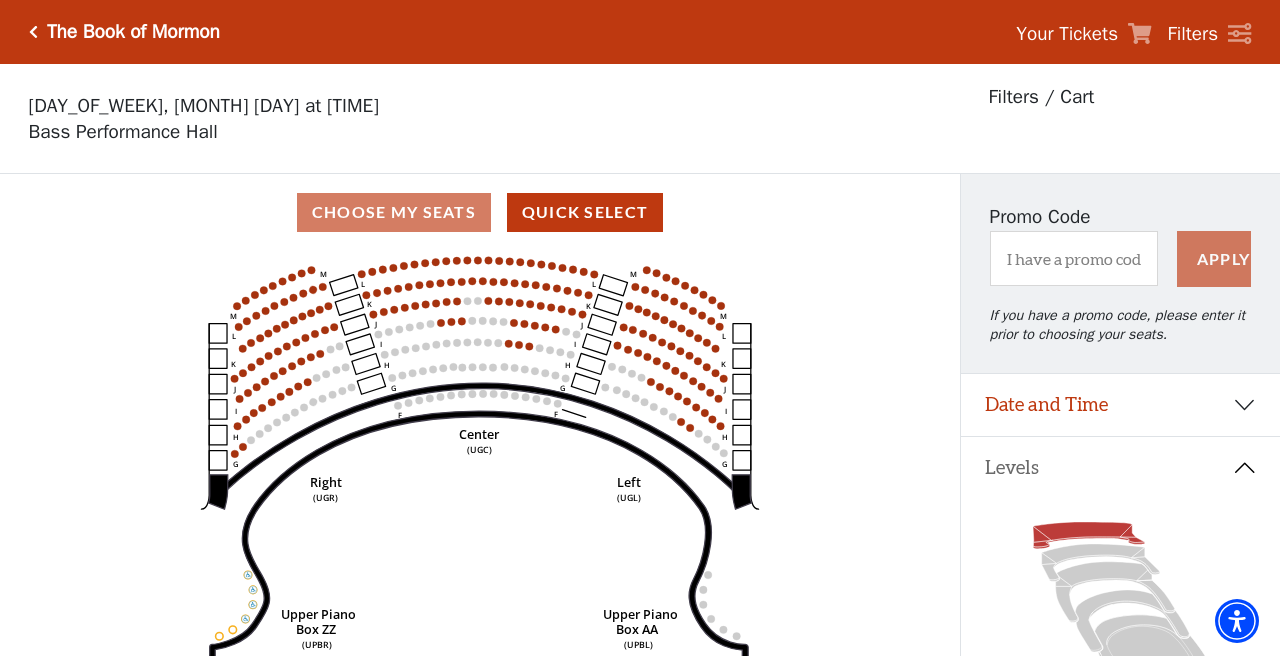 scroll, scrollTop: 93, scrollLeft: 0, axis: vertical 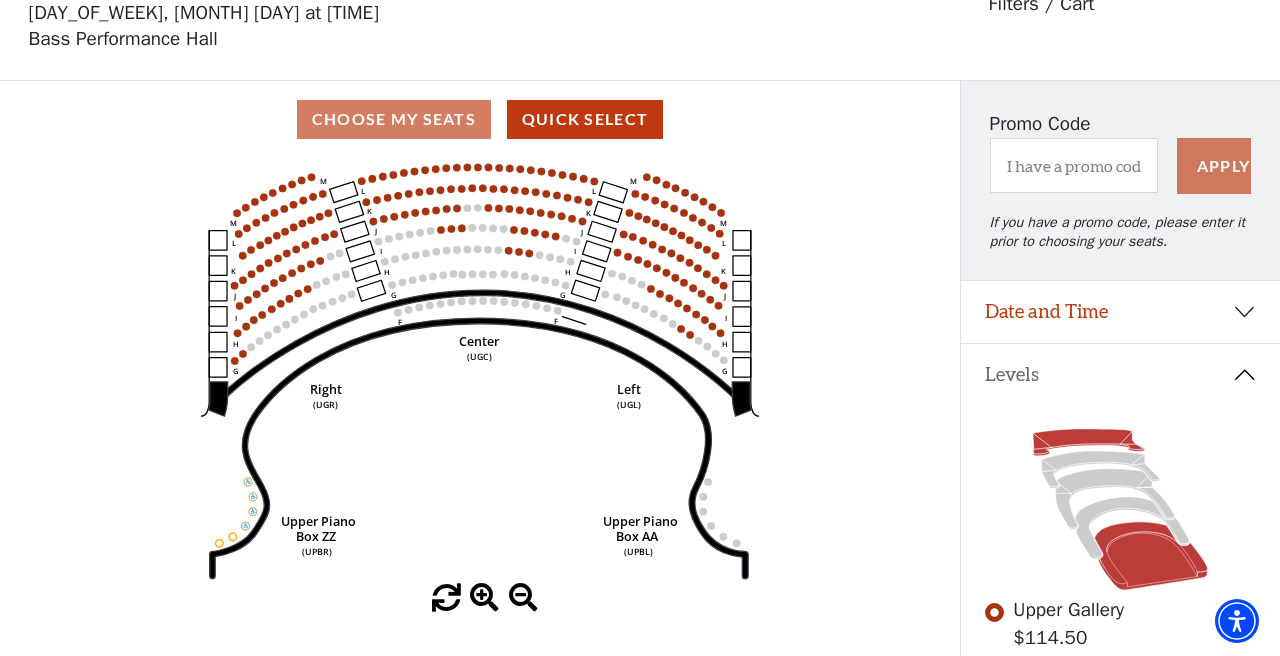 click 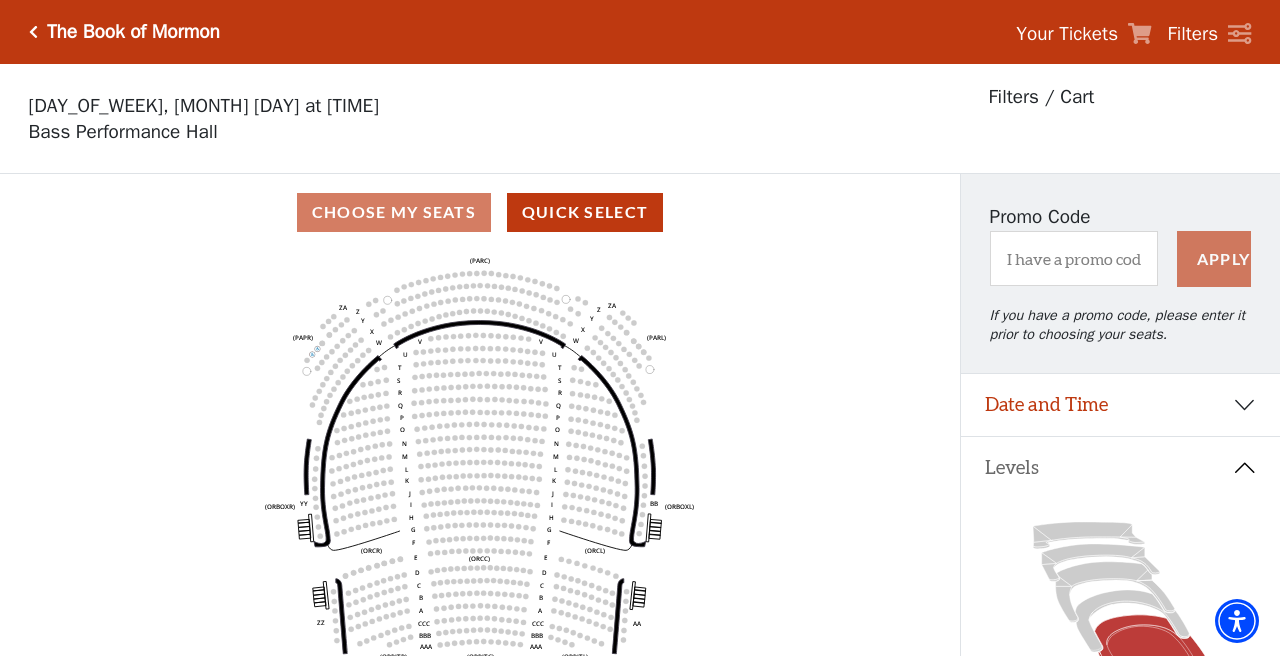 scroll, scrollTop: 93, scrollLeft: 0, axis: vertical 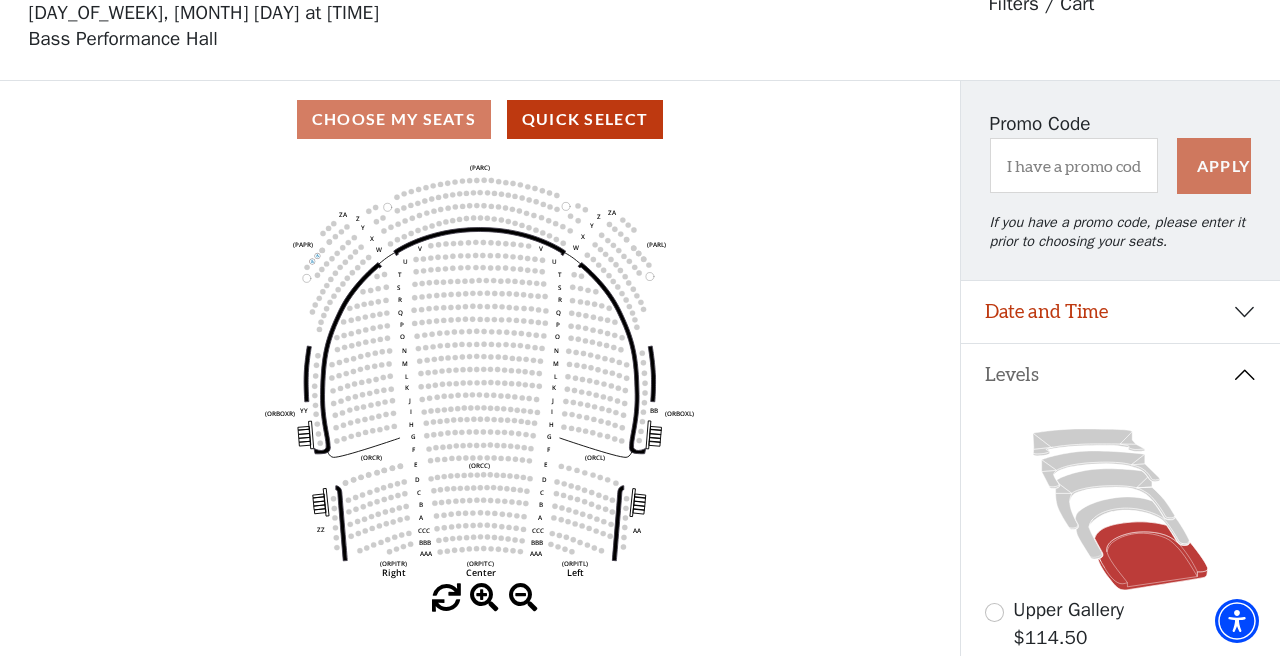 click at bounding box center (484, 598) 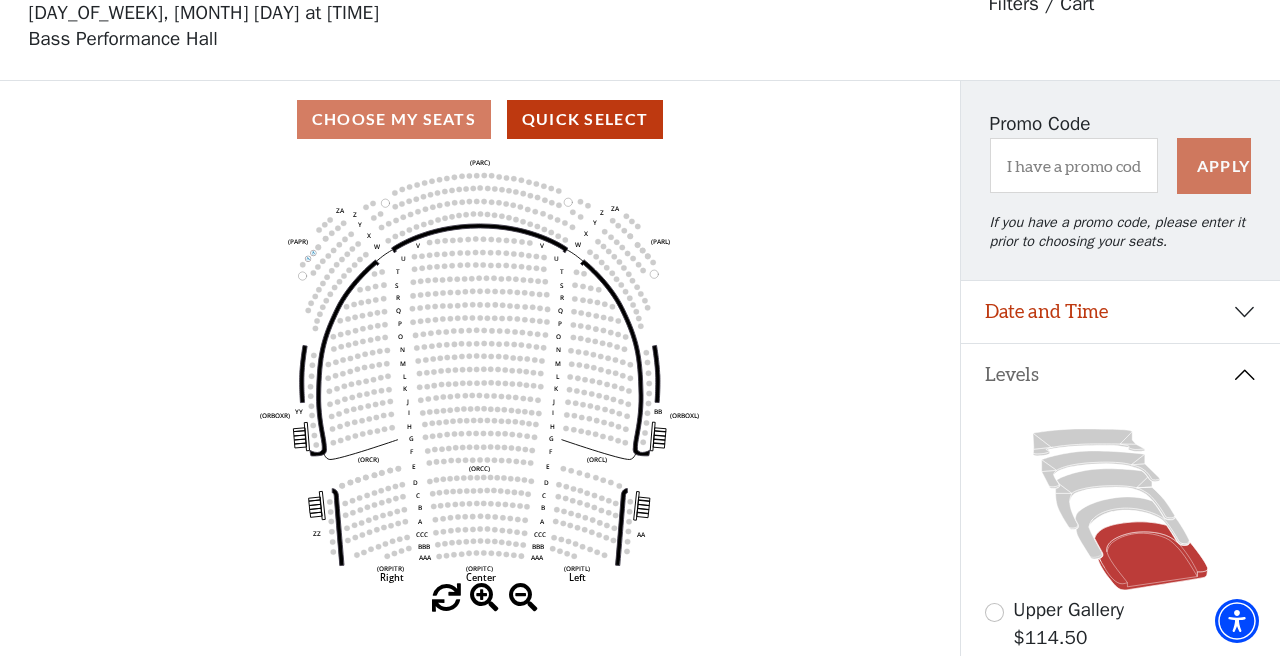 click at bounding box center [484, 598] 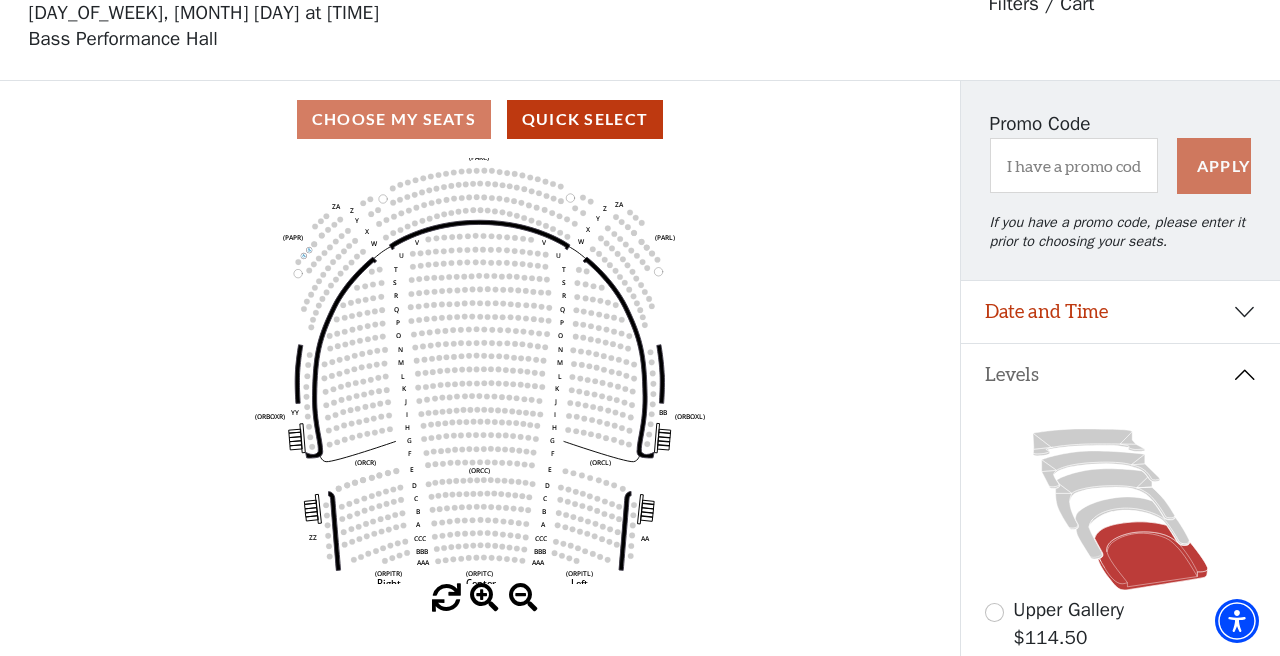 click at bounding box center [484, 598] 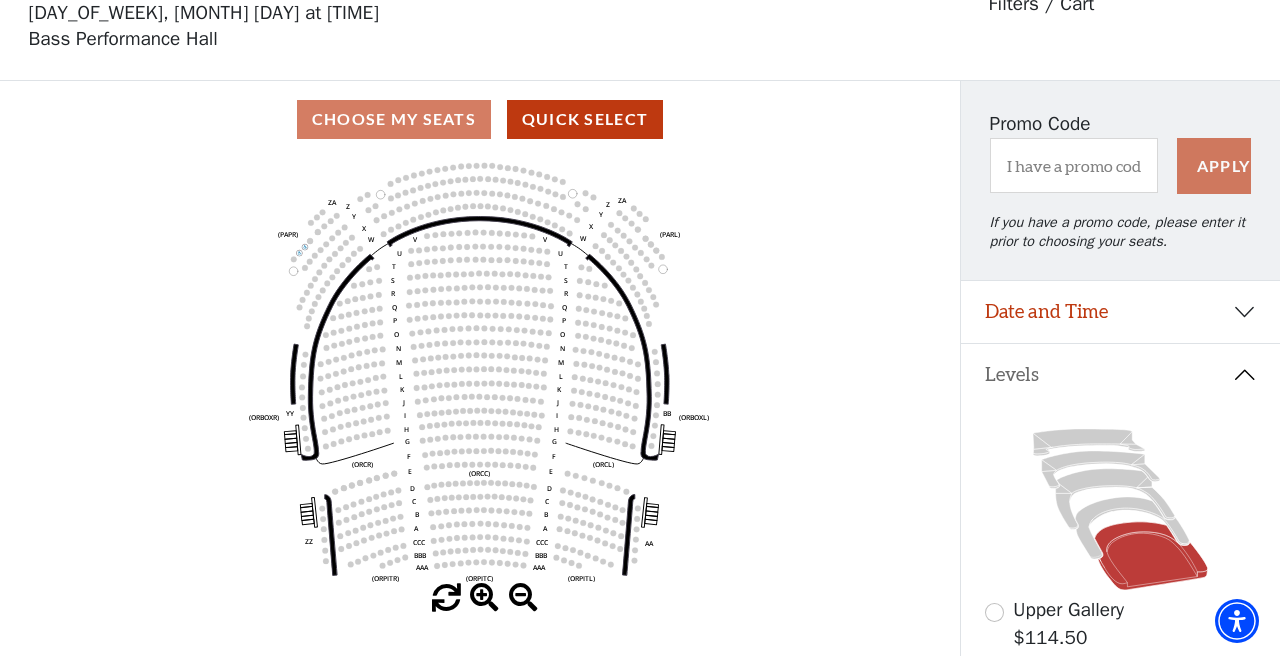 click at bounding box center (484, 598) 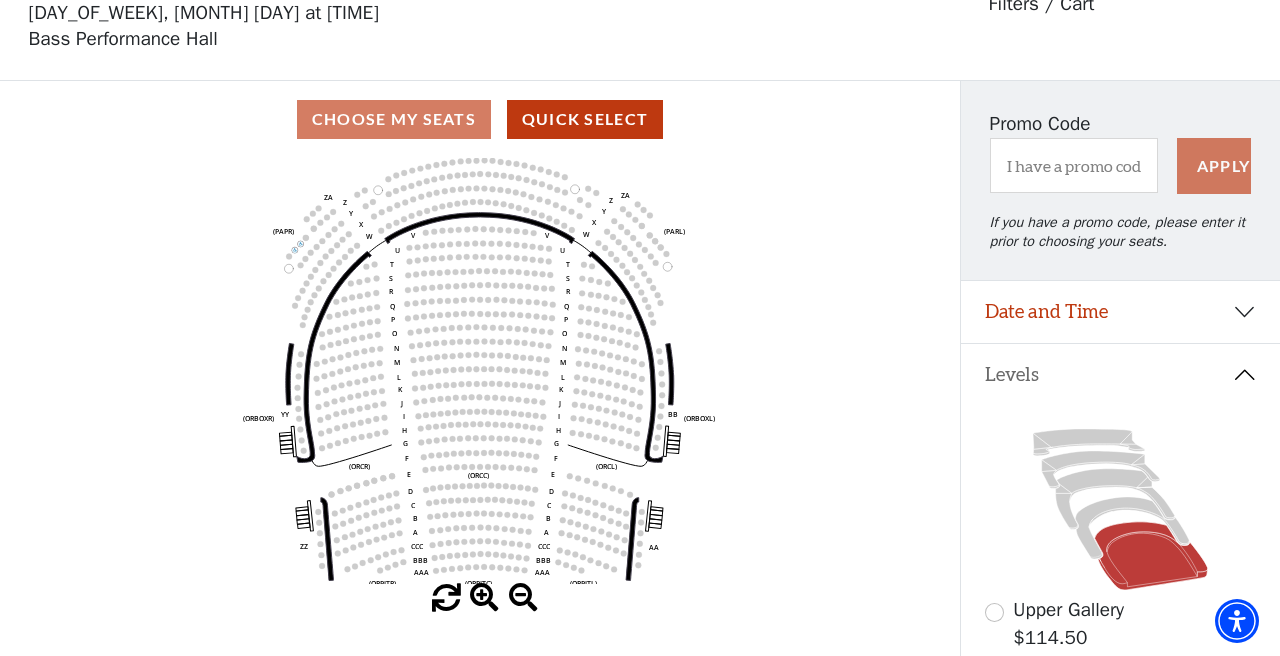 click at bounding box center (484, 598) 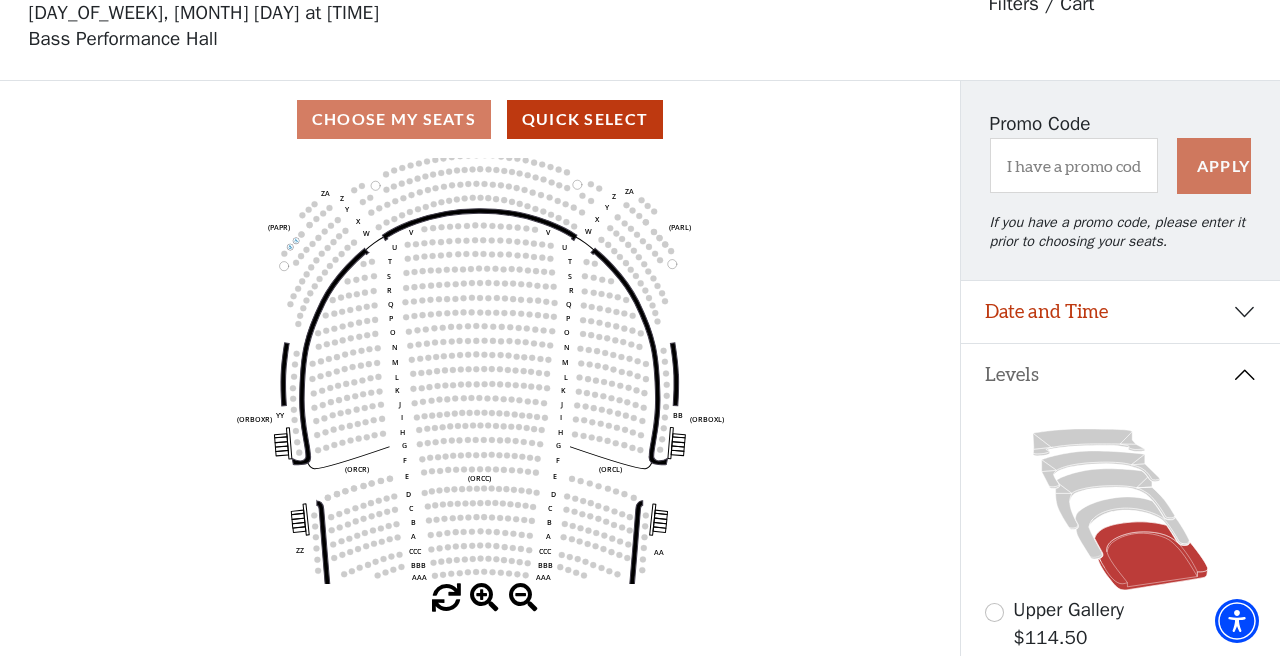click at bounding box center (484, 598) 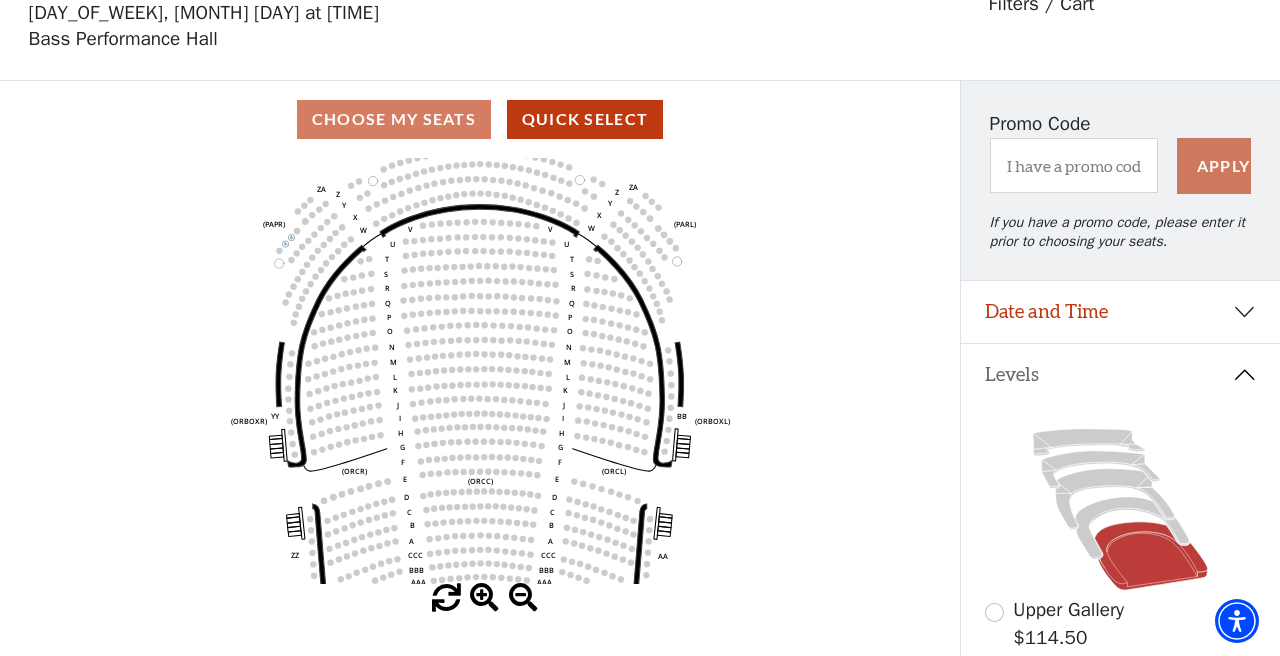 click at bounding box center [484, 598] 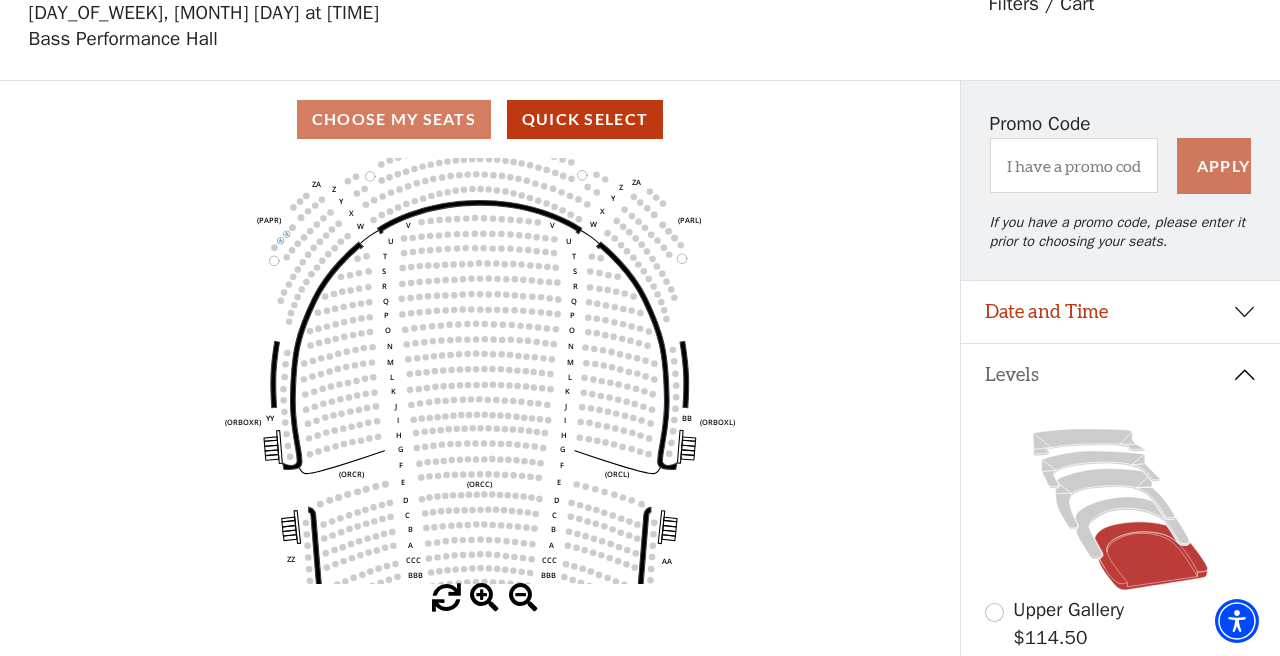 click at bounding box center (484, 598) 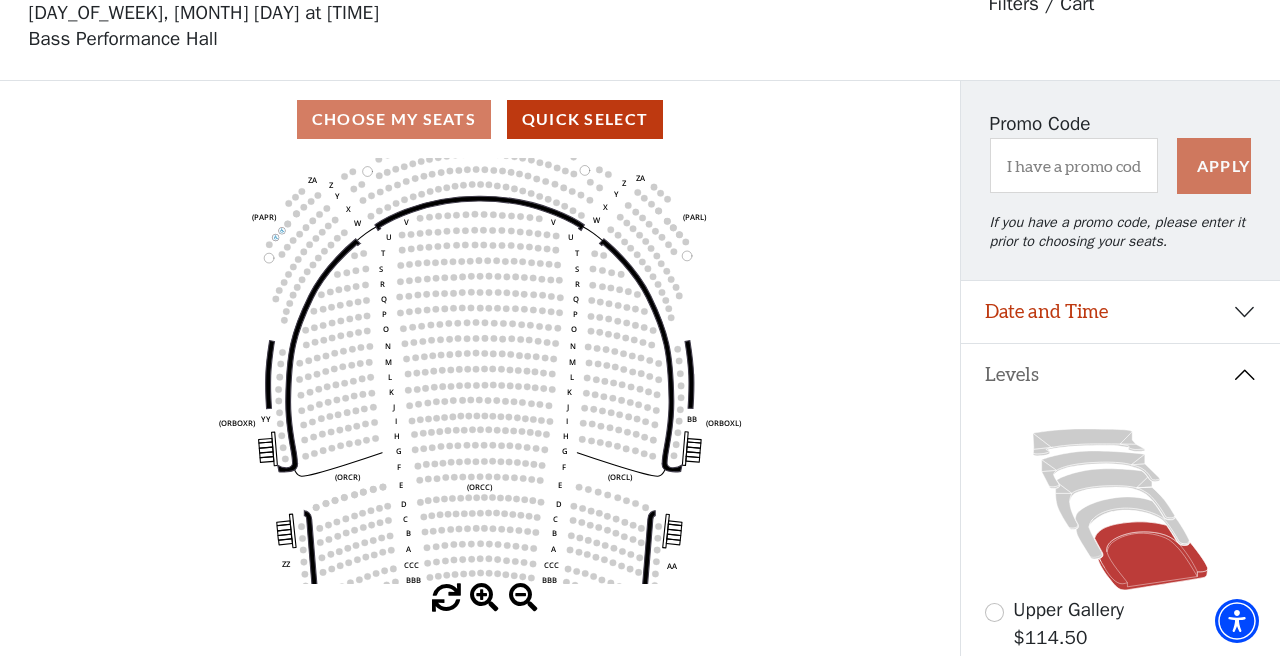 click at bounding box center (484, 598) 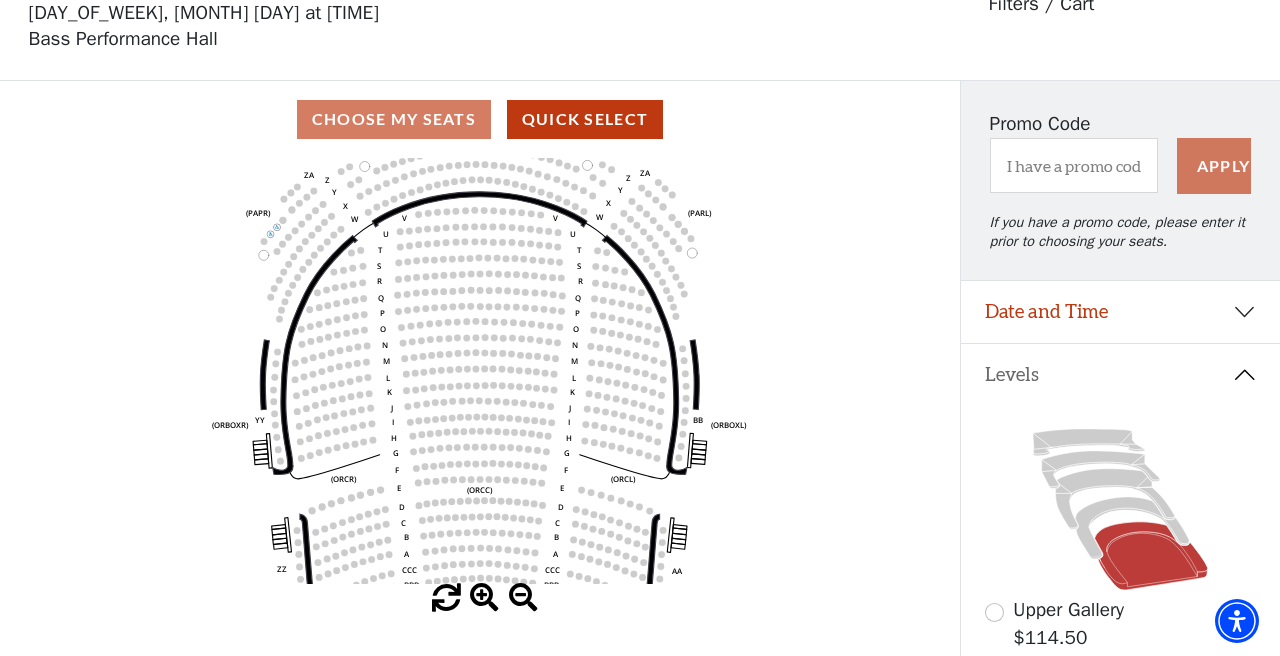 click at bounding box center (484, 598) 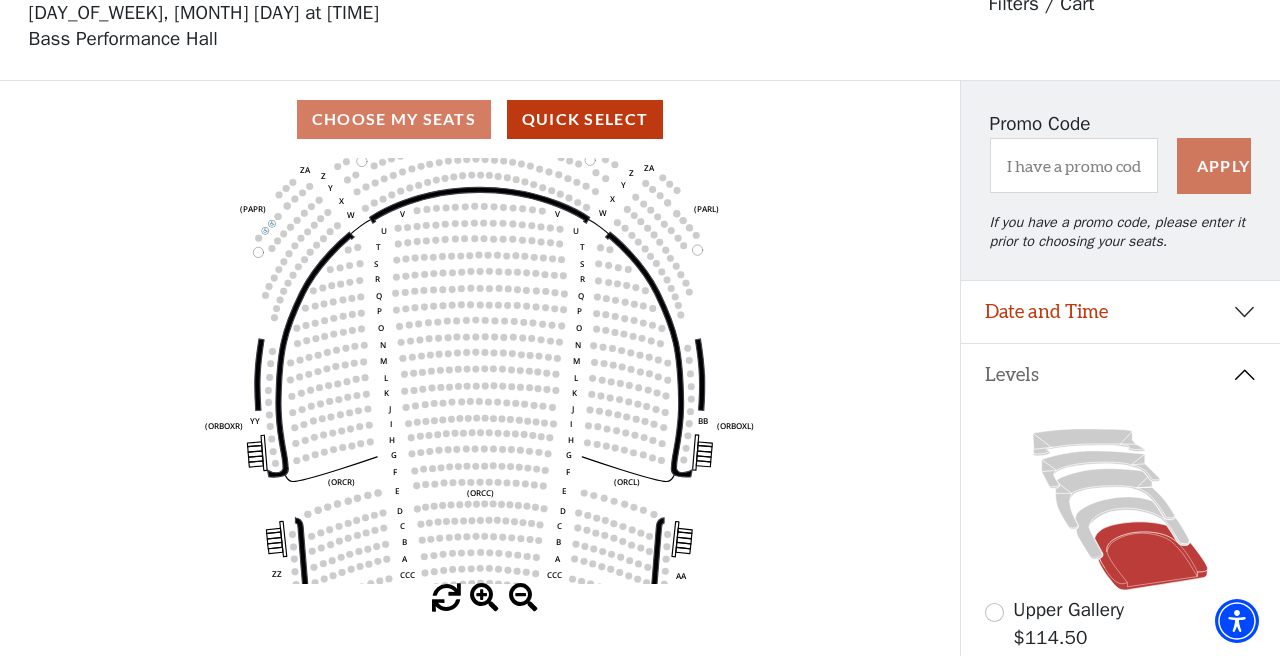click at bounding box center [484, 598] 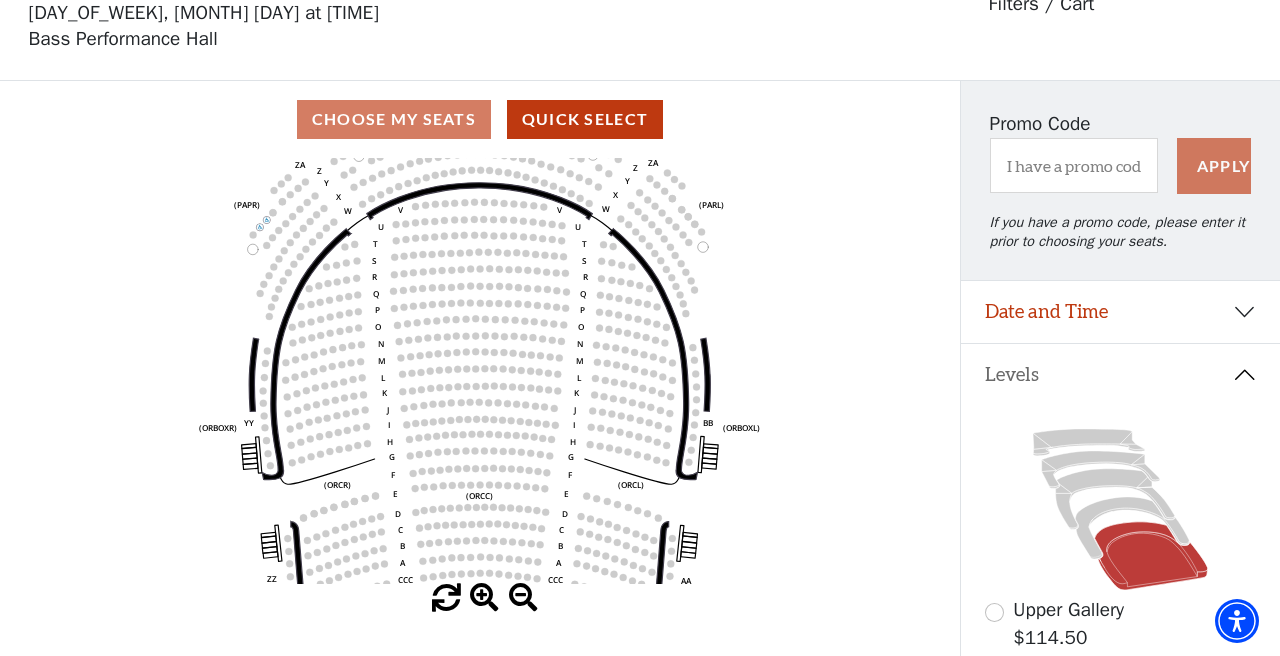 click at bounding box center (484, 598) 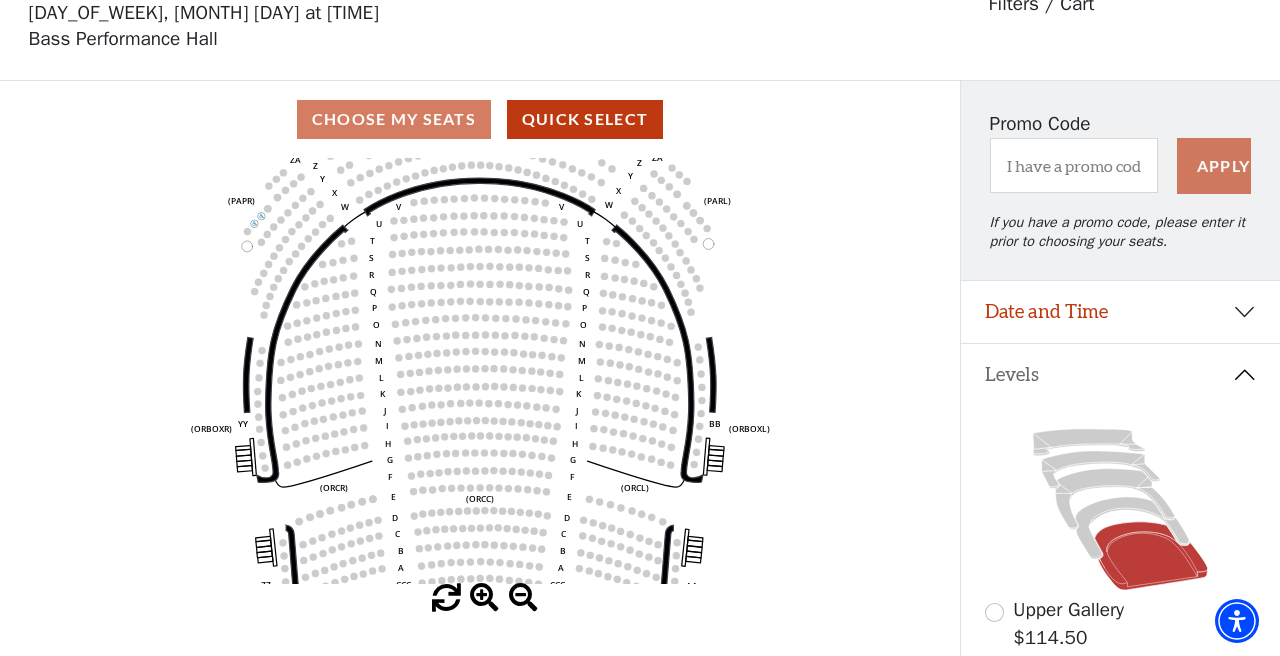 click at bounding box center [523, 598] 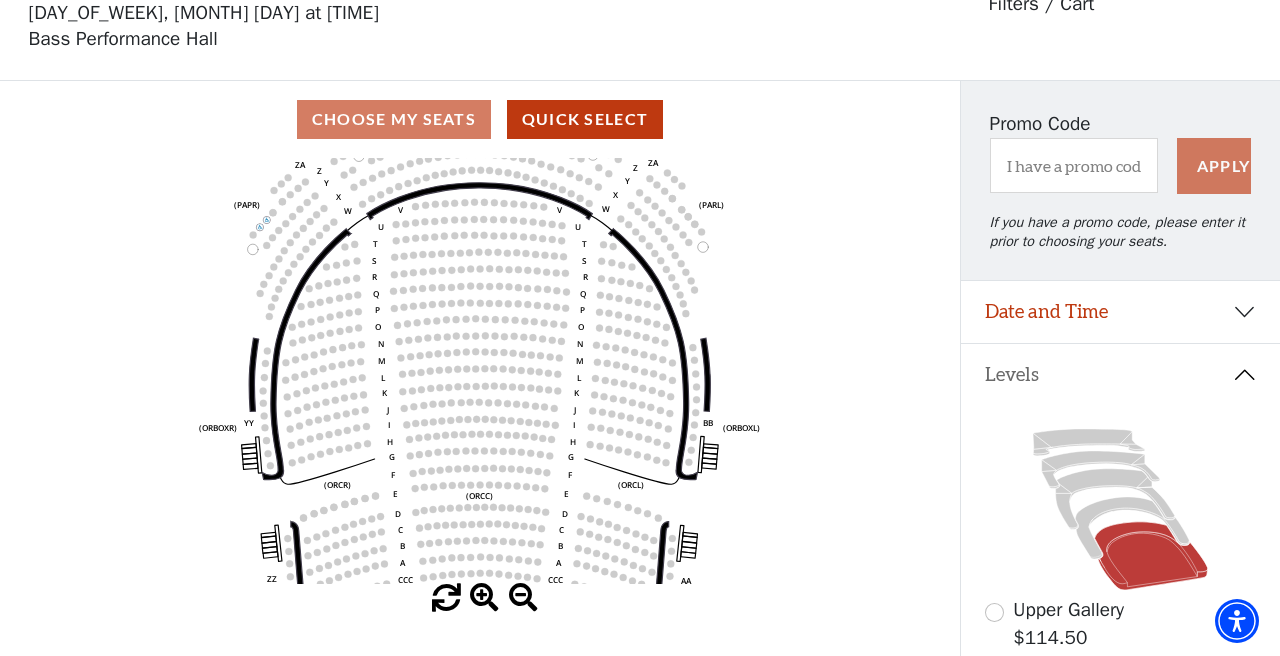 click at bounding box center [523, 598] 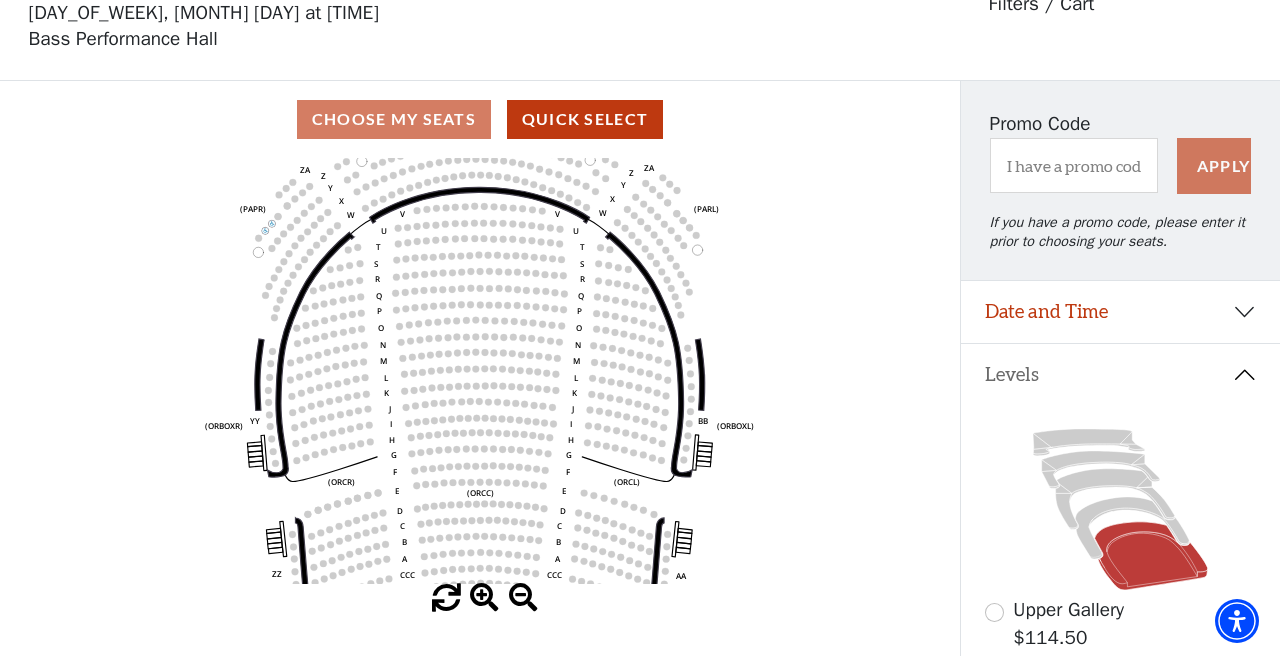 click at bounding box center [523, 598] 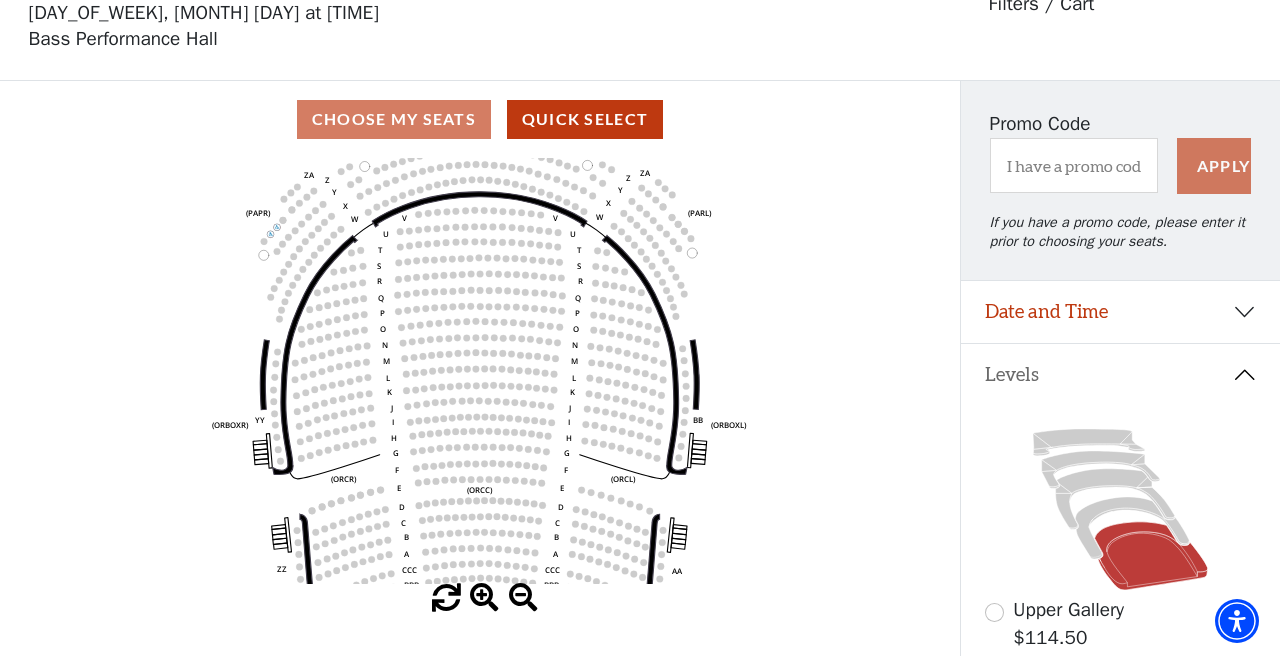 click at bounding box center [523, 598] 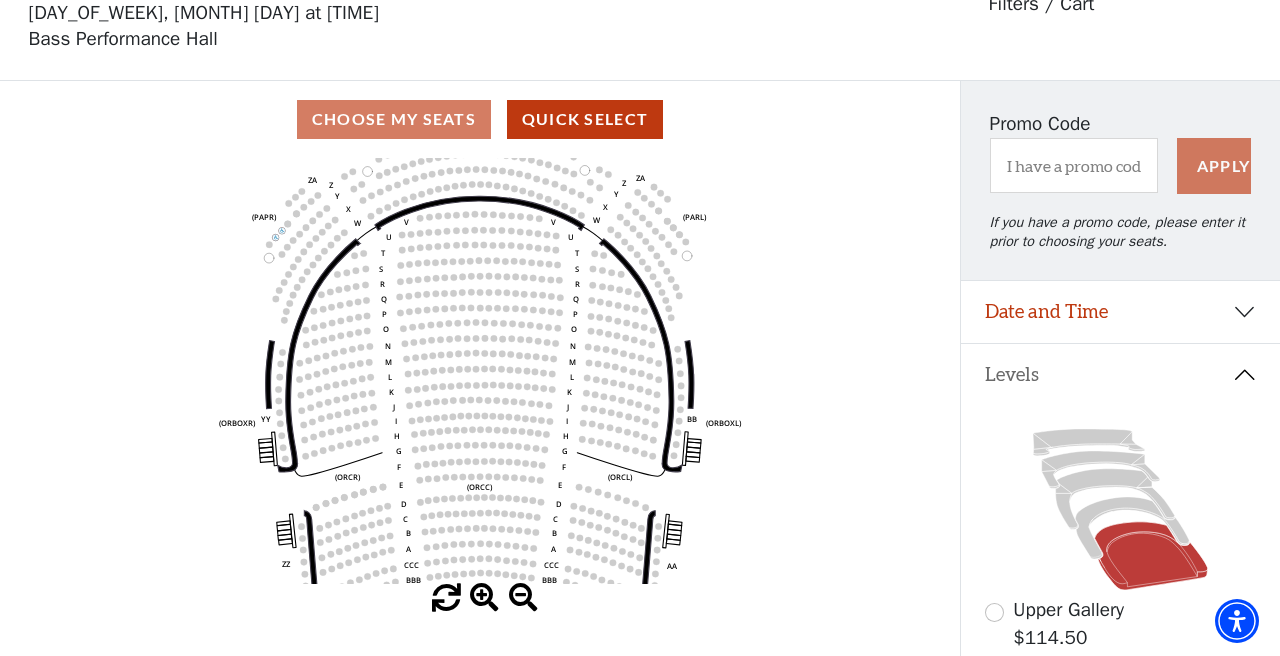 click at bounding box center [523, 598] 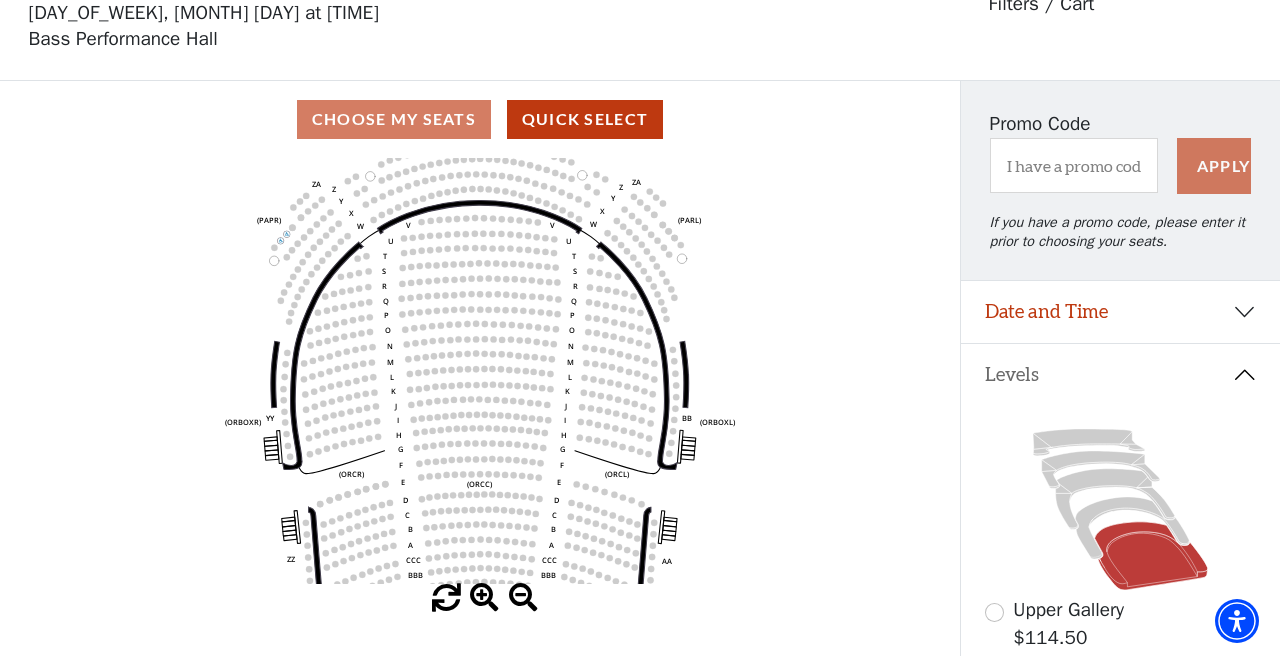 click at bounding box center [523, 598] 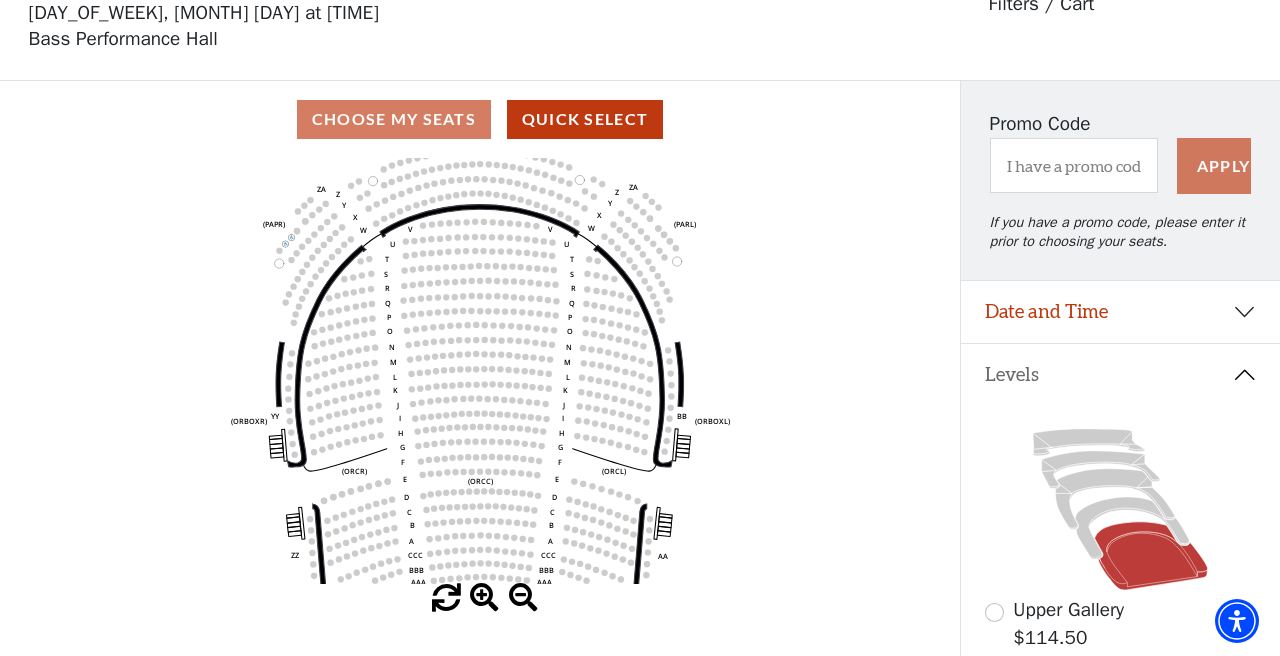 click at bounding box center [523, 598] 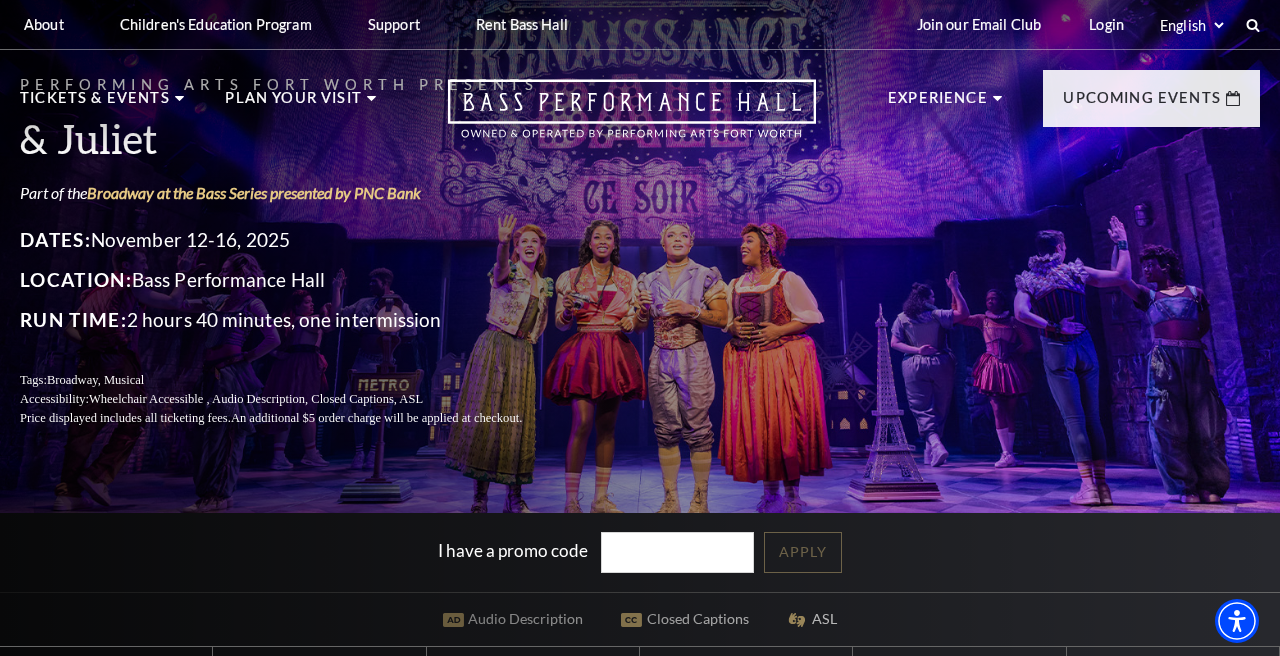 scroll, scrollTop: 0, scrollLeft: 0, axis: both 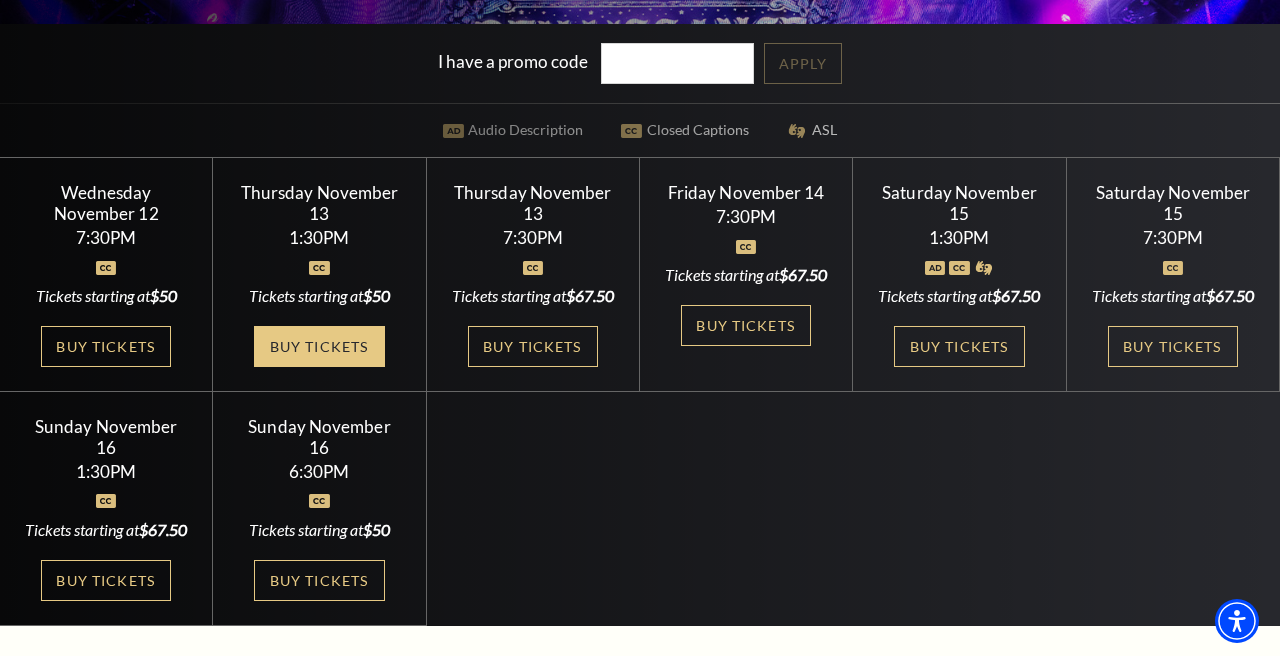 click on "Buy Tickets" at bounding box center (319, 346) 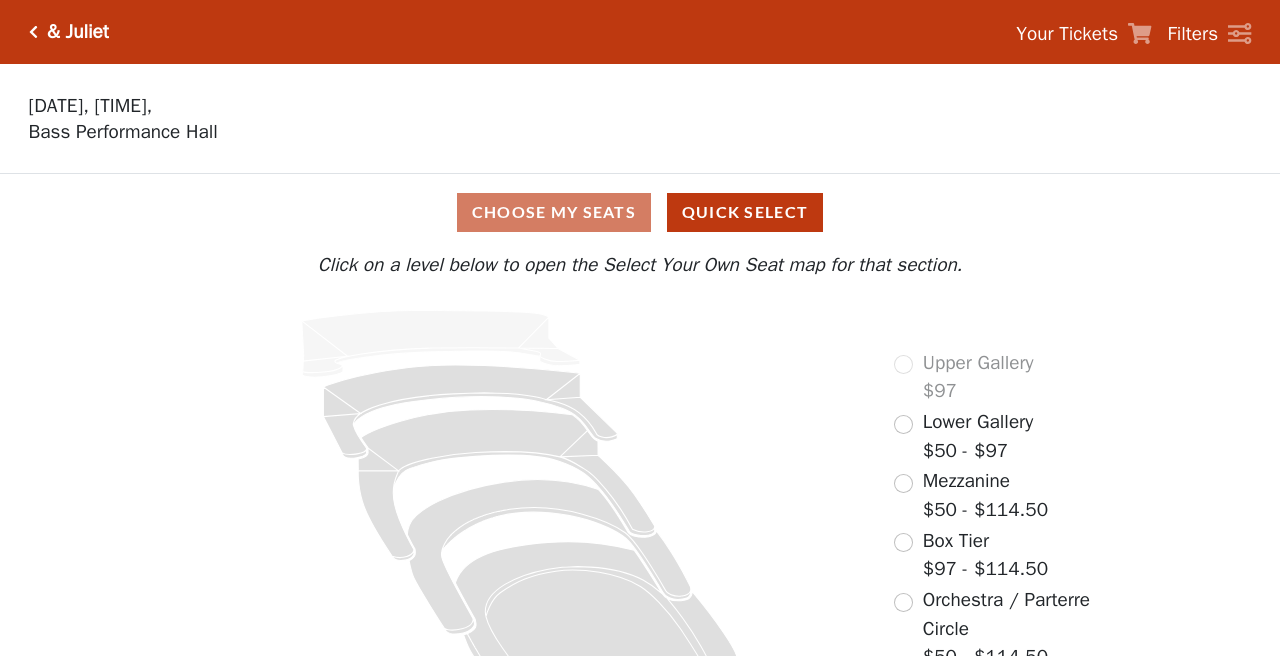 scroll, scrollTop: 0, scrollLeft: 0, axis: both 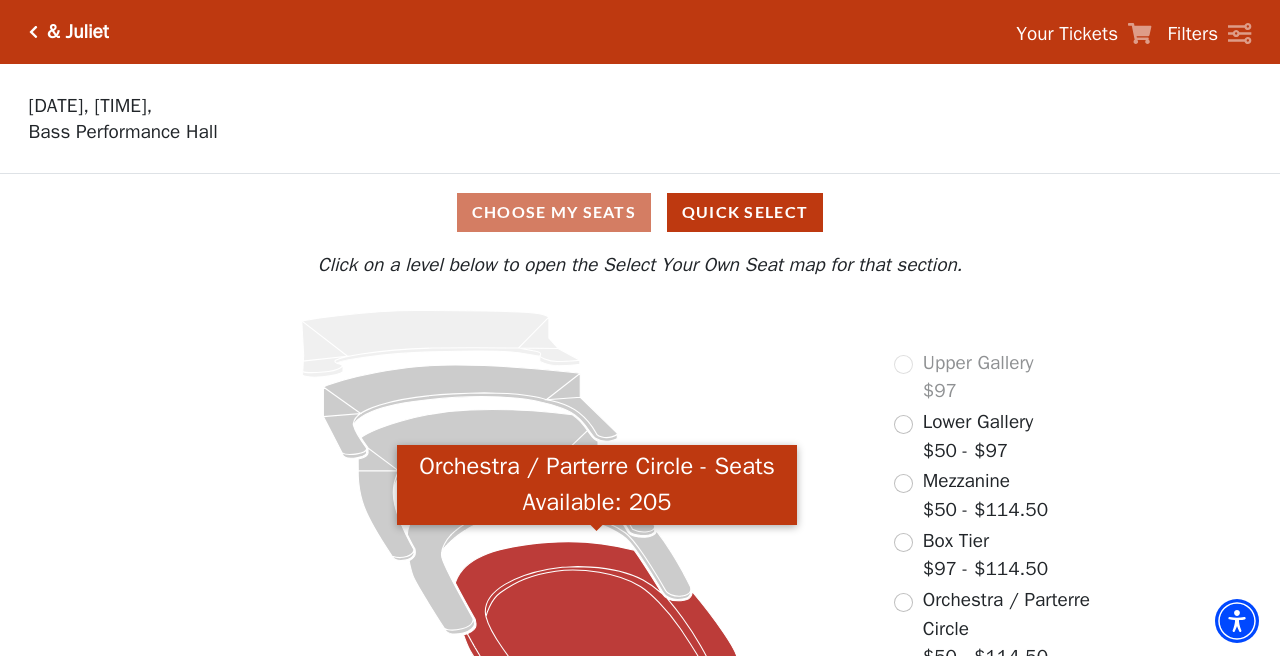 click 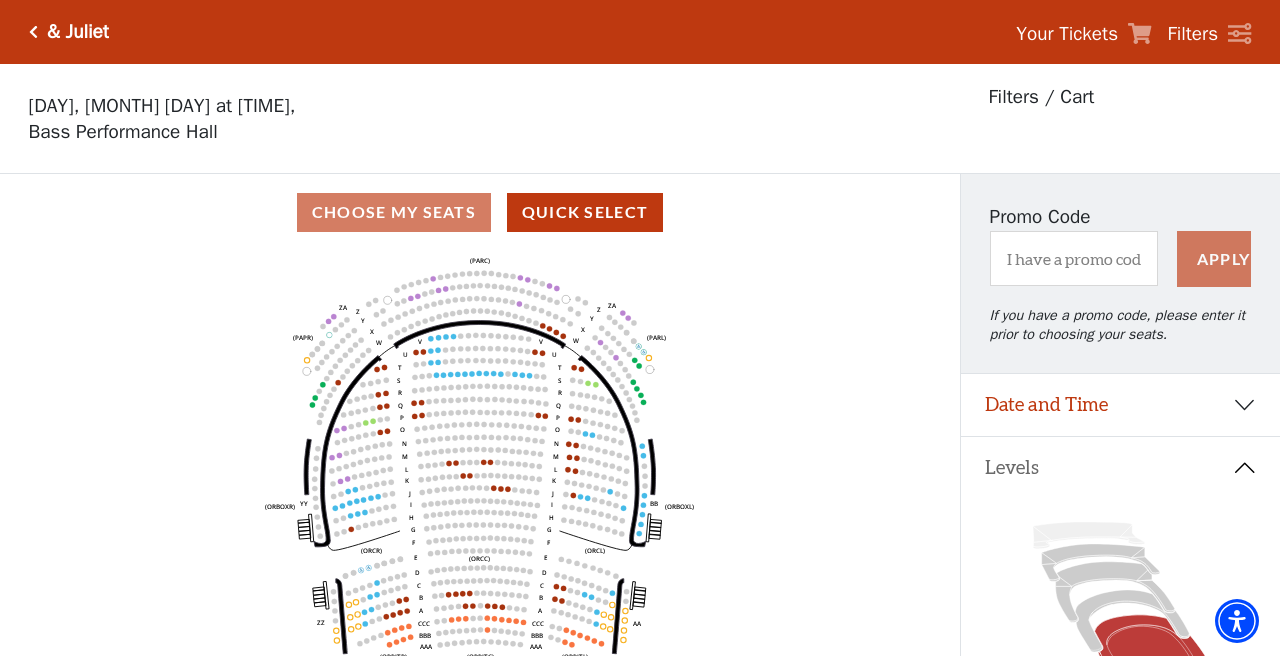 scroll, scrollTop: 93, scrollLeft: 0, axis: vertical 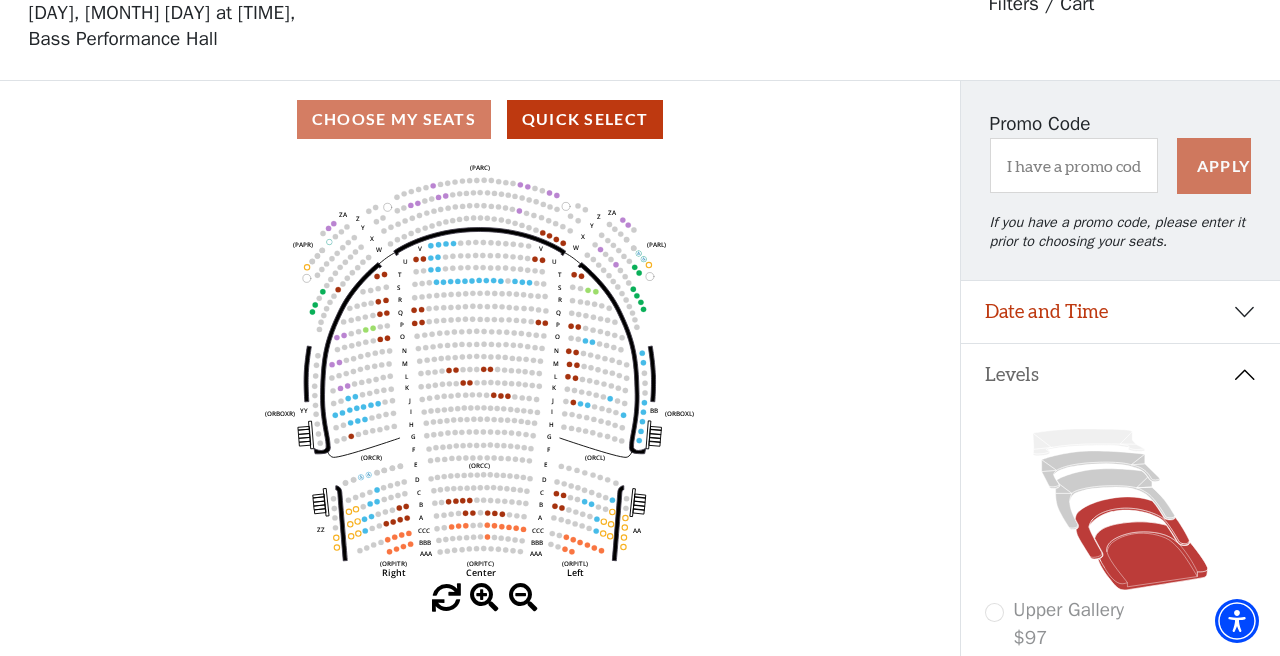 click 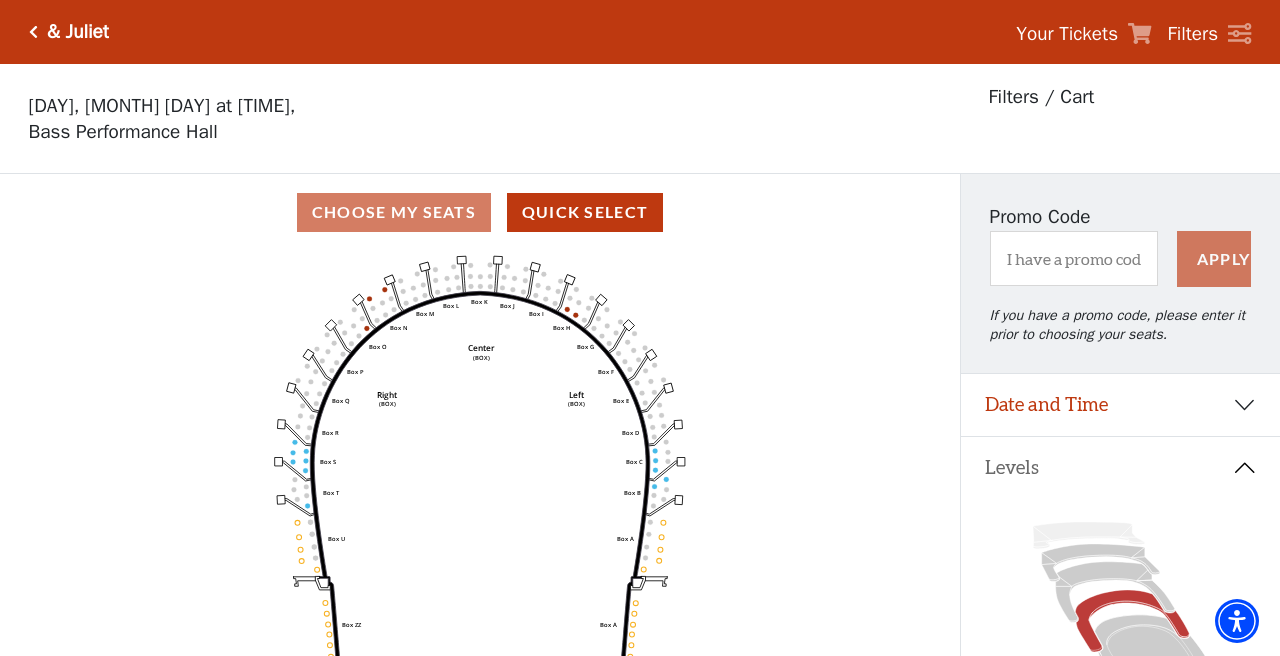 scroll, scrollTop: 93, scrollLeft: 0, axis: vertical 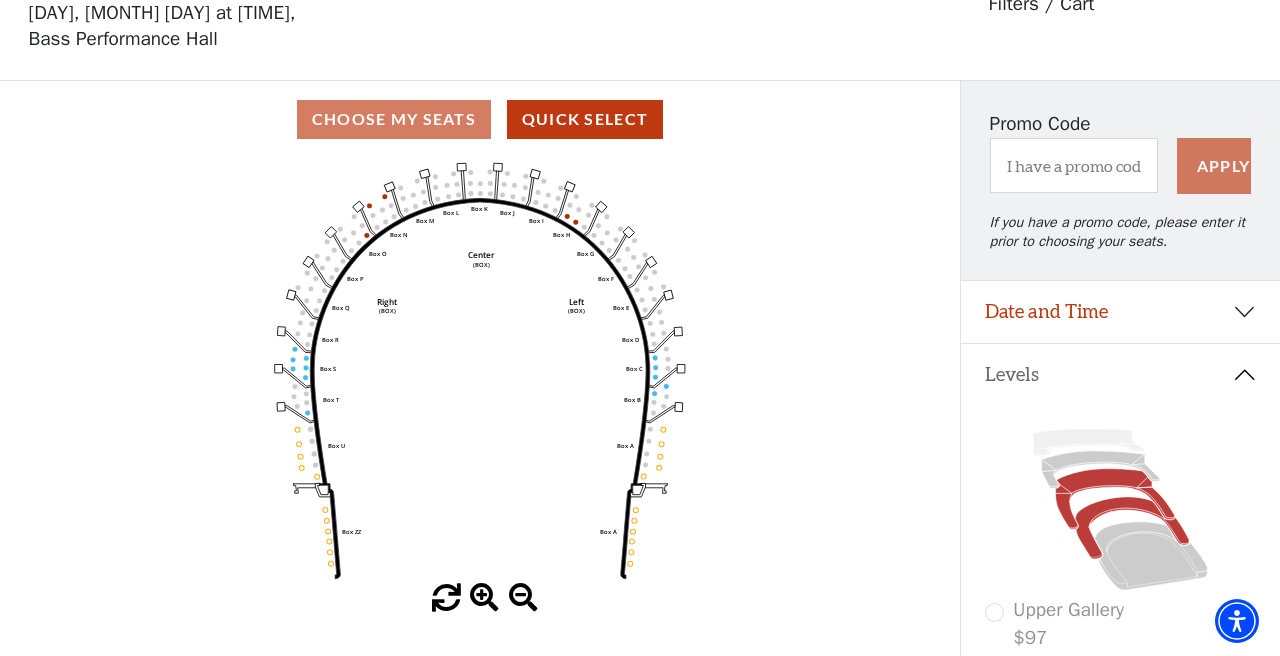 click 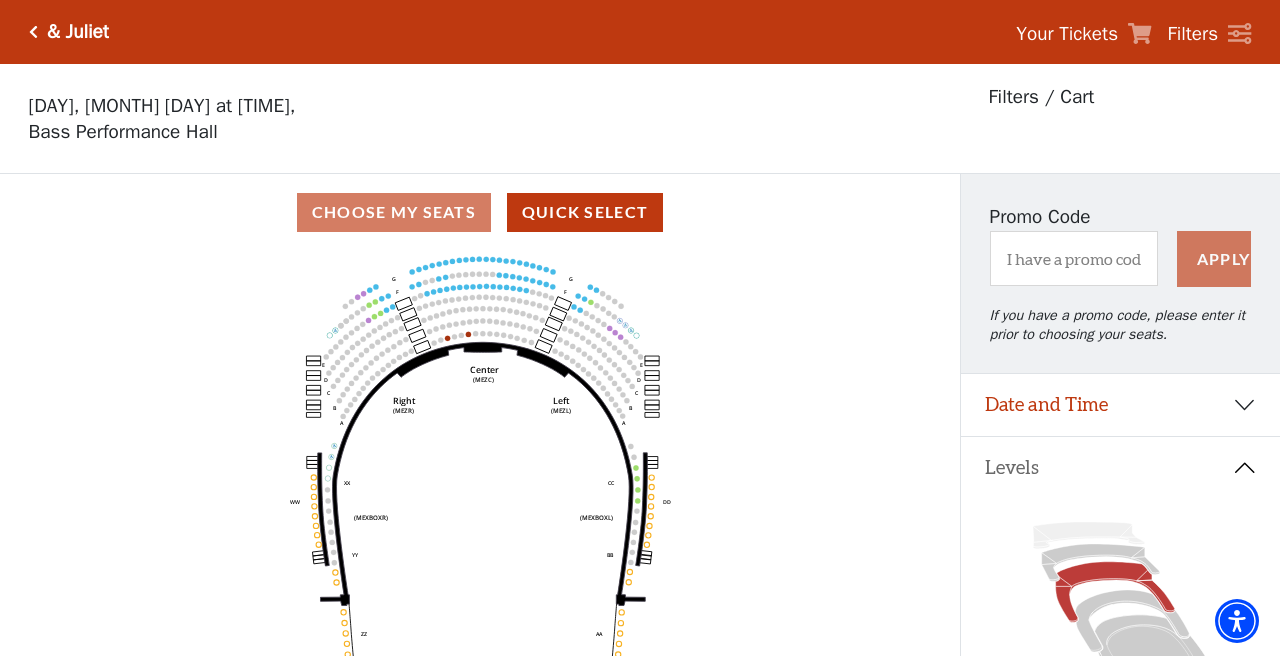 scroll, scrollTop: 93, scrollLeft: 0, axis: vertical 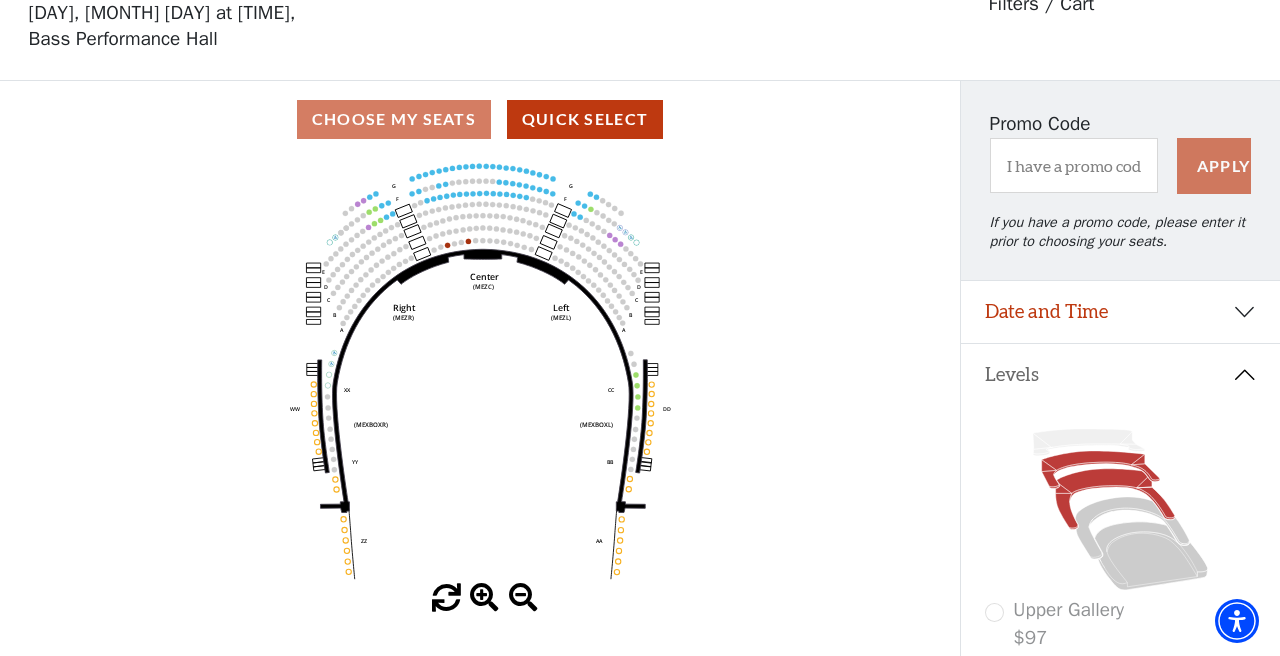 click 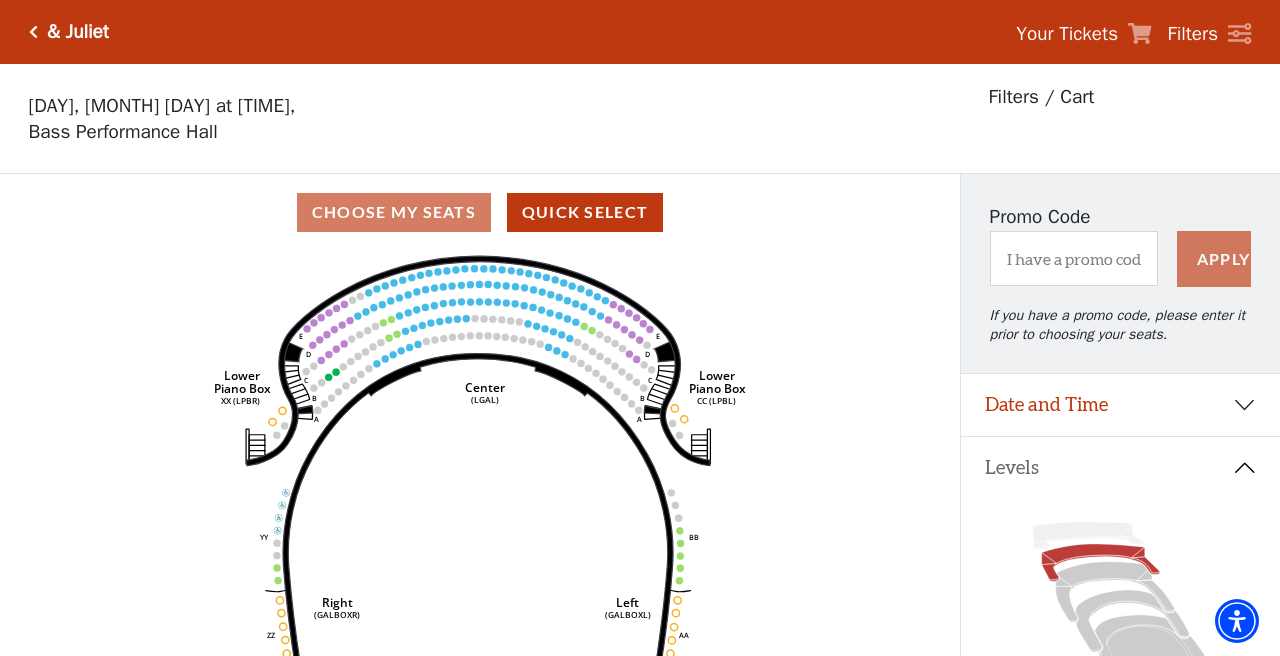 scroll, scrollTop: 93, scrollLeft: 0, axis: vertical 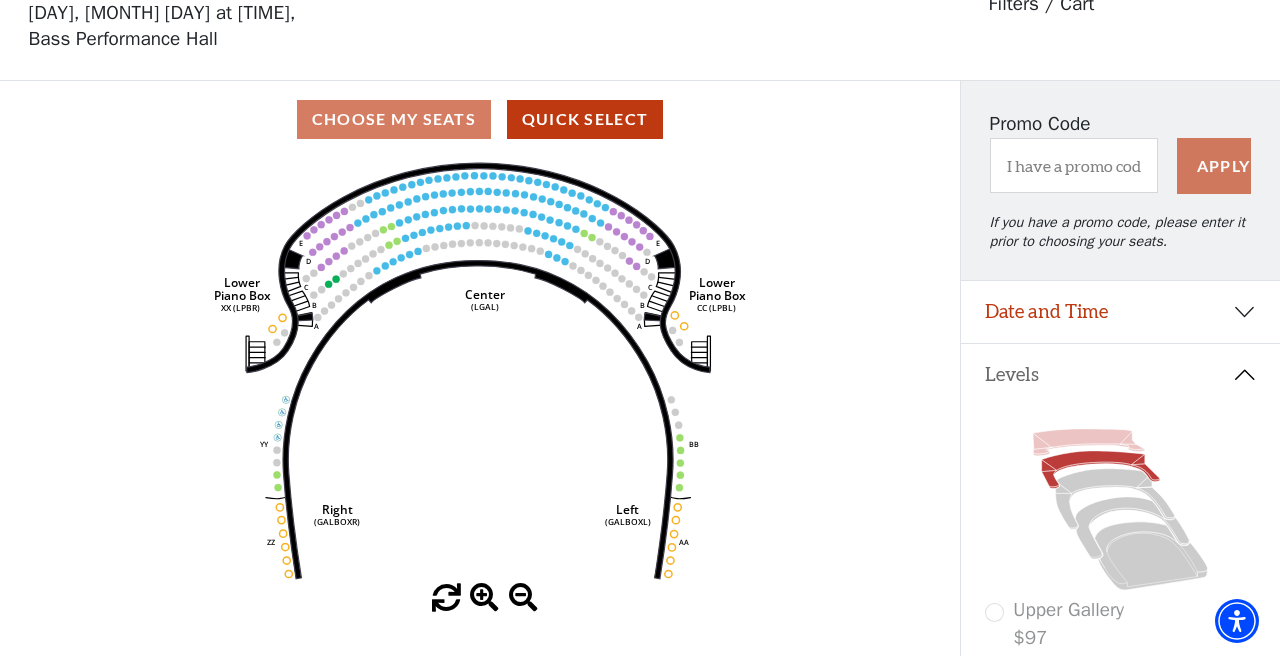 click 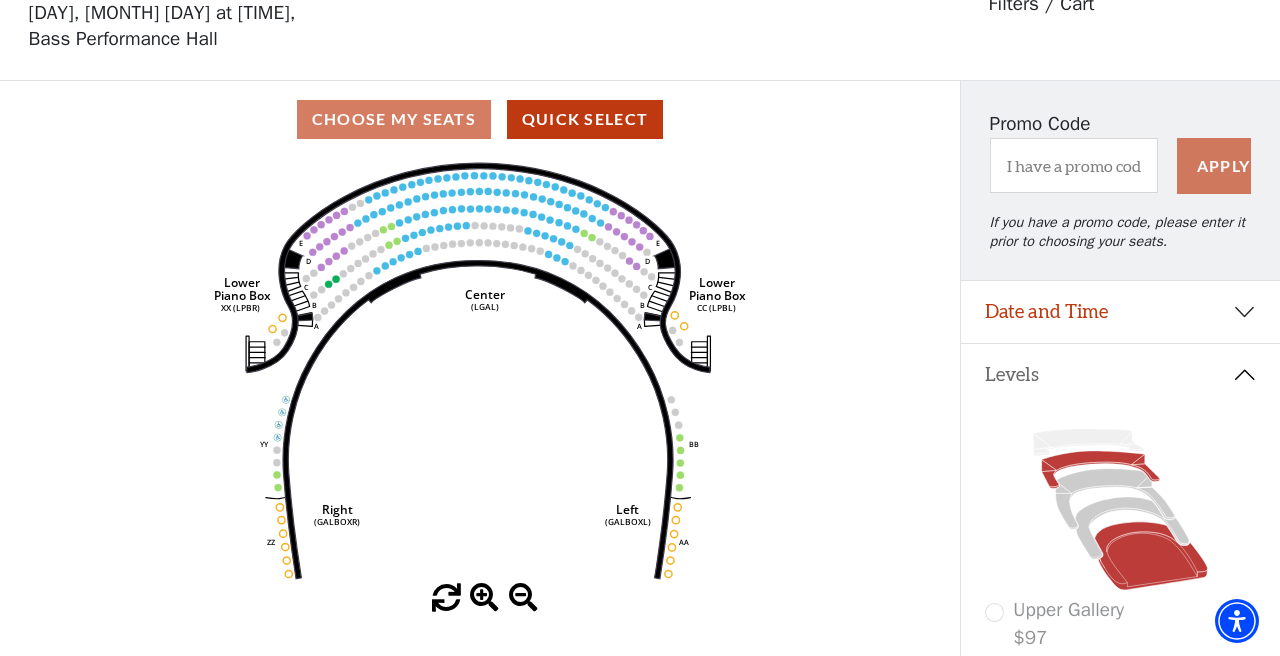 click 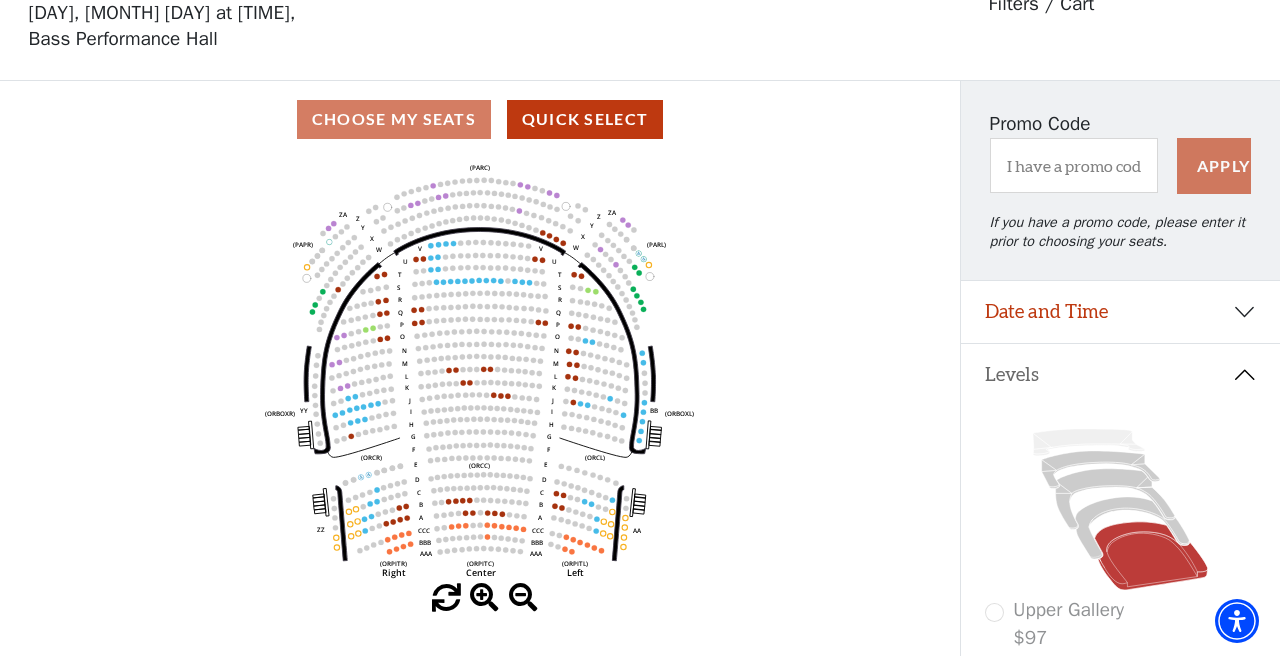 scroll, scrollTop: 92, scrollLeft: 0, axis: vertical 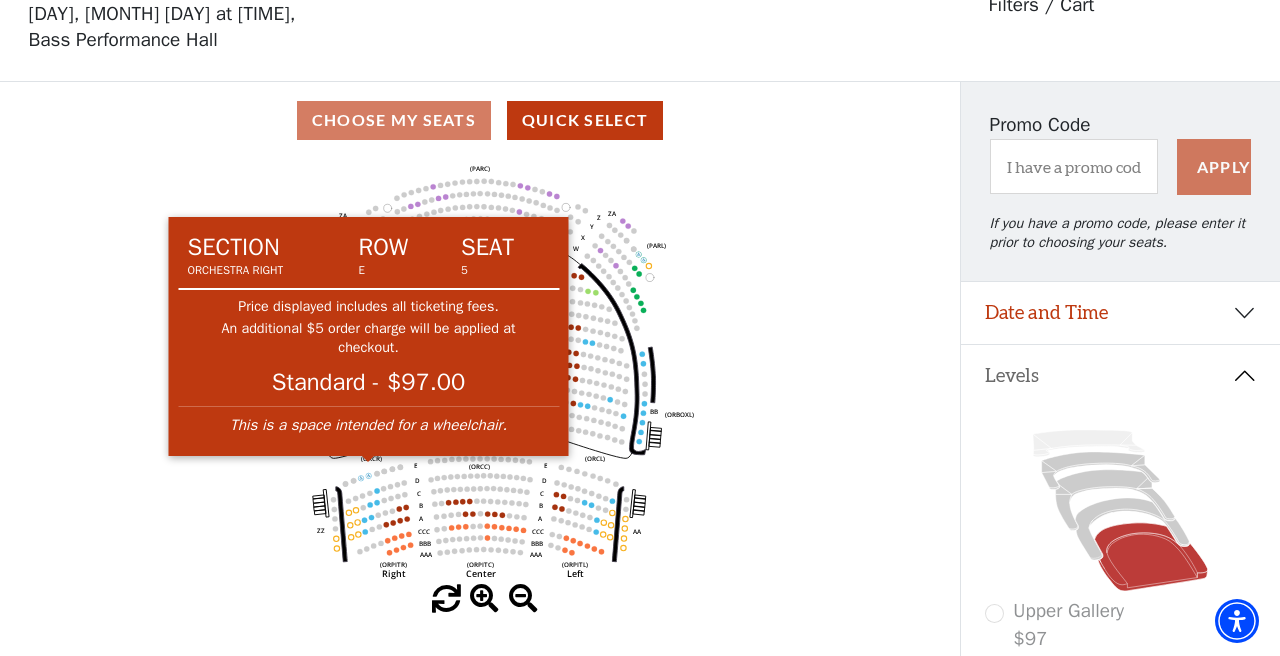click 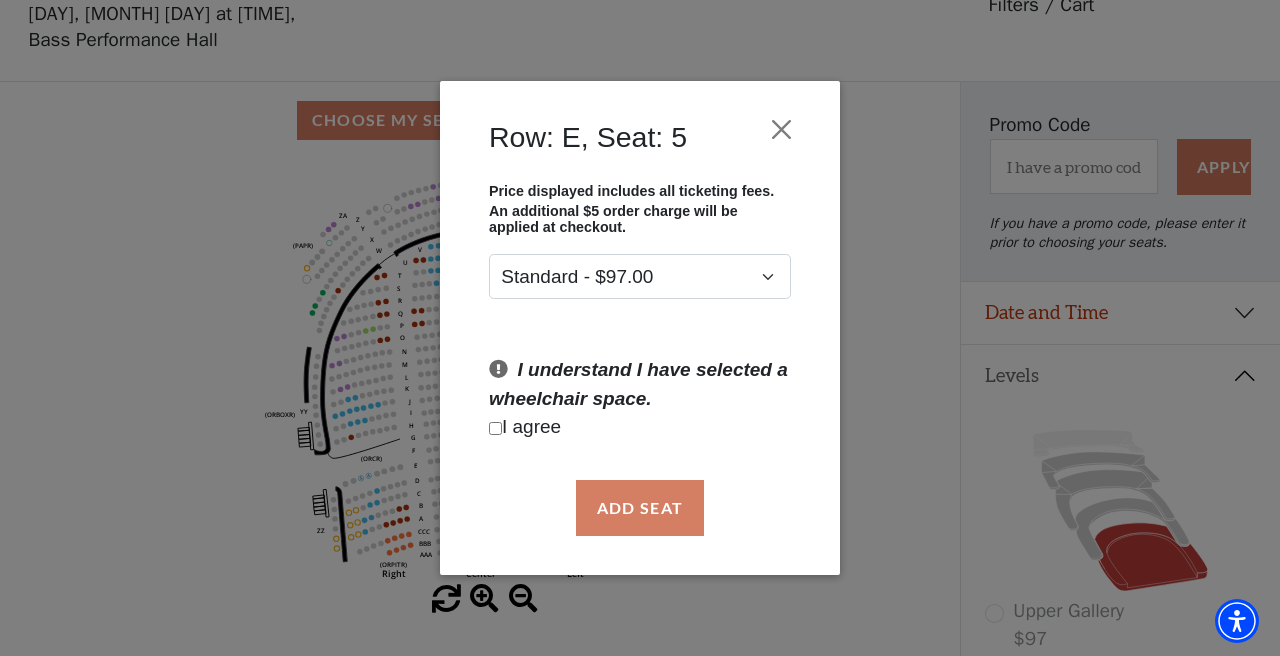 click at bounding box center [495, 428] 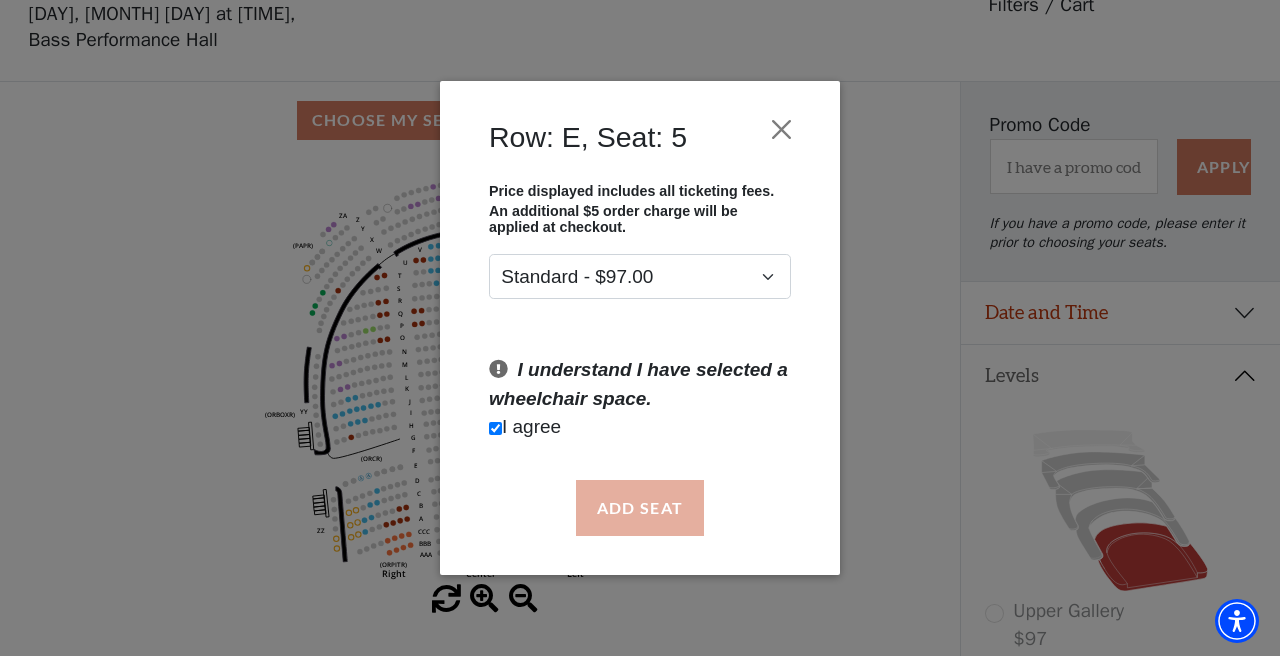 click on "Add Seat" at bounding box center [640, 508] 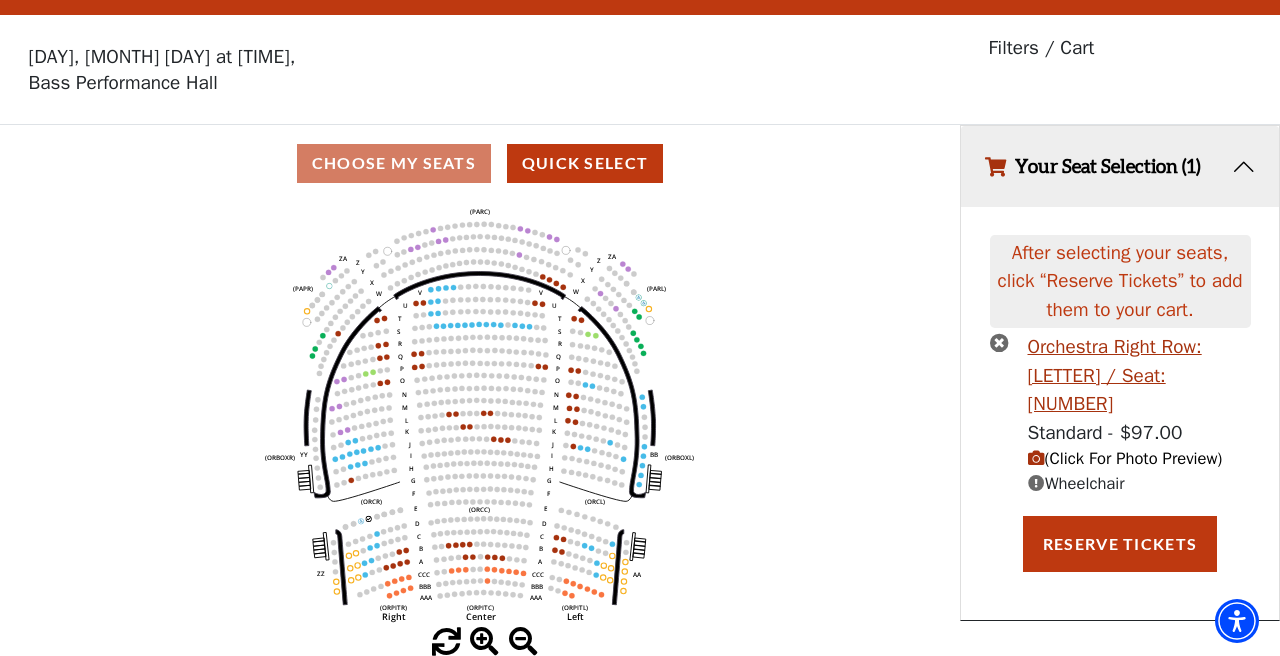 scroll, scrollTop: 0, scrollLeft: 0, axis: both 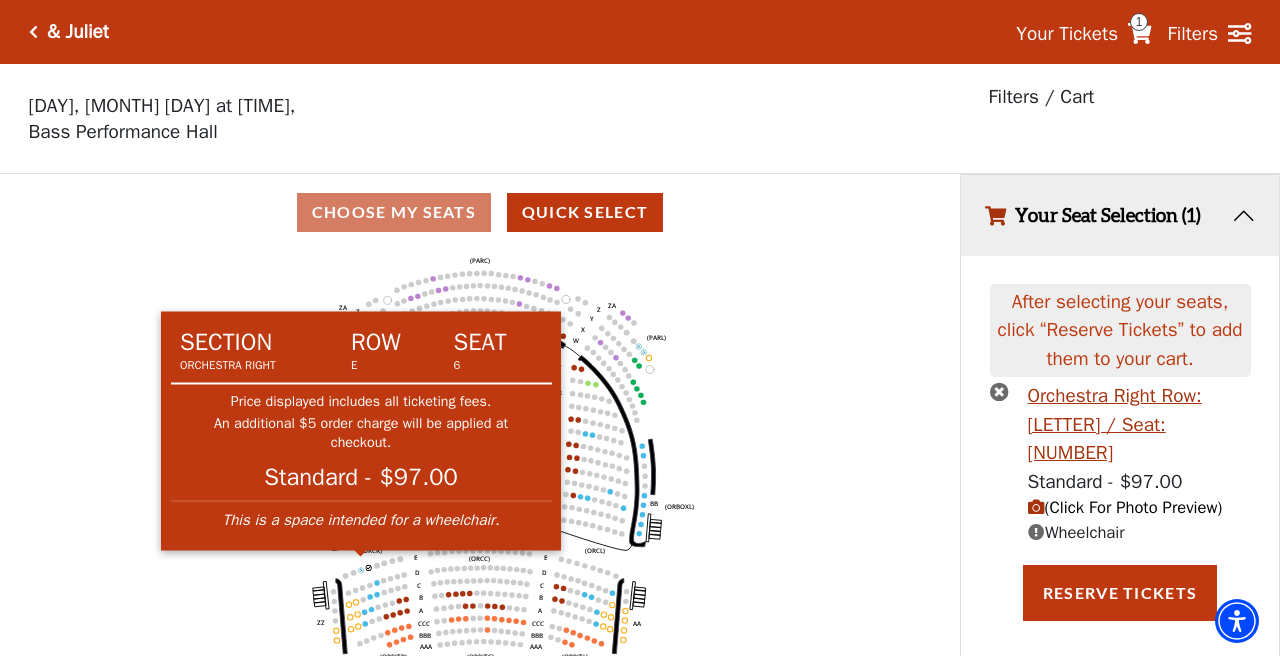 click 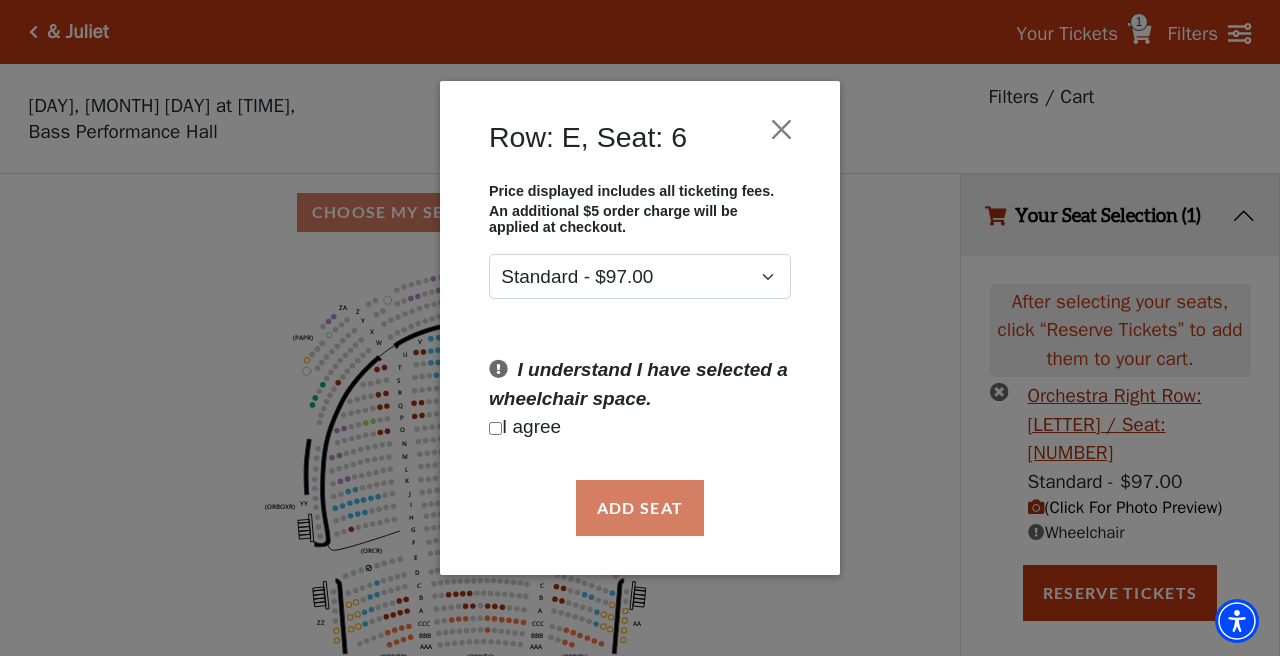click at bounding box center (495, 428) 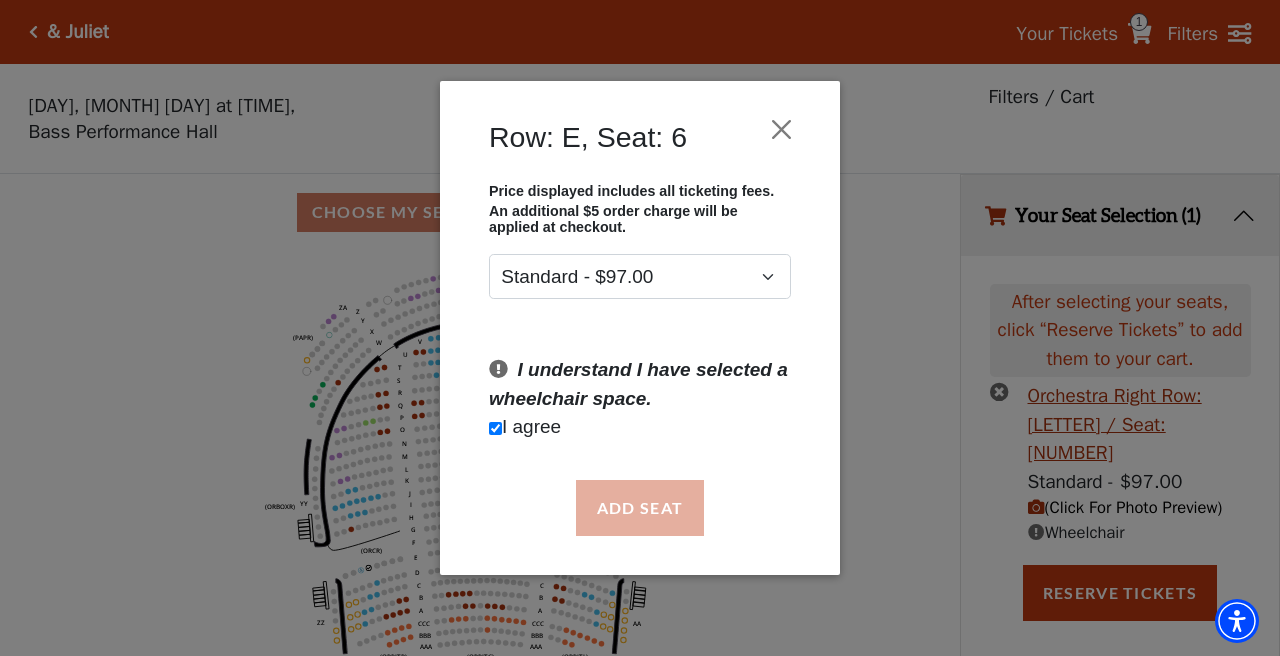 click on "Add Seat" at bounding box center [640, 508] 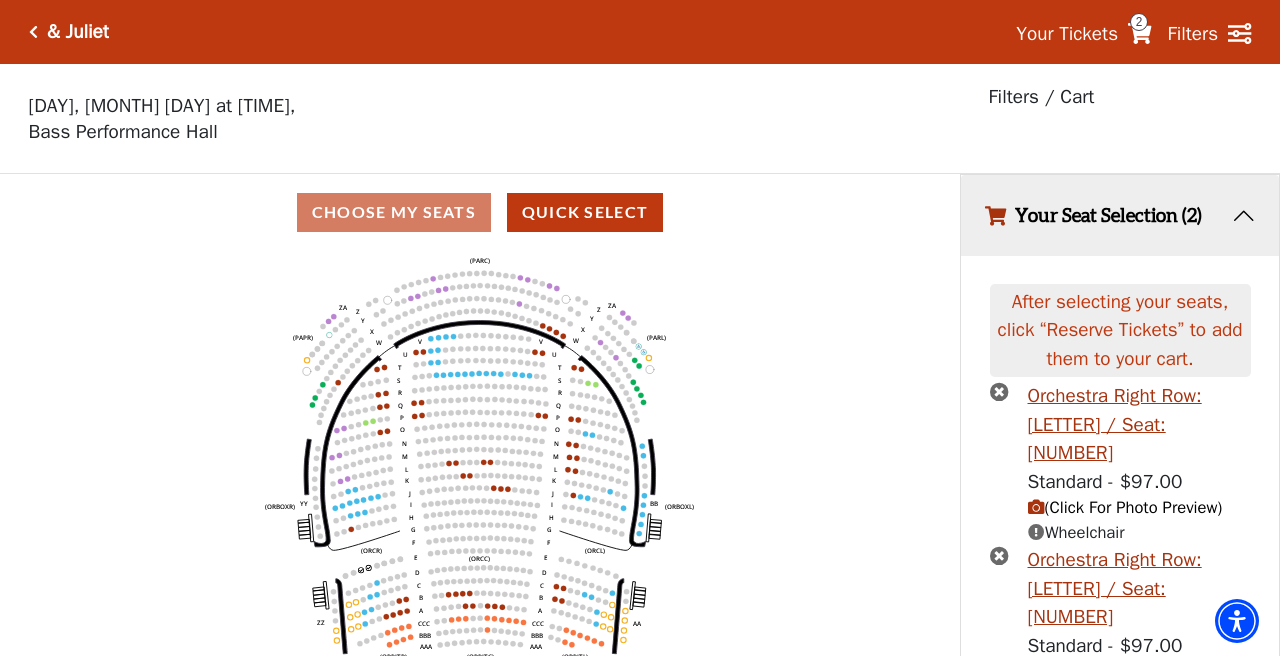scroll, scrollTop: 56, scrollLeft: 0, axis: vertical 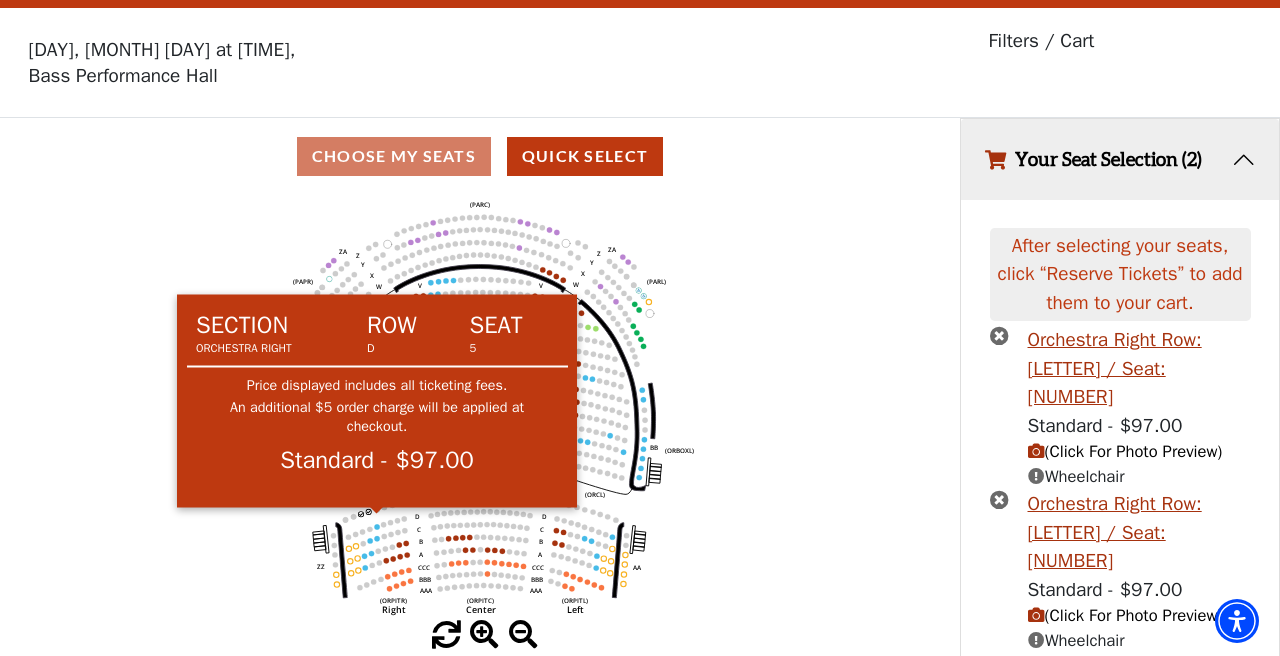 click 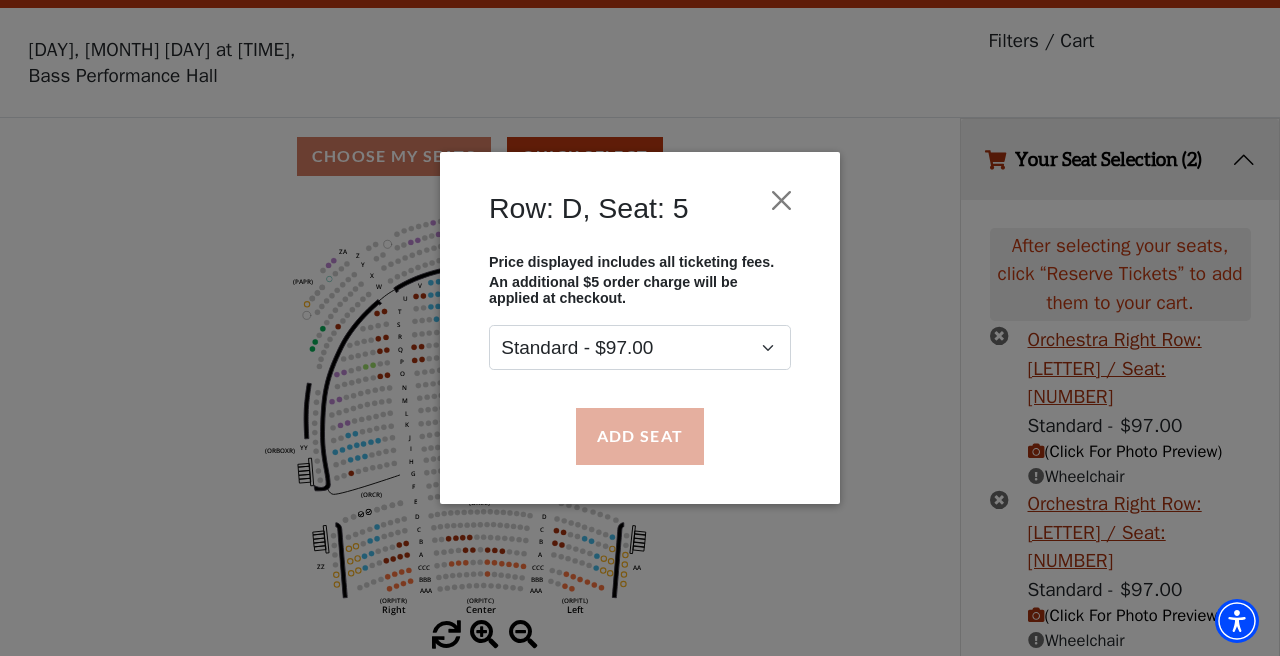 click on "Add Seat" at bounding box center [640, 436] 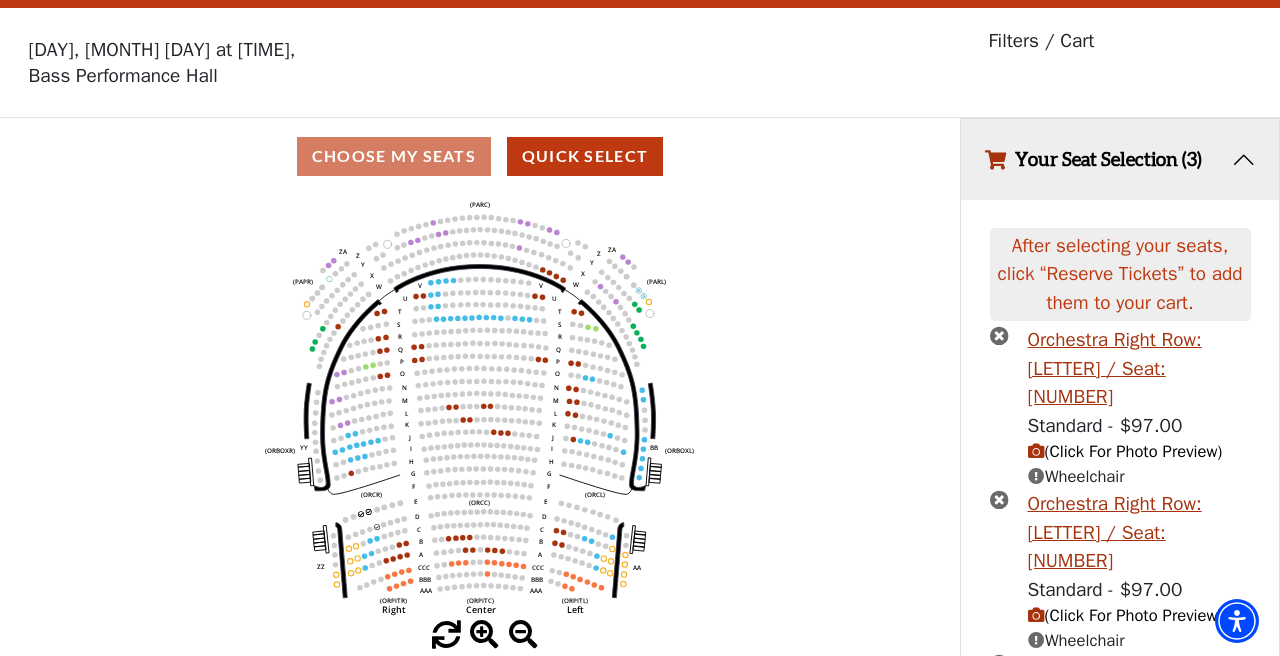 scroll, scrollTop: 164, scrollLeft: 0, axis: vertical 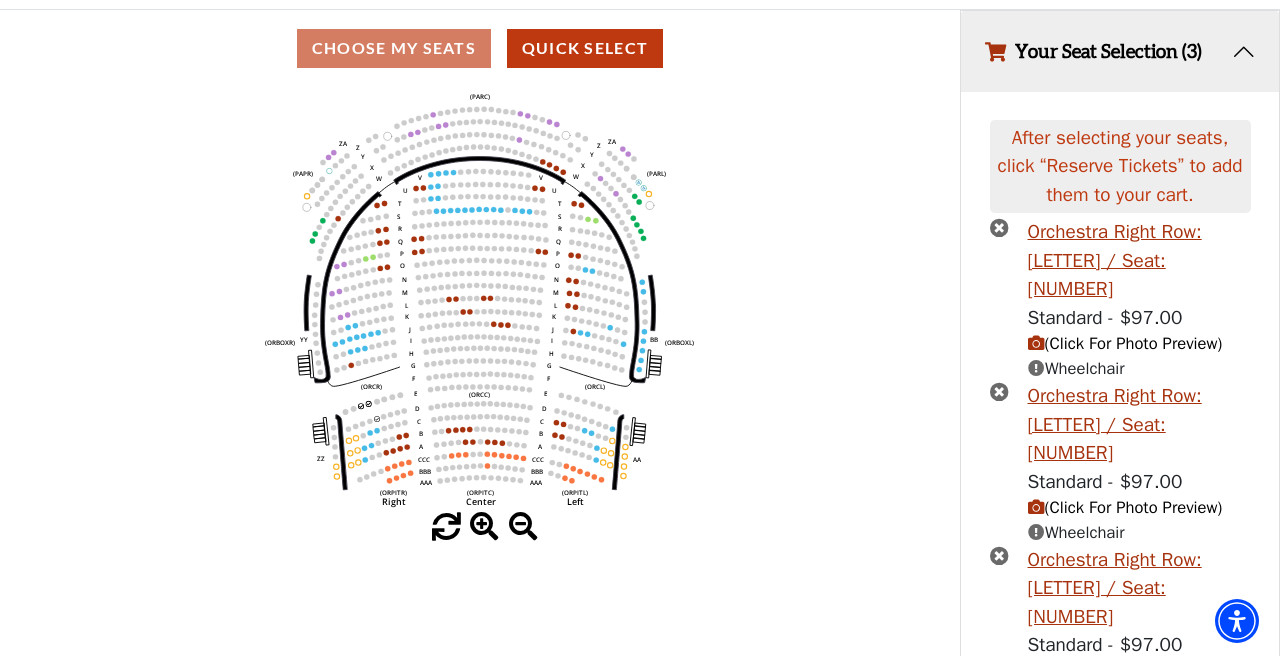click on "Reserve Tickets" at bounding box center [1120, 732] 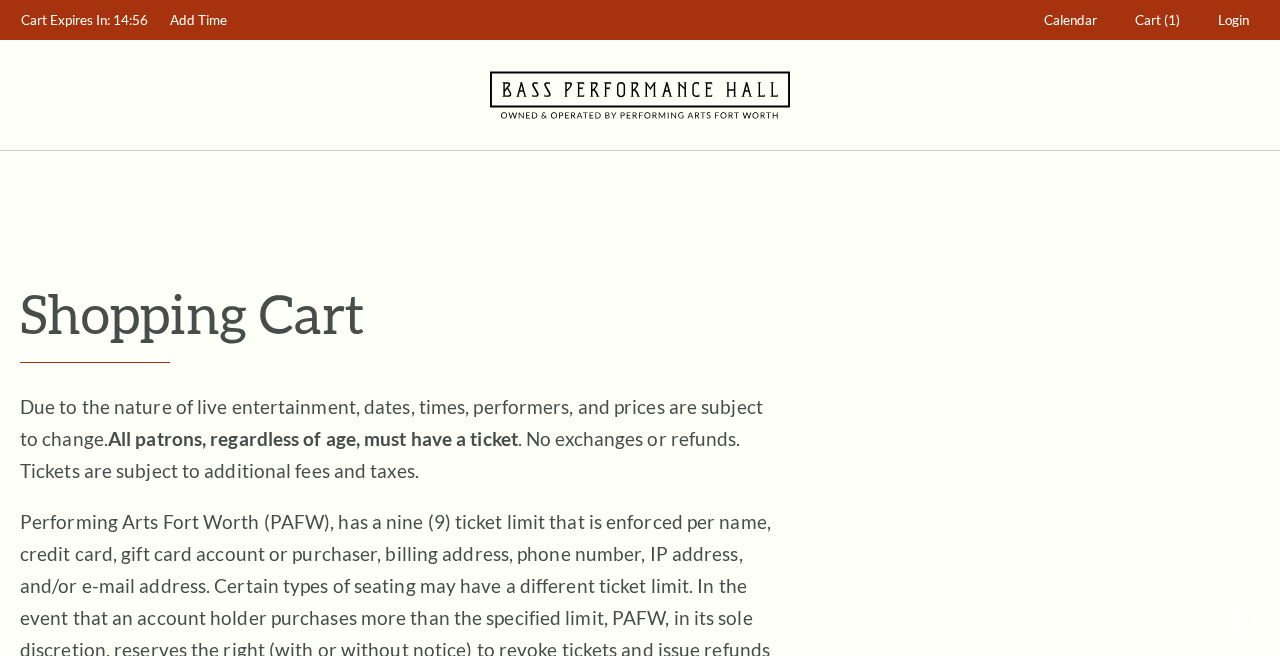 scroll, scrollTop: 0, scrollLeft: 0, axis: both 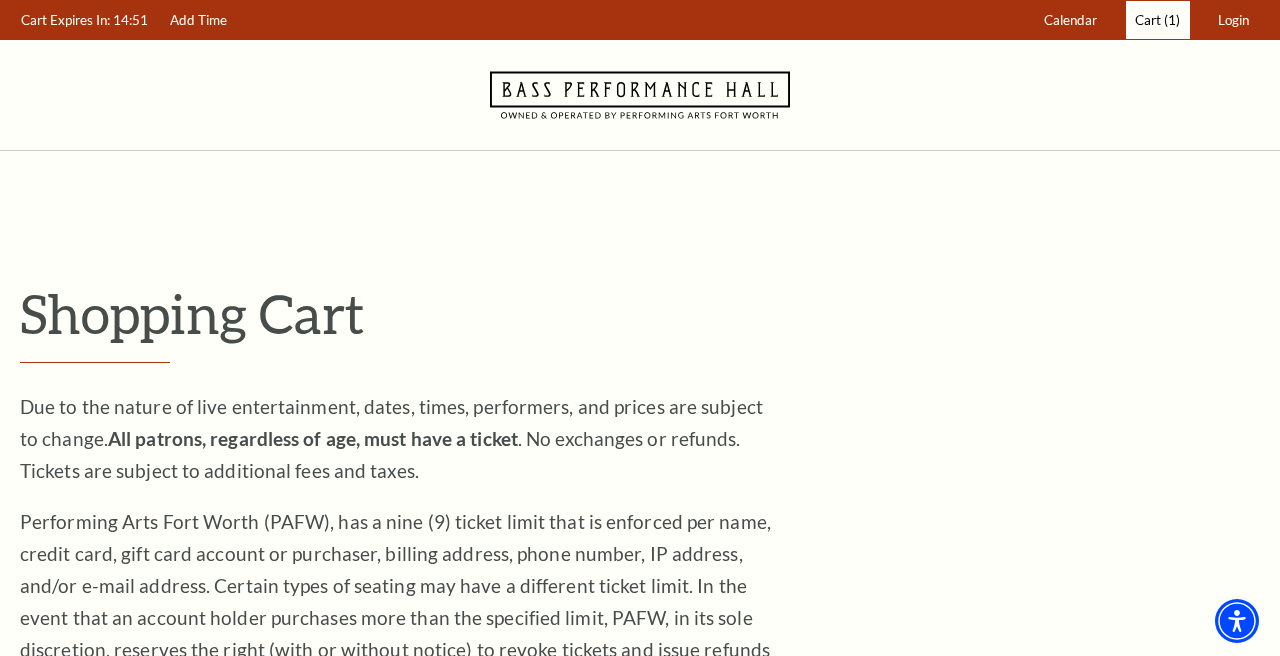 click on "Cart
(1)" at bounding box center (1158, 20) 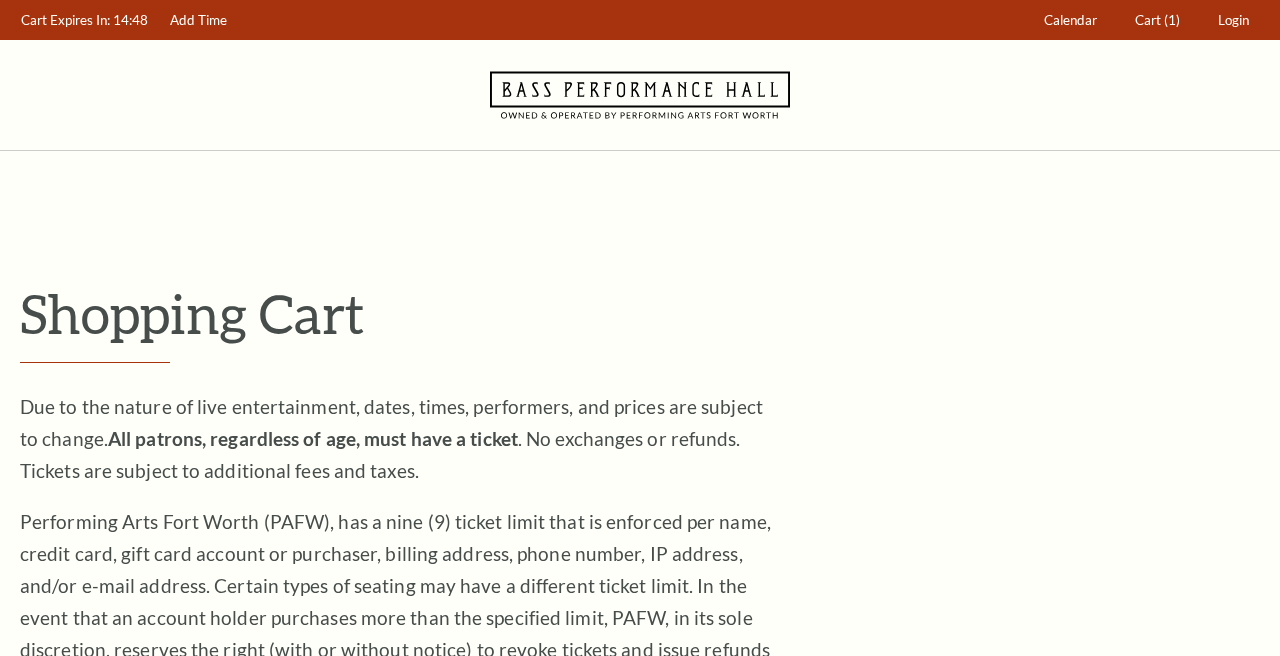 scroll, scrollTop: 0, scrollLeft: 0, axis: both 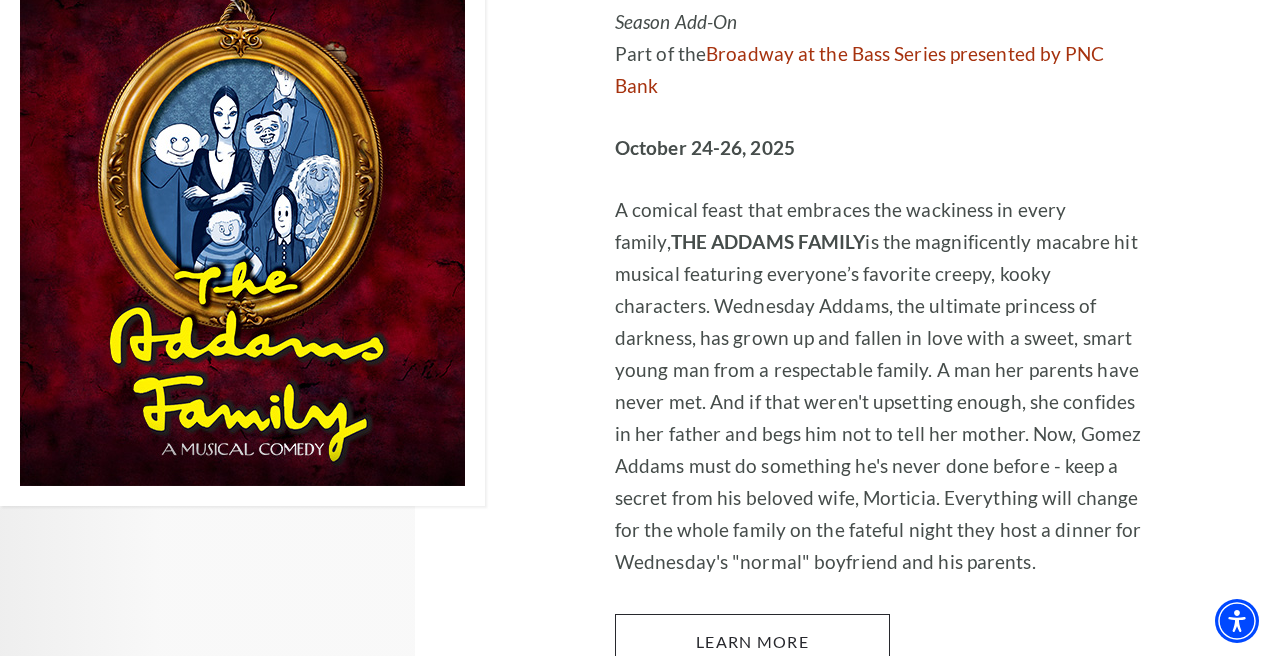 click on "Learn More" at bounding box center [752, 642] 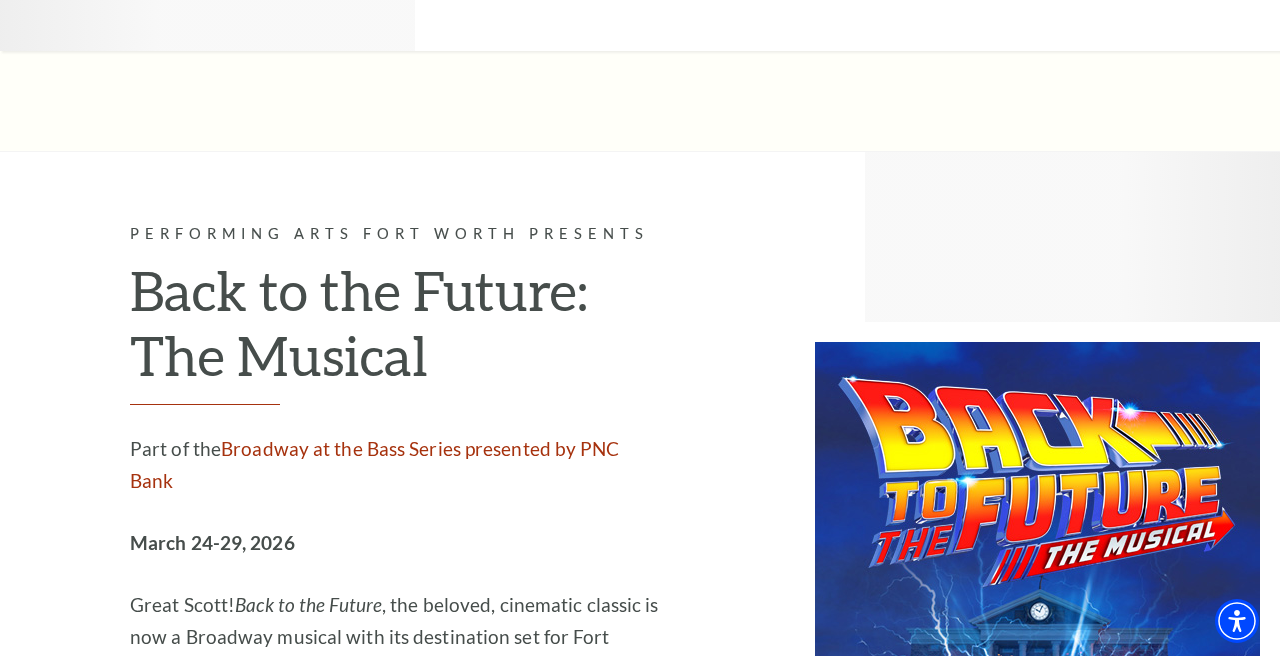 scroll, scrollTop: 8973, scrollLeft: 0, axis: vertical 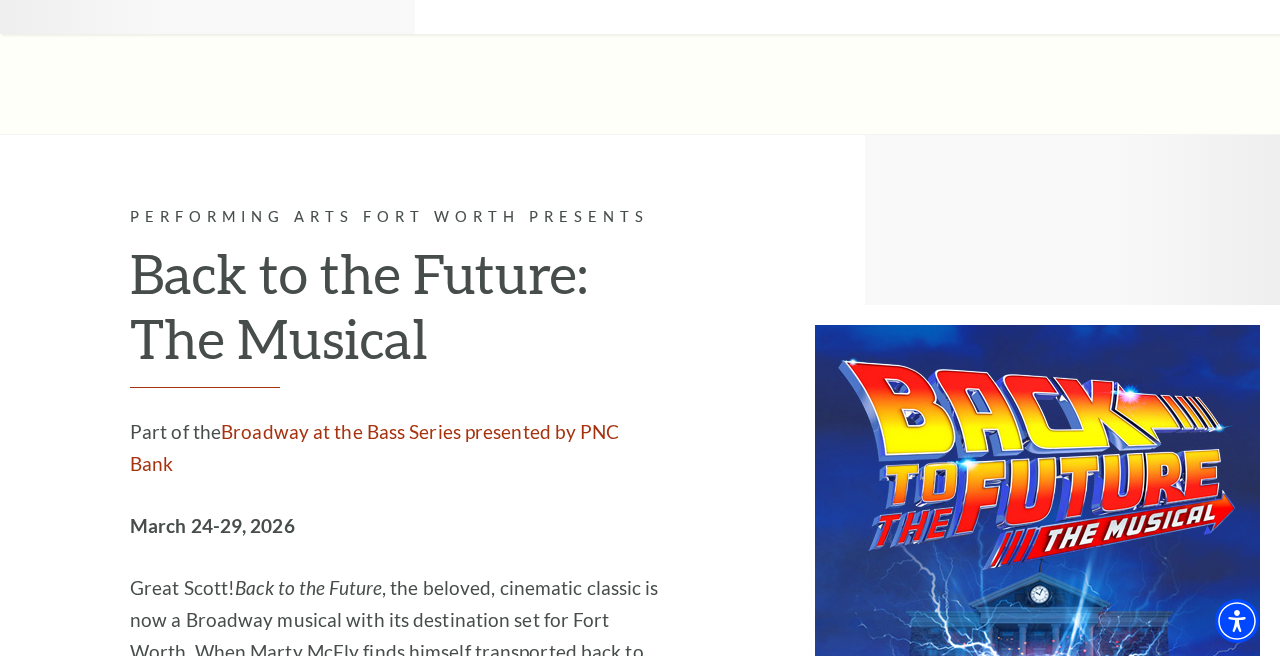click on "Learn More" at bounding box center (267, 924) 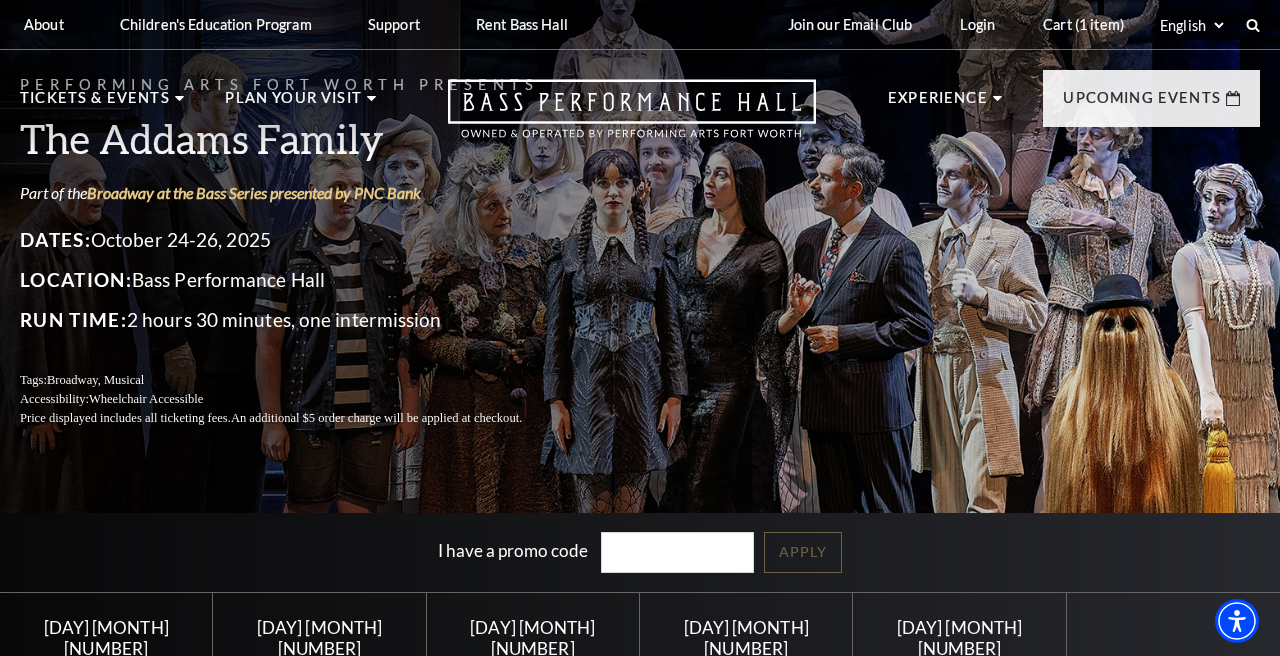 scroll, scrollTop: 0, scrollLeft: 0, axis: both 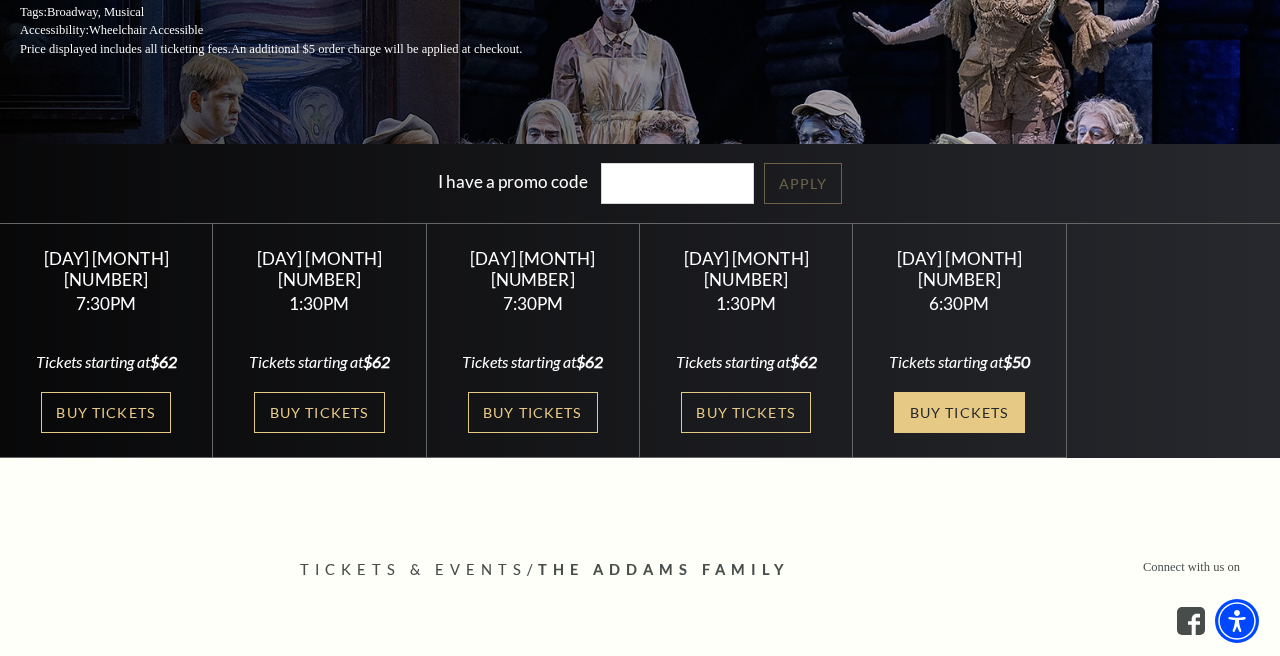 click on "Buy Tickets" at bounding box center (959, 412) 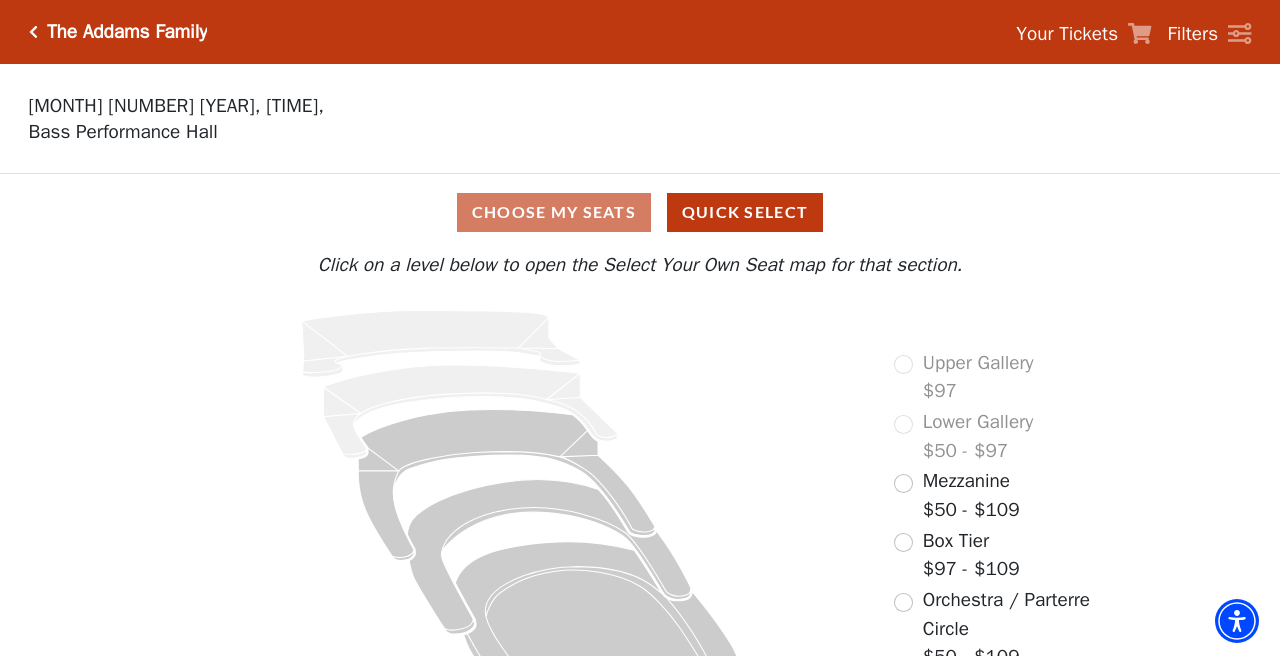 scroll, scrollTop: 0, scrollLeft: 0, axis: both 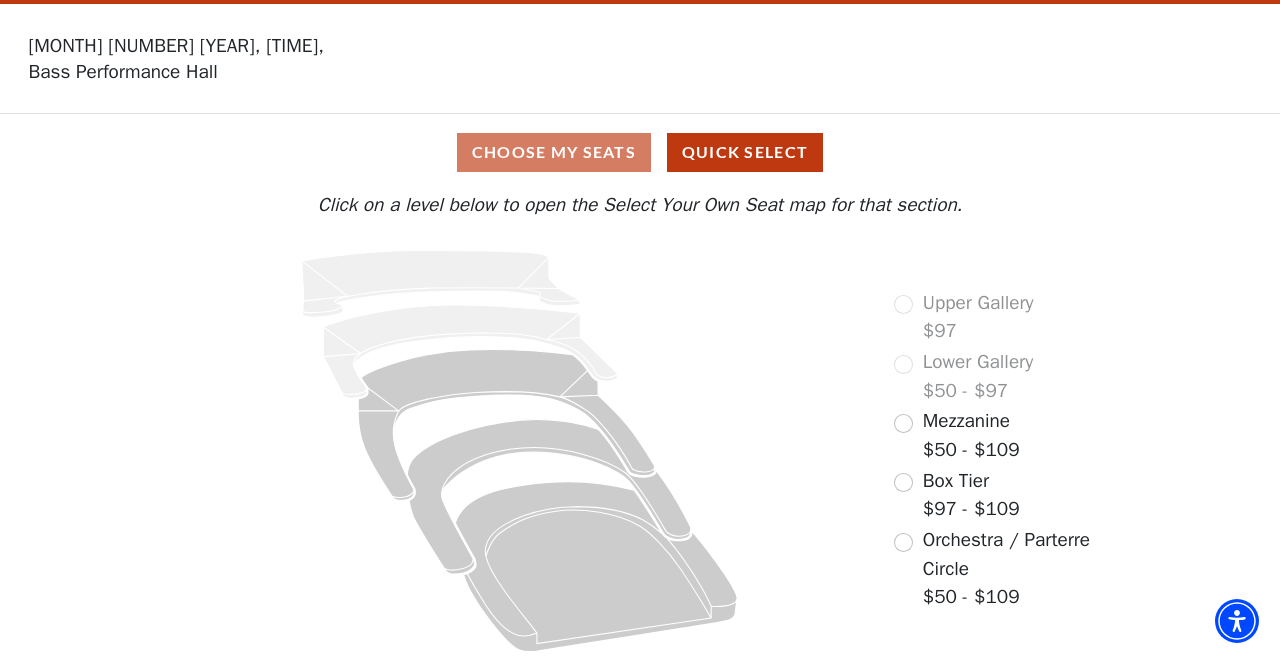 click at bounding box center [903, 542] 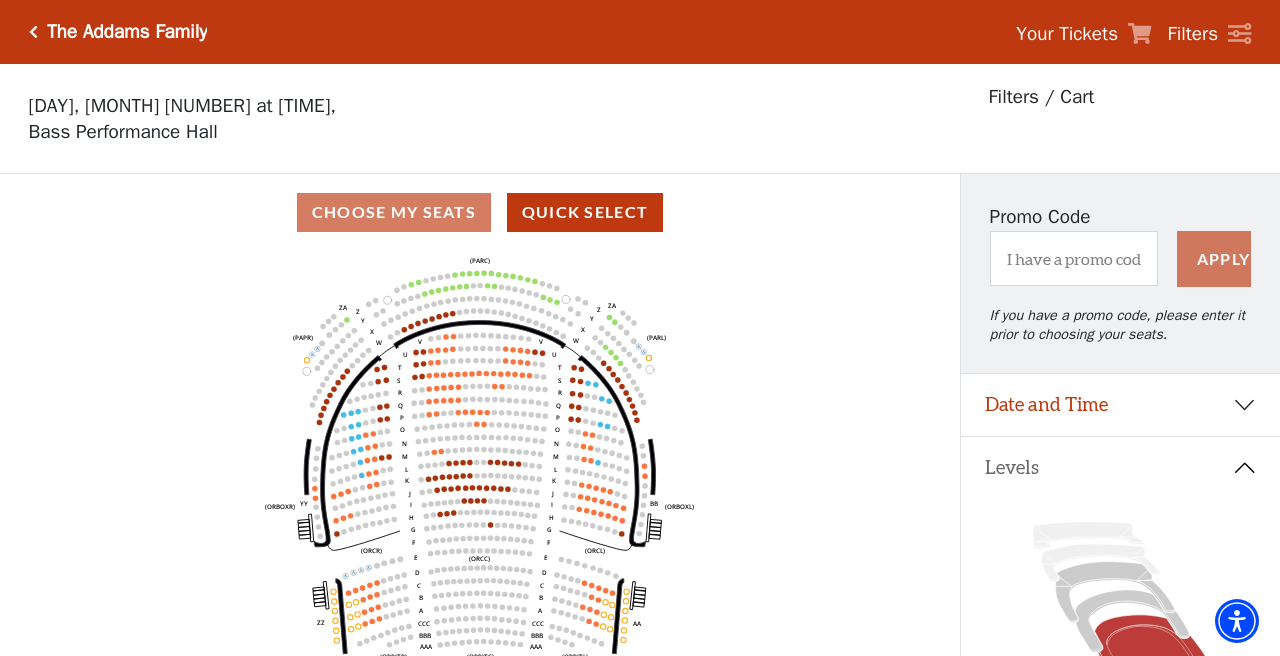 scroll, scrollTop: 93, scrollLeft: 0, axis: vertical 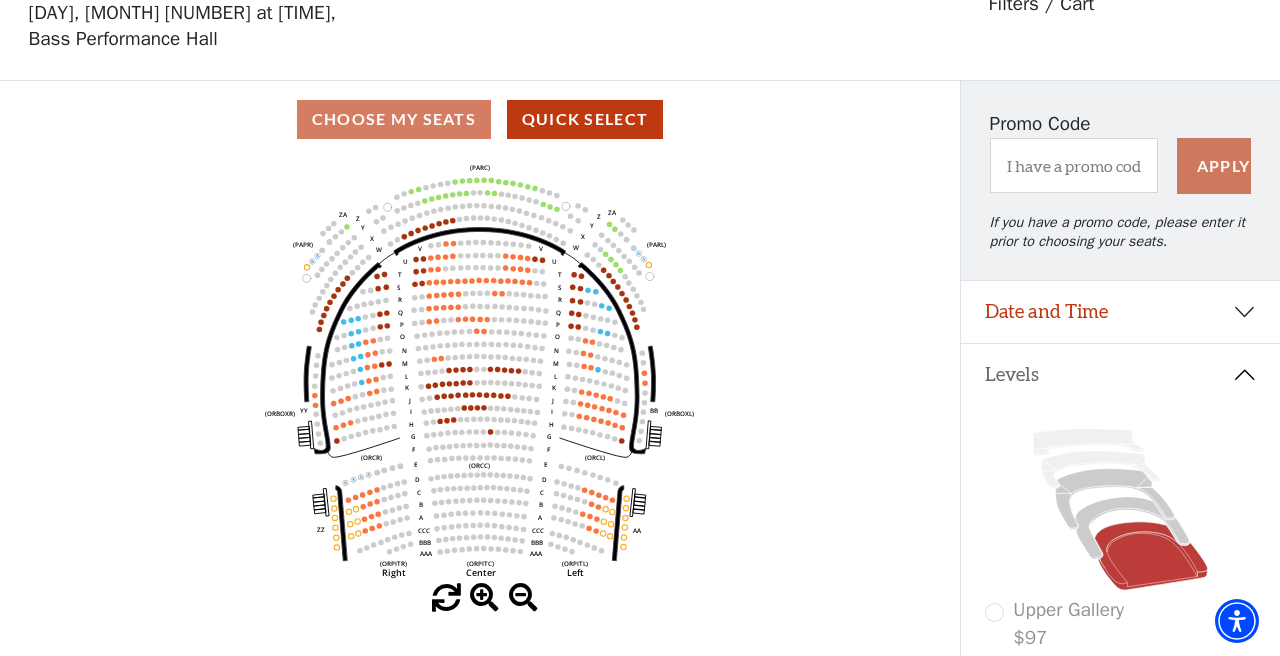 click at bounding box center (484, 598) 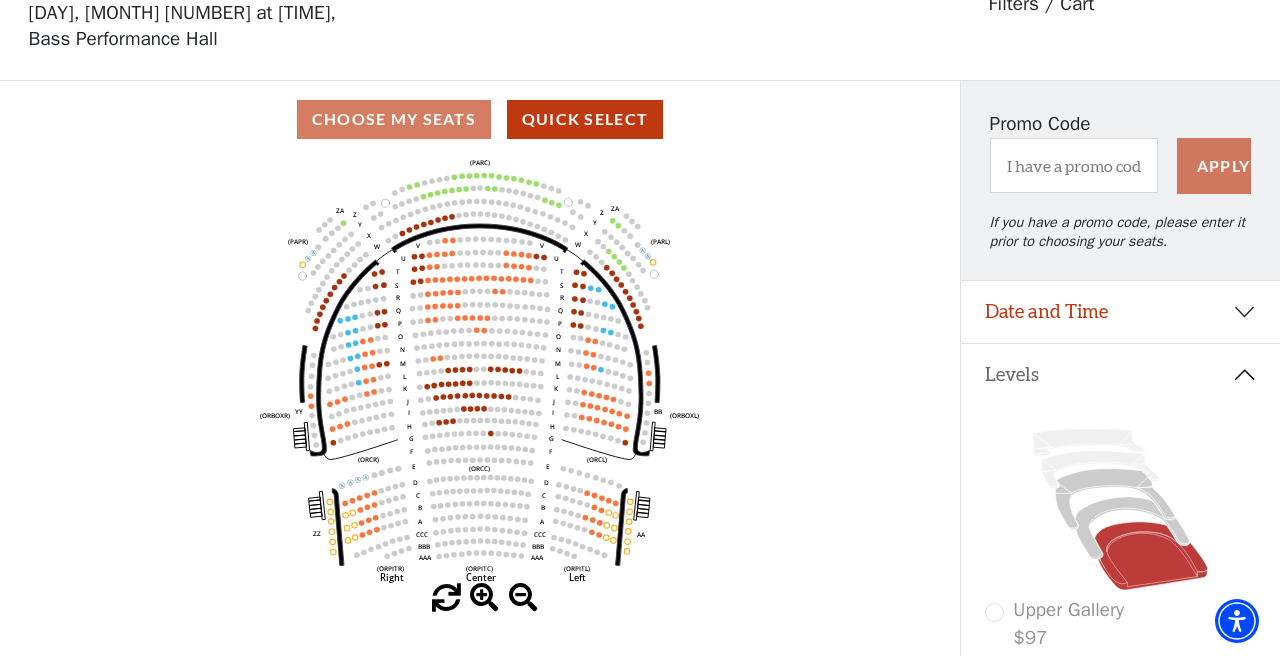 click at bounding box center [484, 598] 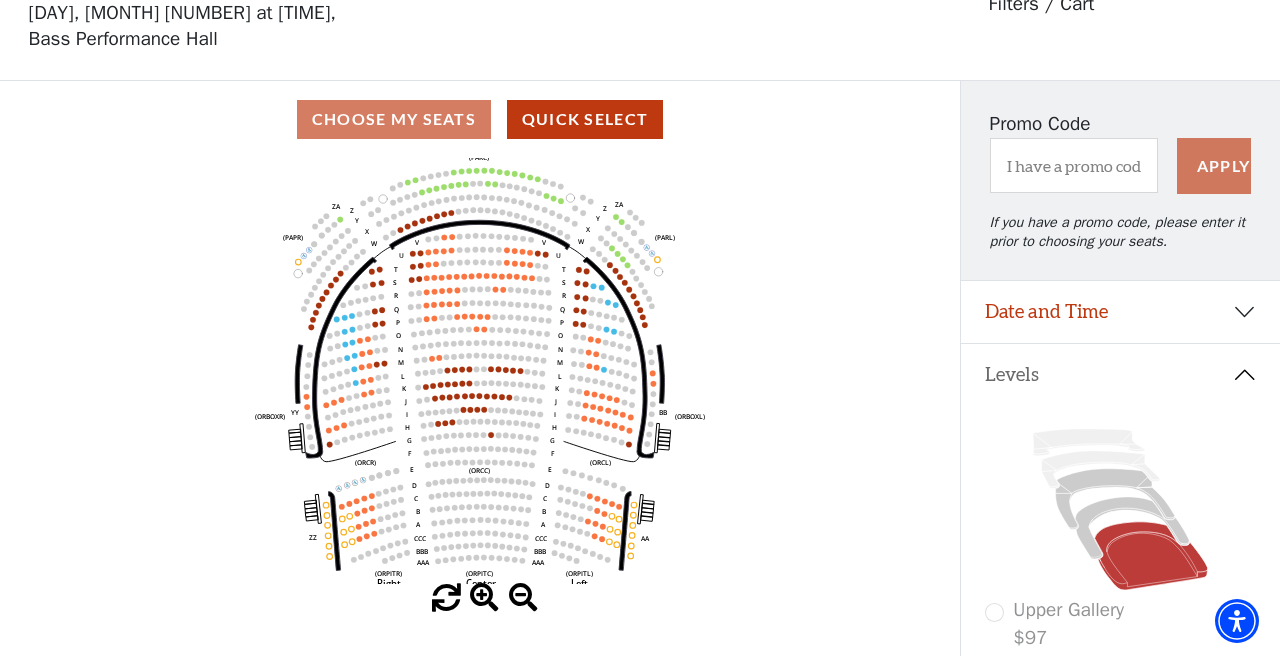 click at bounding box center (484, 598) 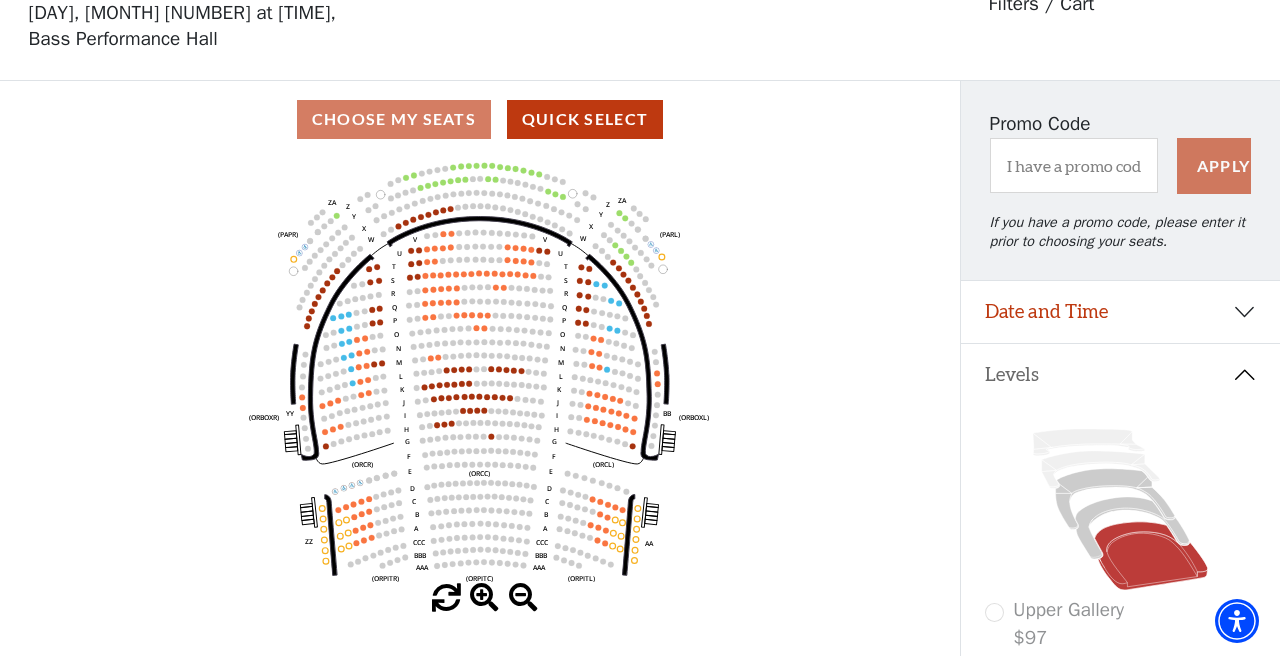 click at bounding box center (484, 598) 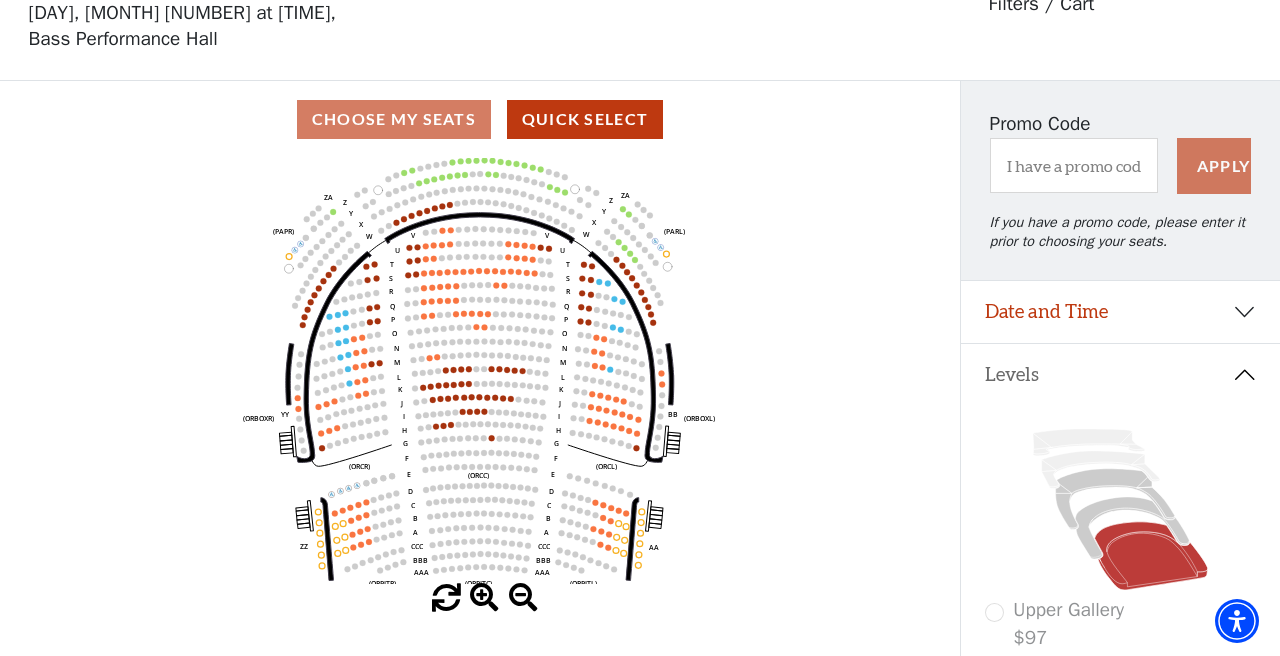 click at bounding box center (484, 598) 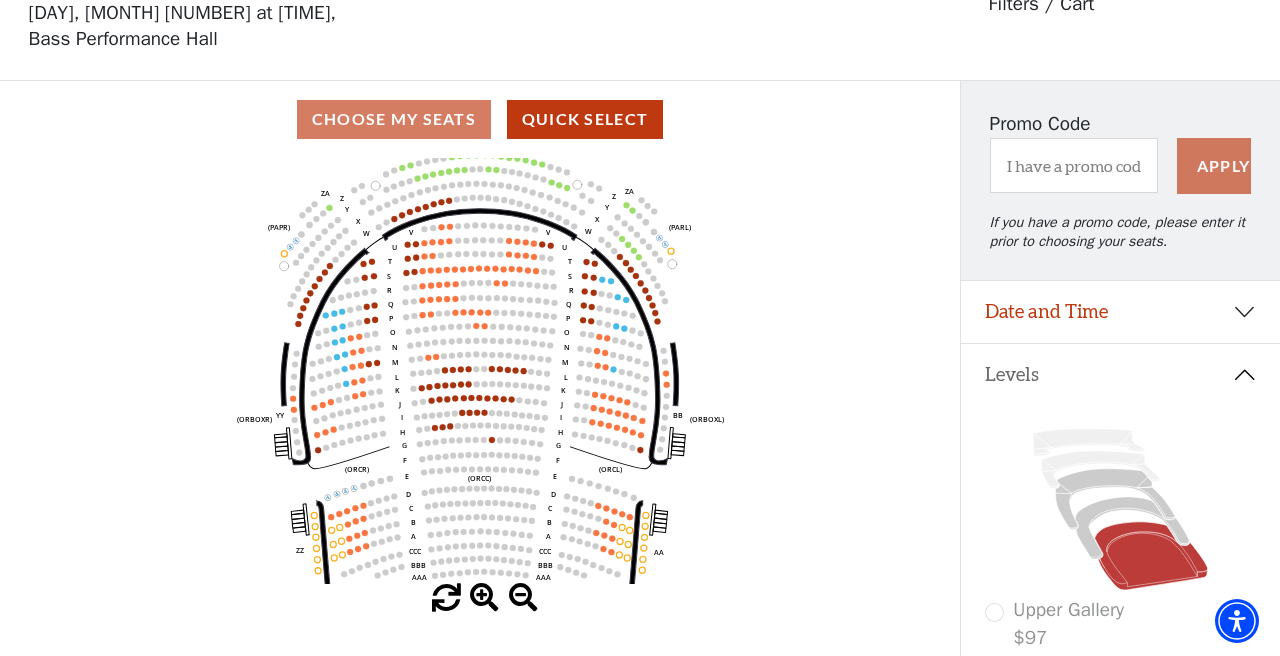 click at bounding box center [484, 598] 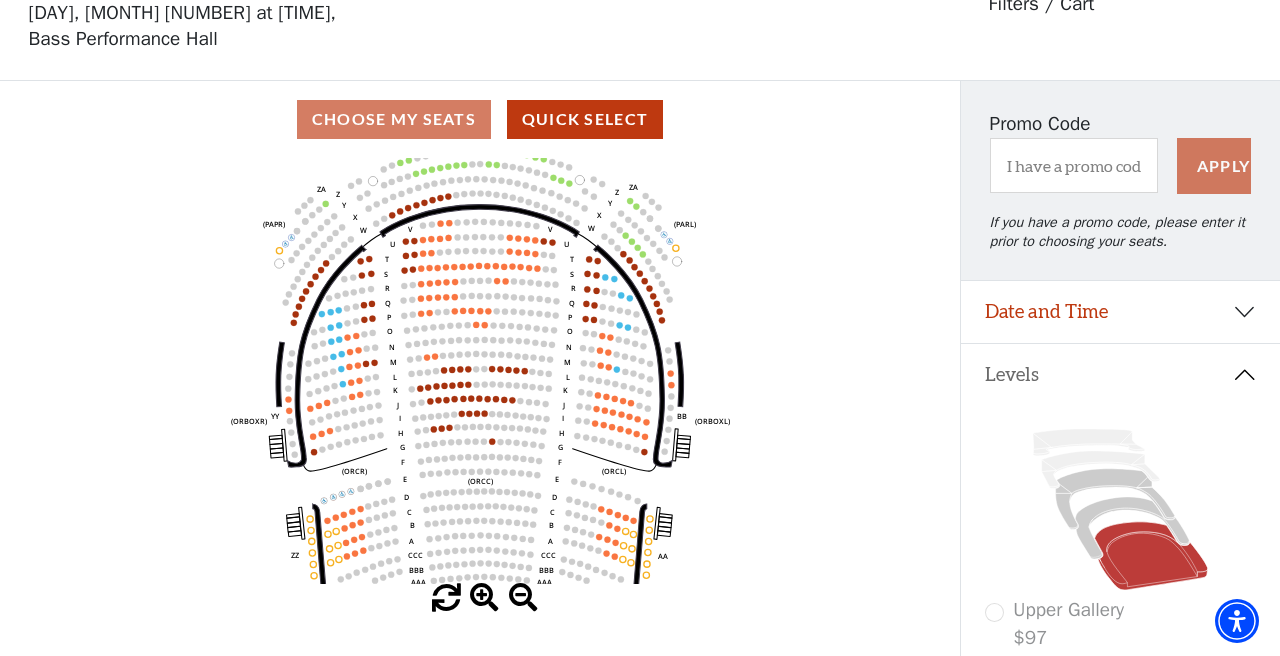 click at bounding box center [484, 598] 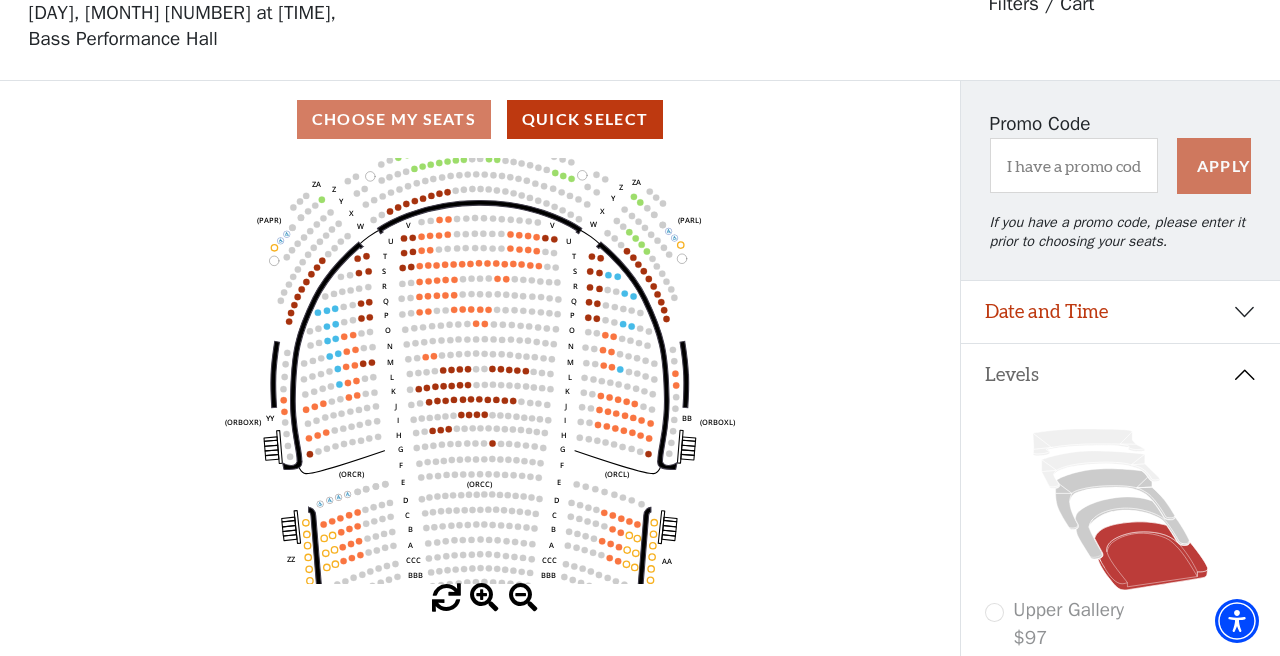 click at bounding box center [484, 598] 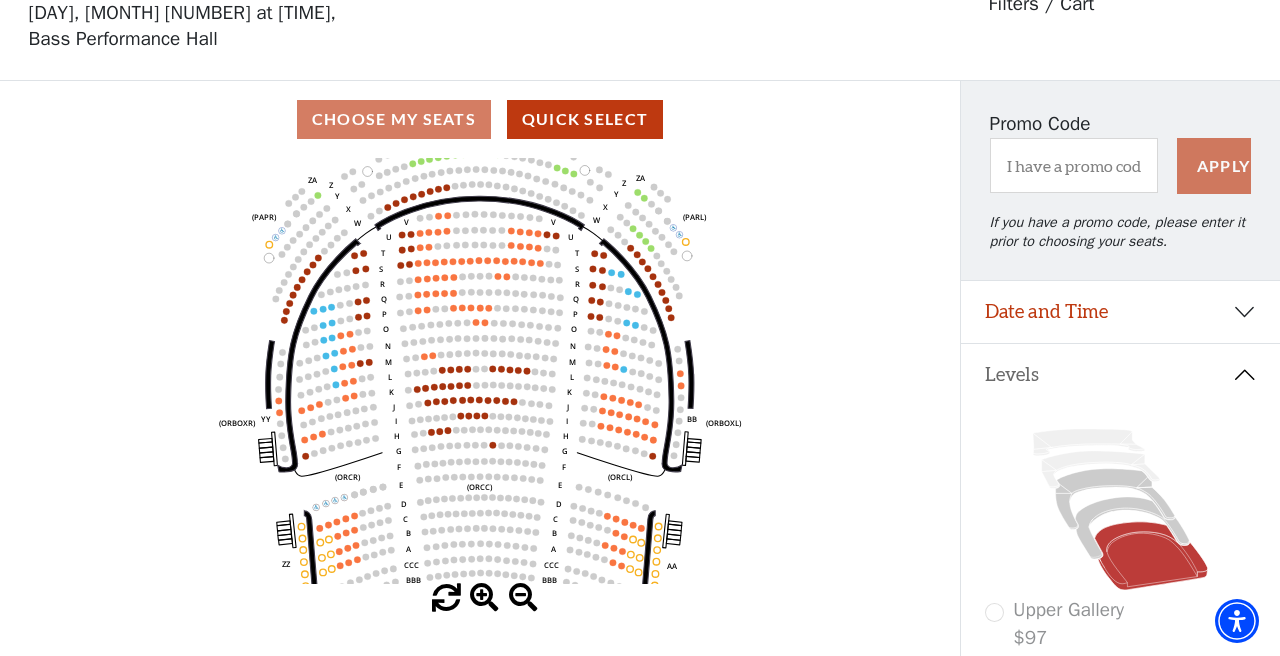 click at bounding box center (484, 598) 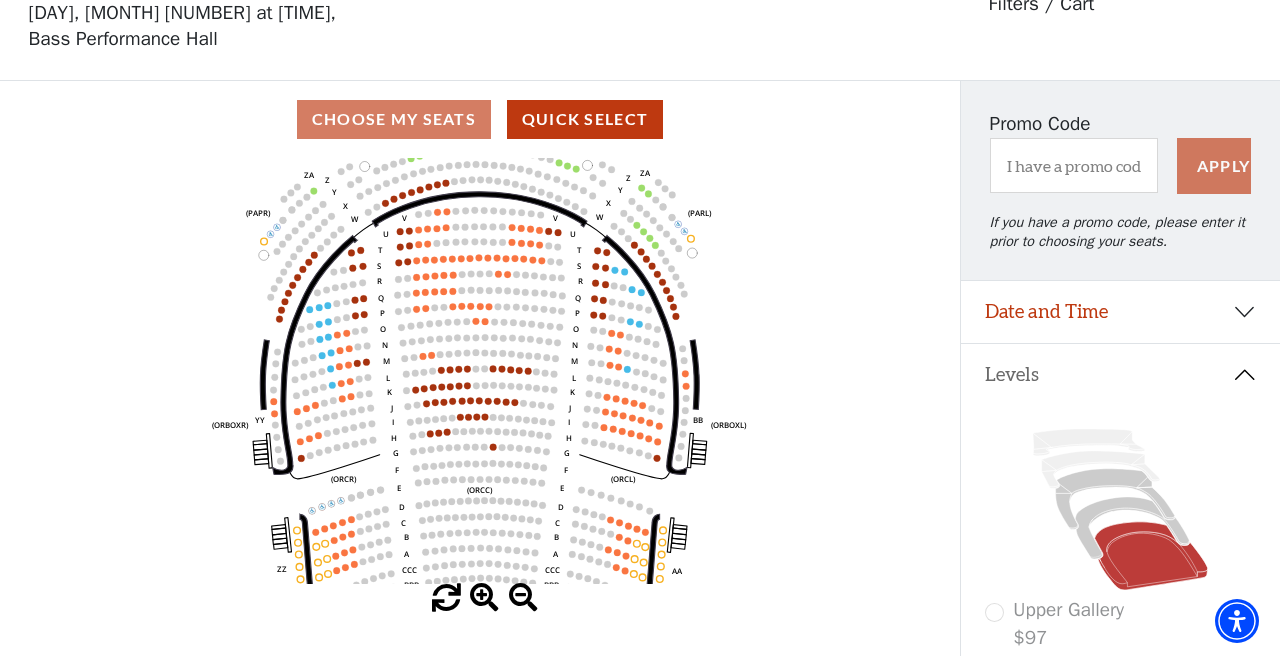 click at bounding box center (484, 598) 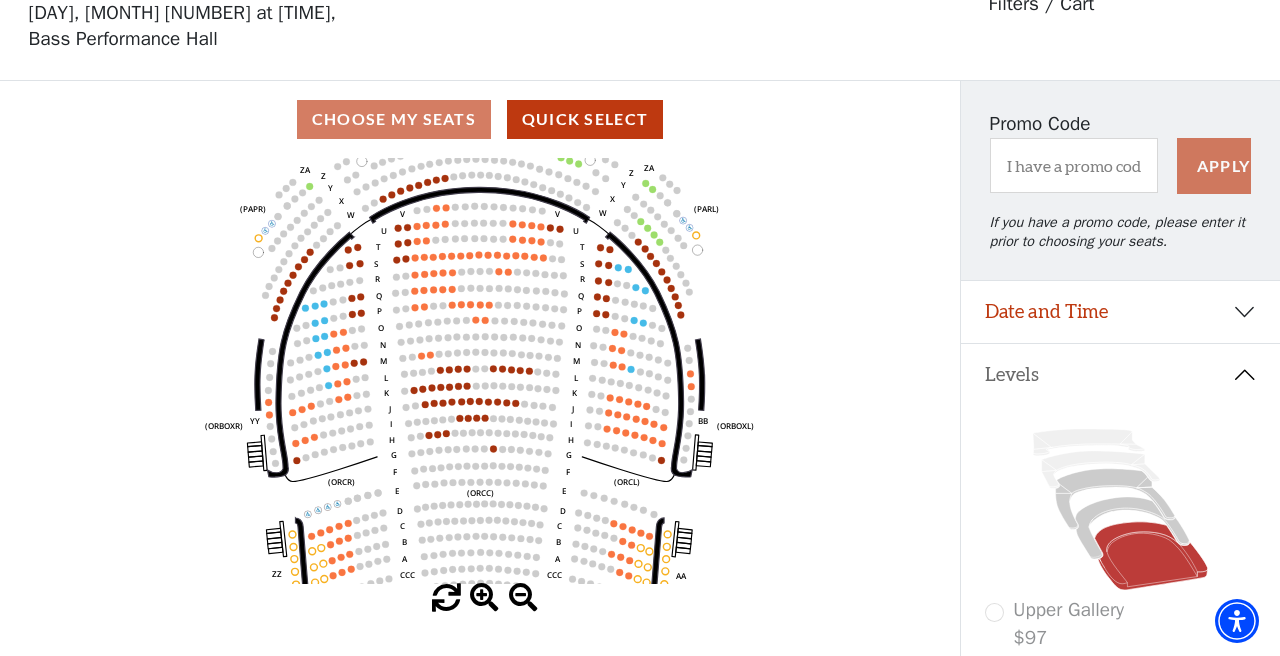 click at bounding box center (484, 598) 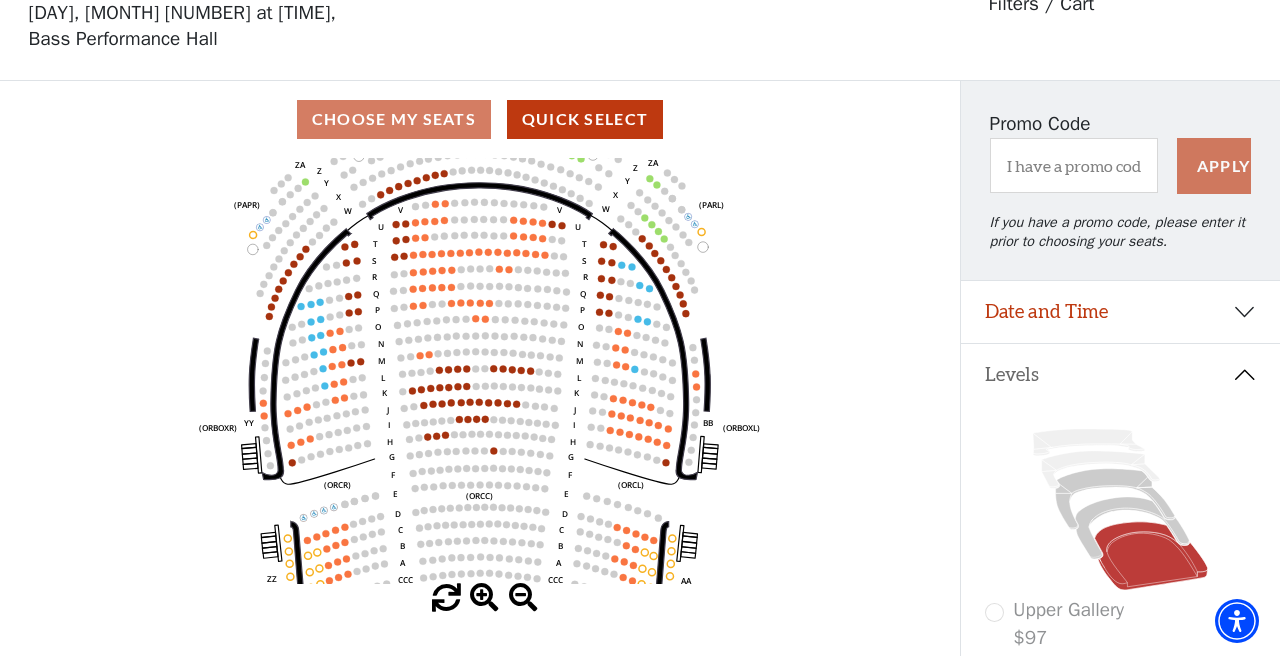 click at bounding box center (484, 598) 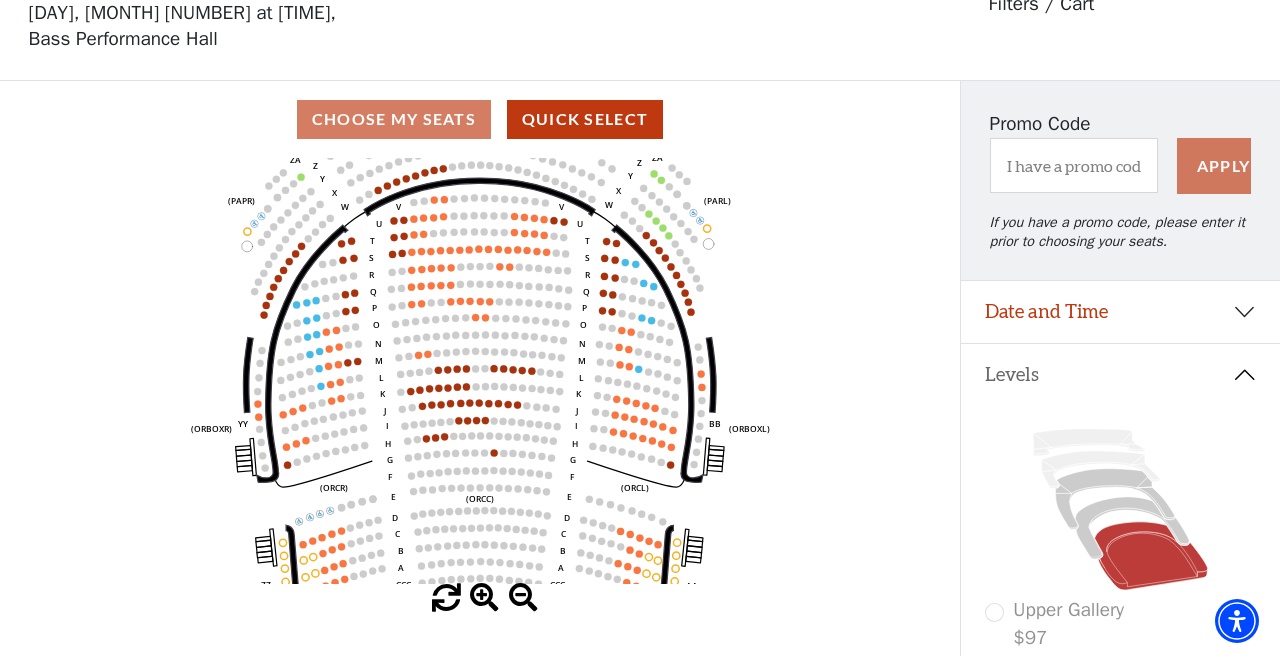 click at bounding box center (484, 598) 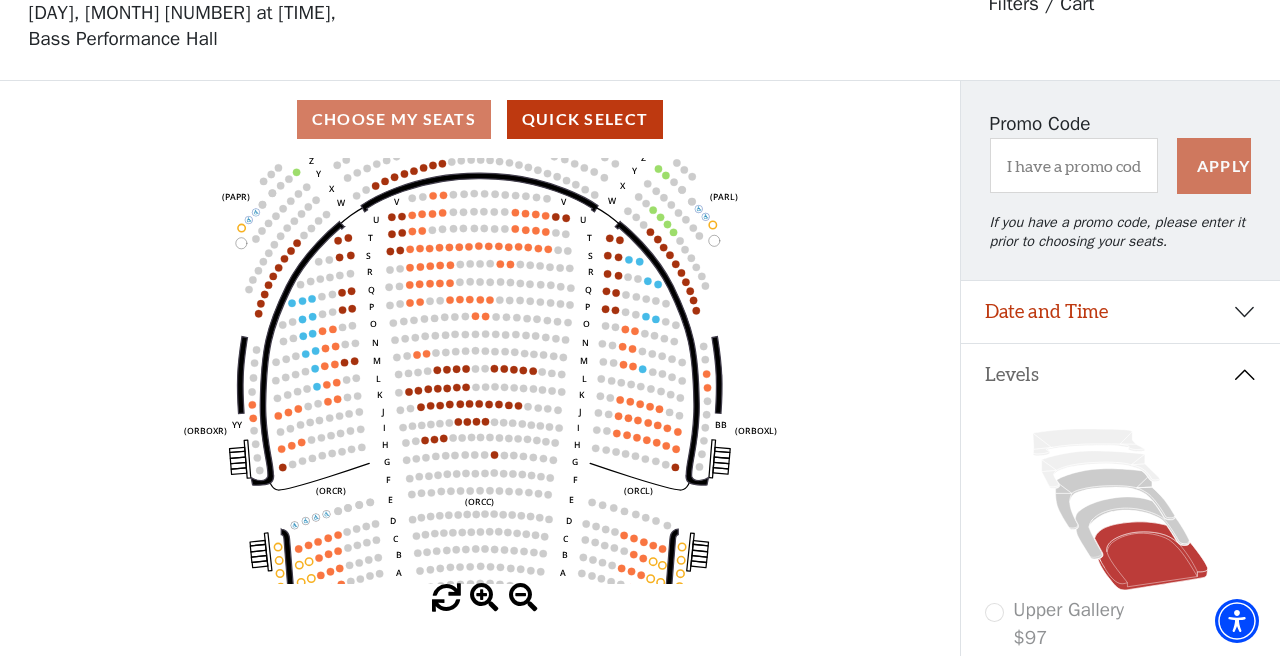click at bounding box center (484, 598) 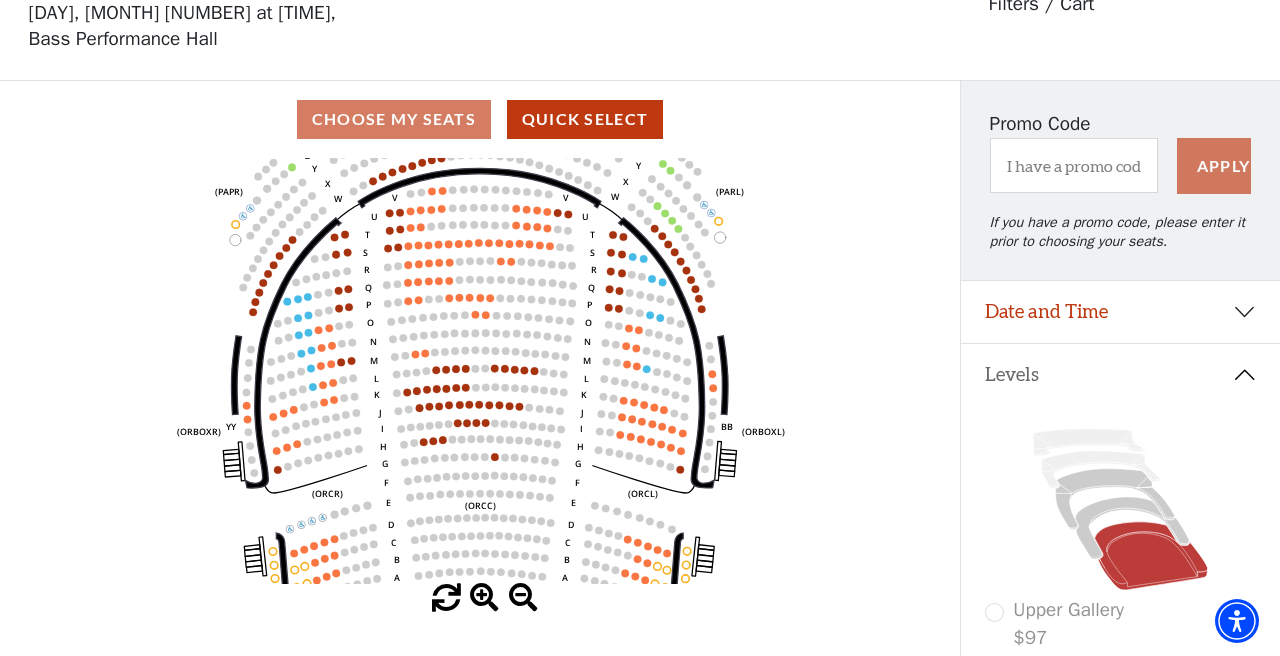 click at bounding box center [484, 598] 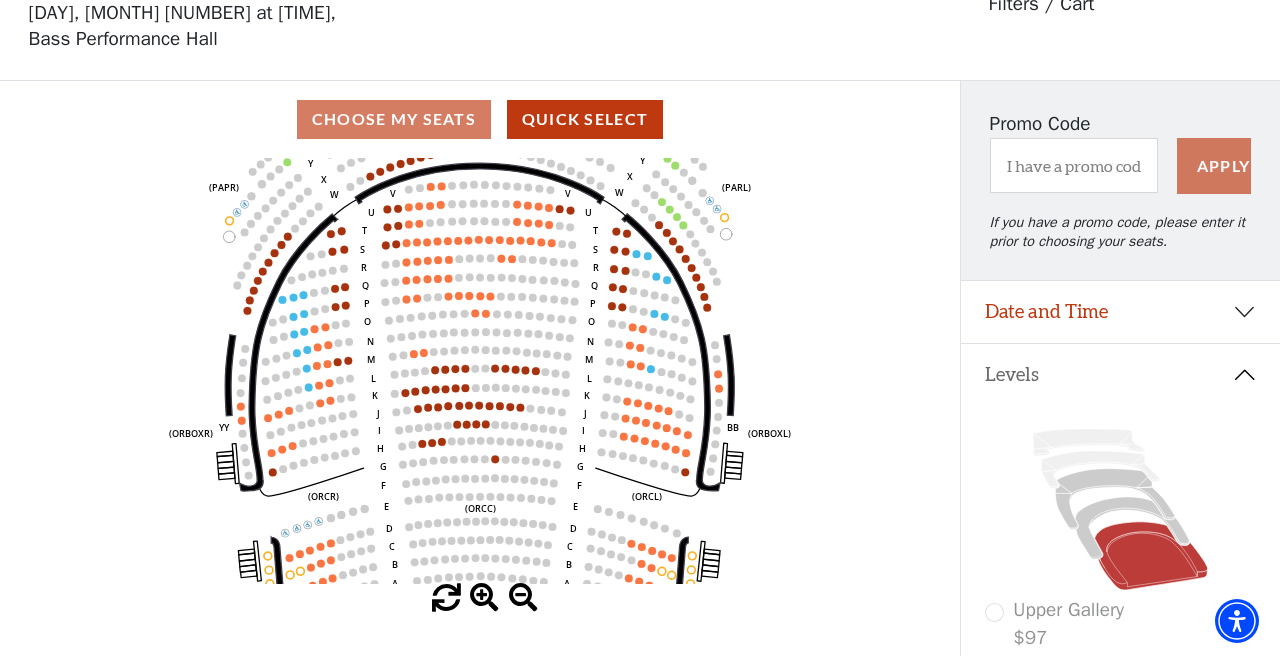 click at bounding box center (484, 598) 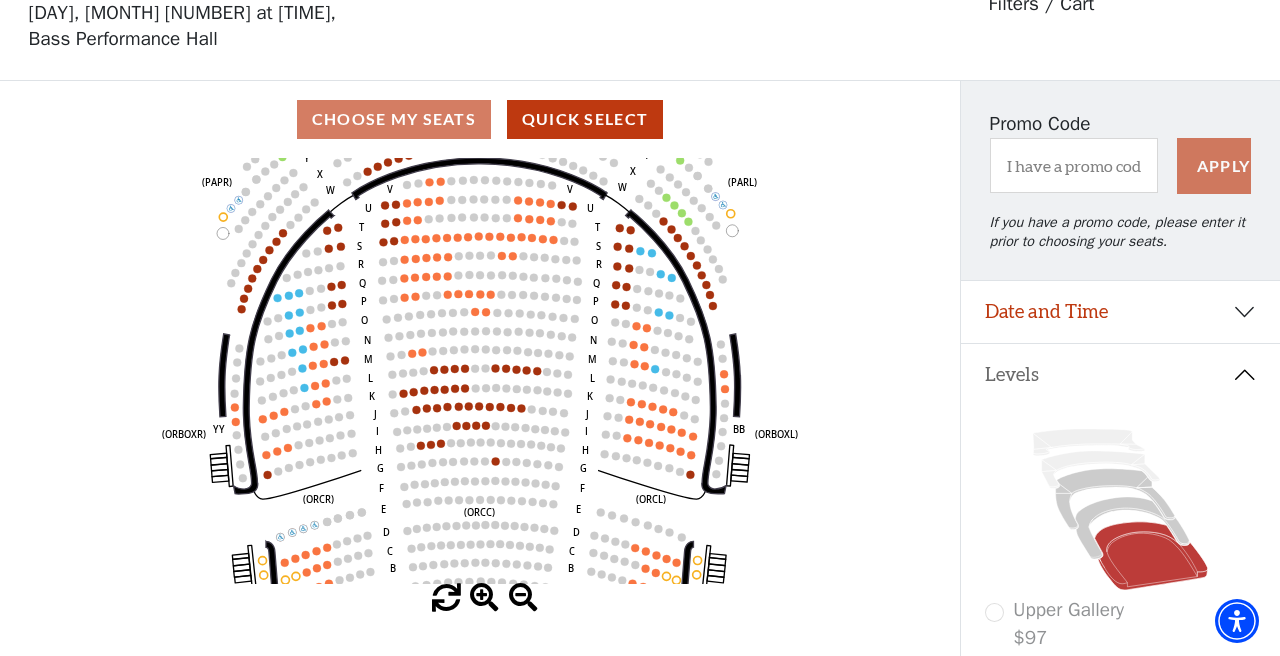 click at bounding box center [484, 598] 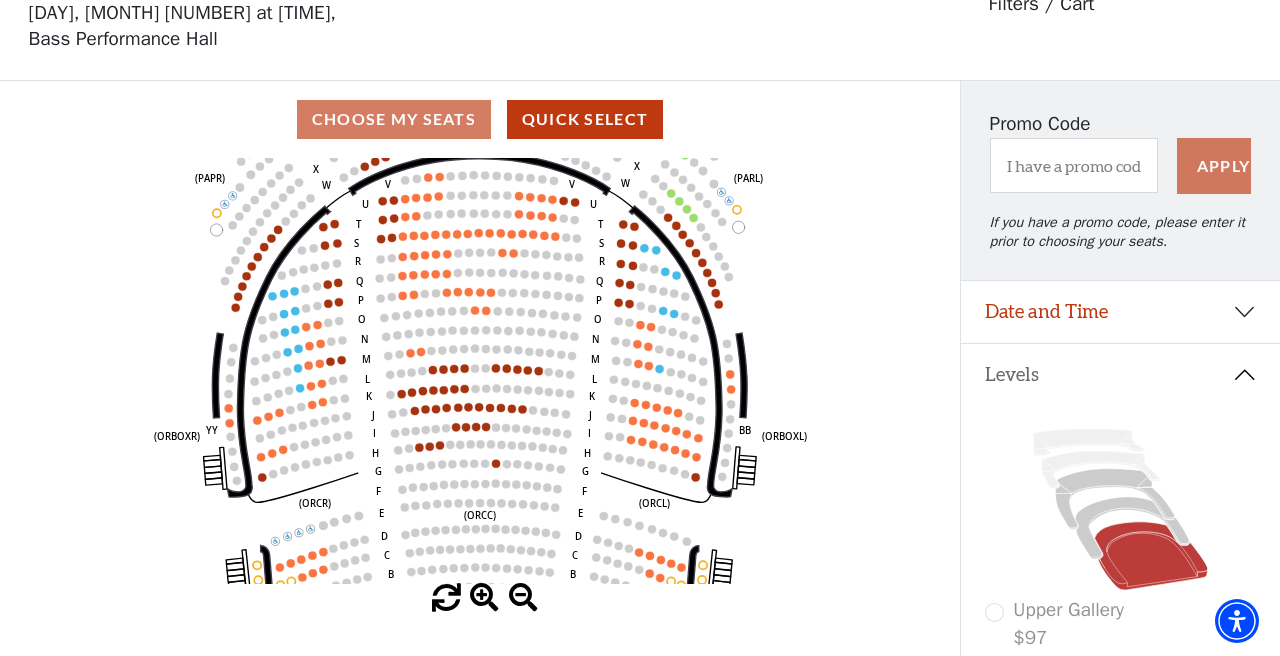 click at bounding box center (484, 598) 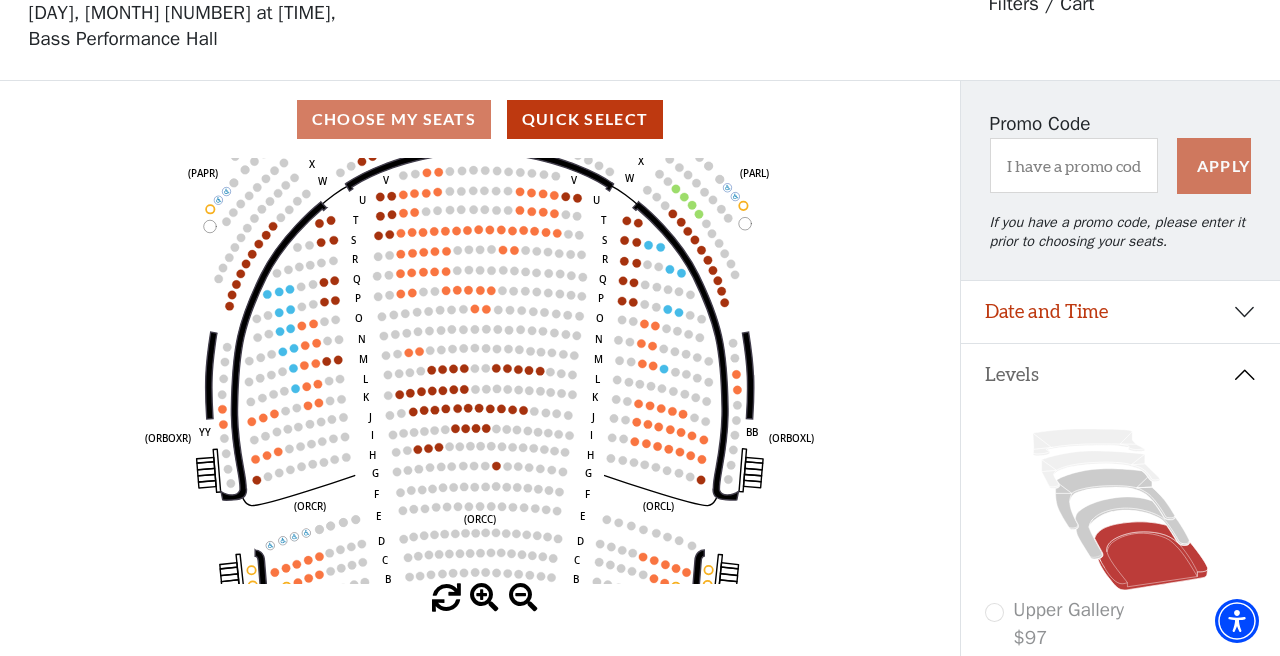 click at bounding box center [484, 598] 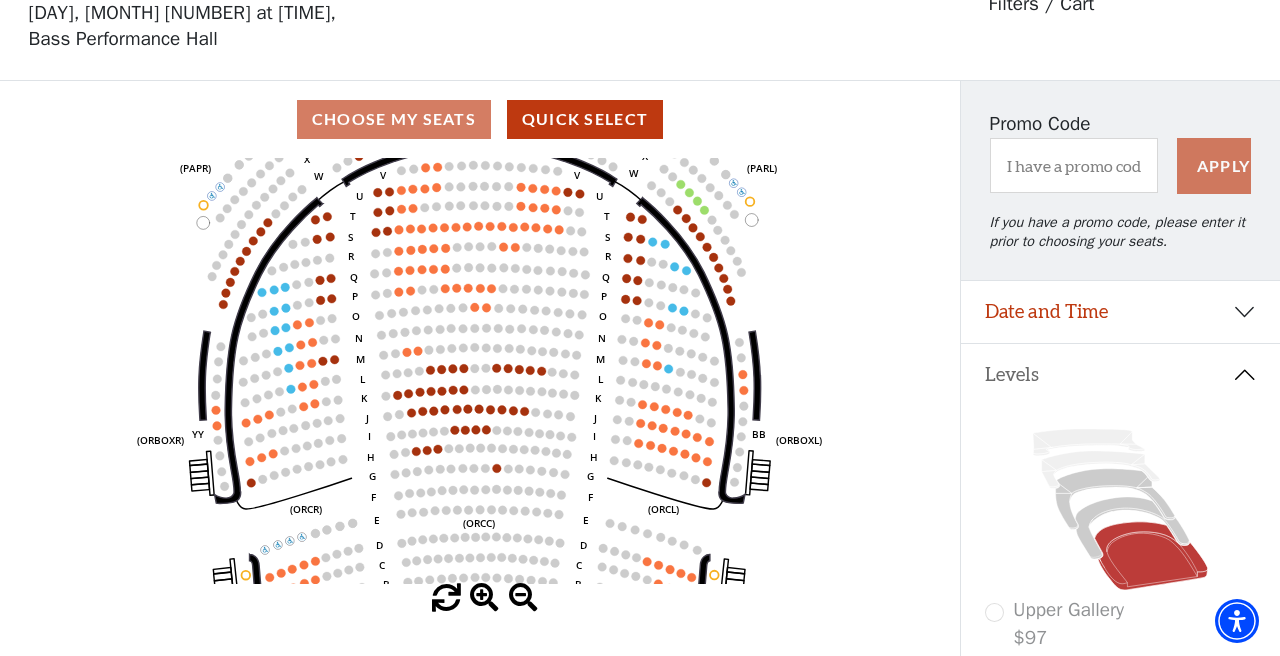 click at bounding box center (484, 598) 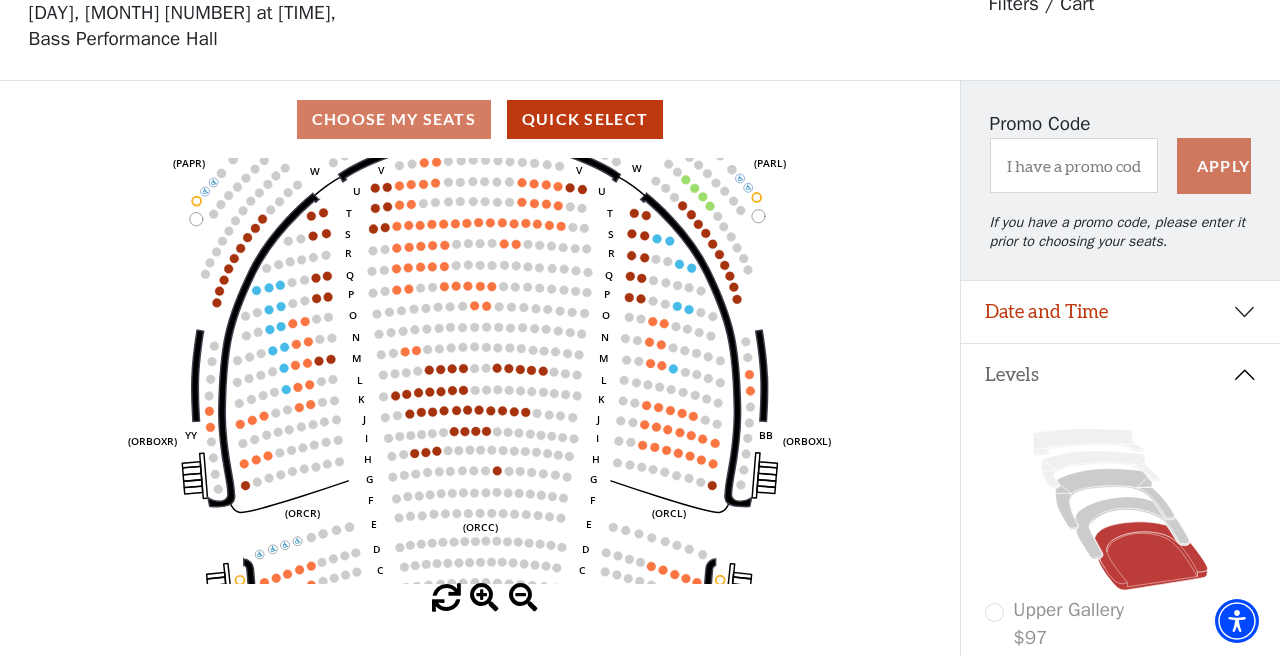 click at bounding box center [523, 598] 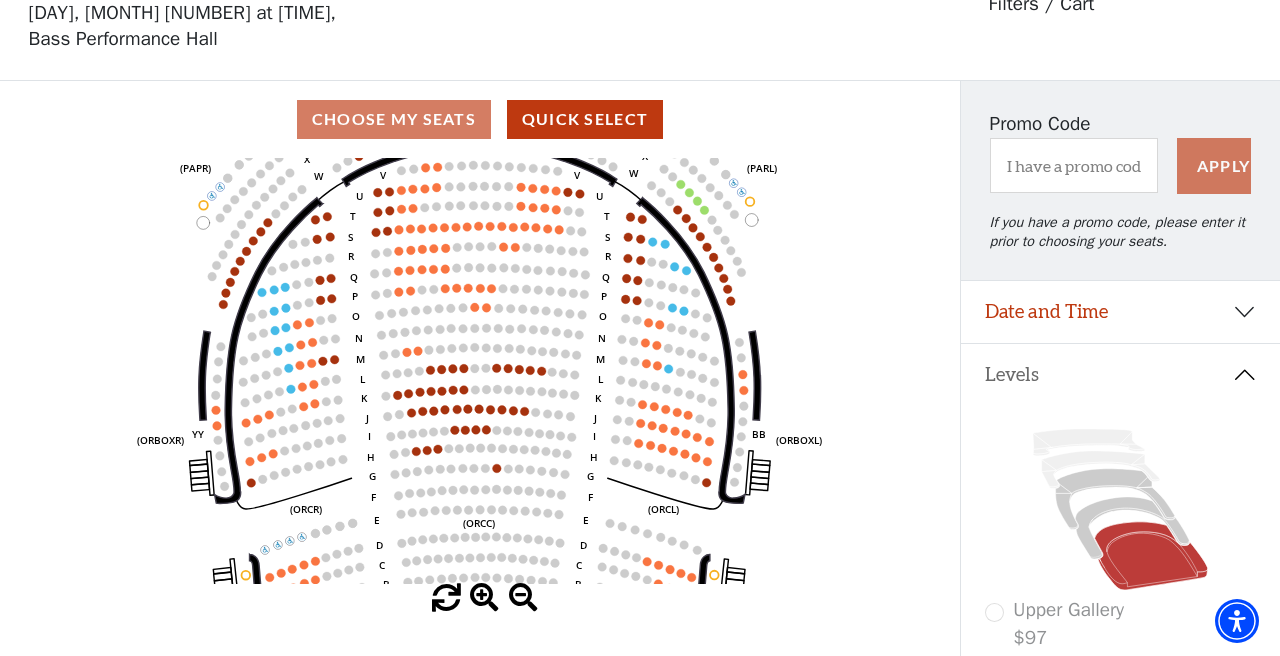 click at bounding box center (523, 598) 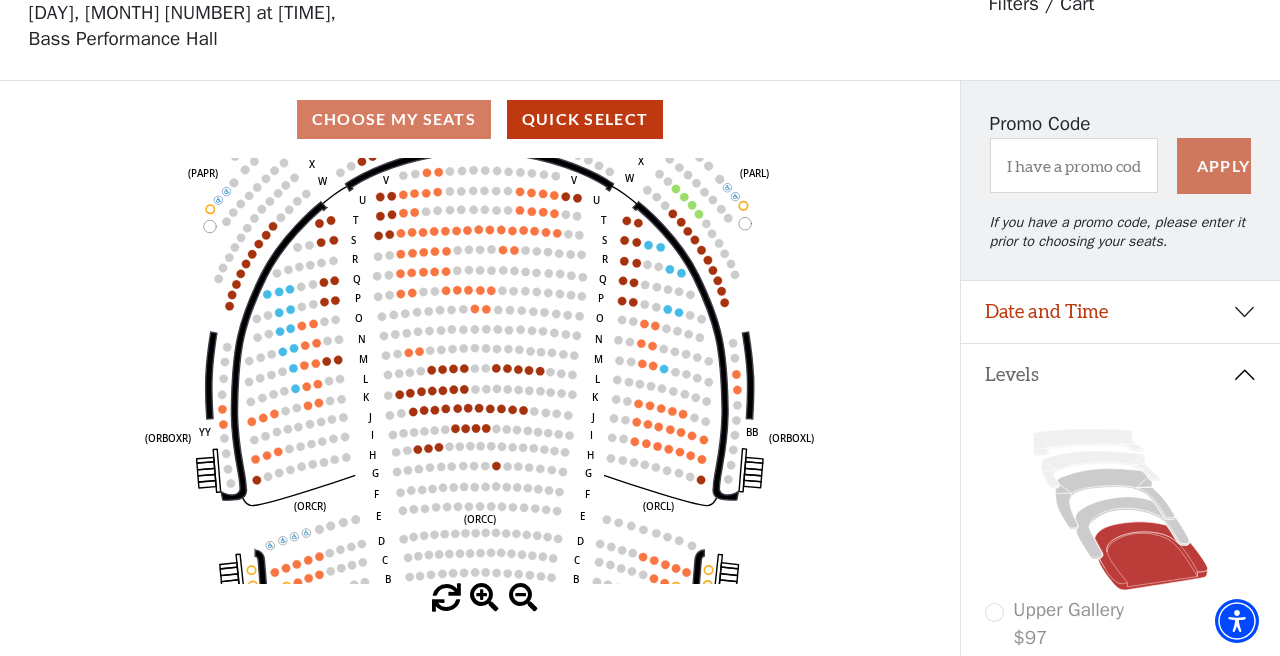 click at bounding box center [523, 598] 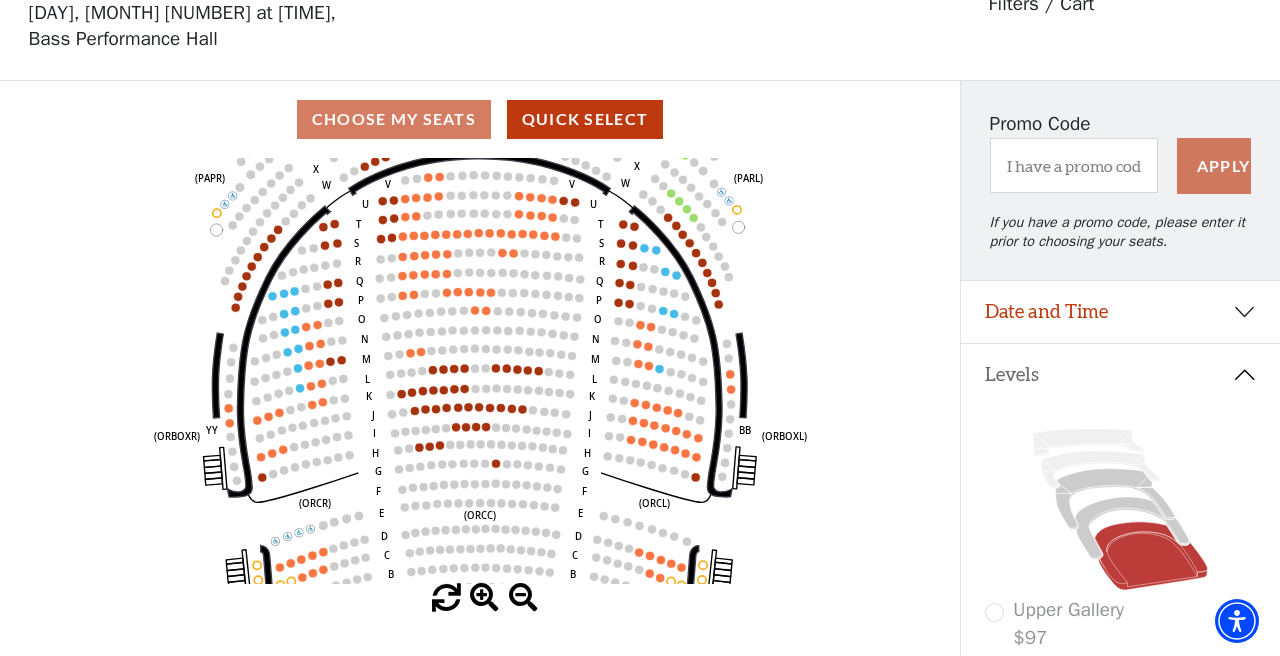 click at bounding box center (523, 598) 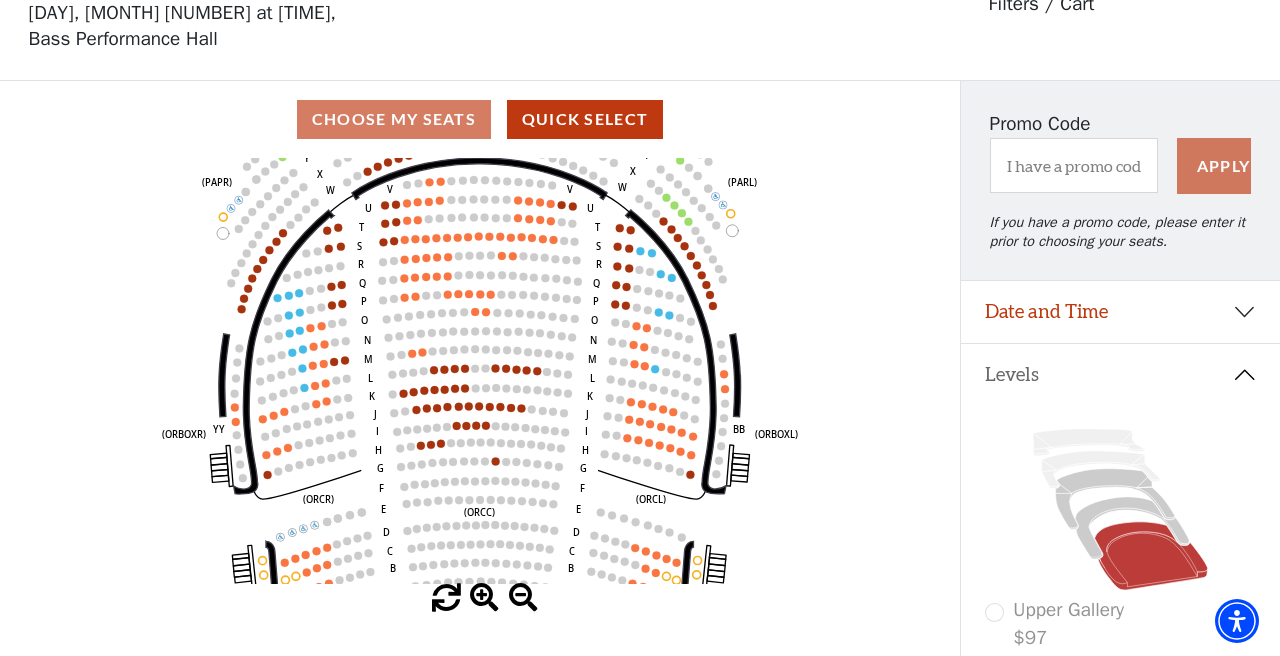 click at bounding box center (523, 598) 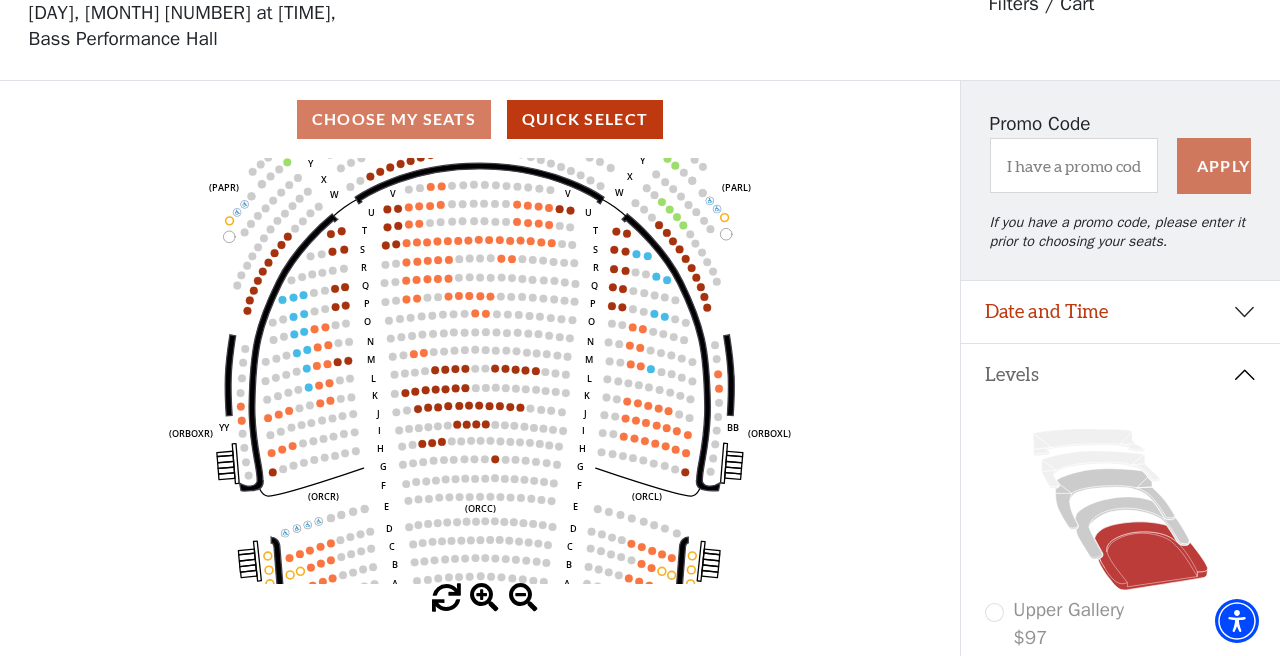 click at bounding box center (523, 598) 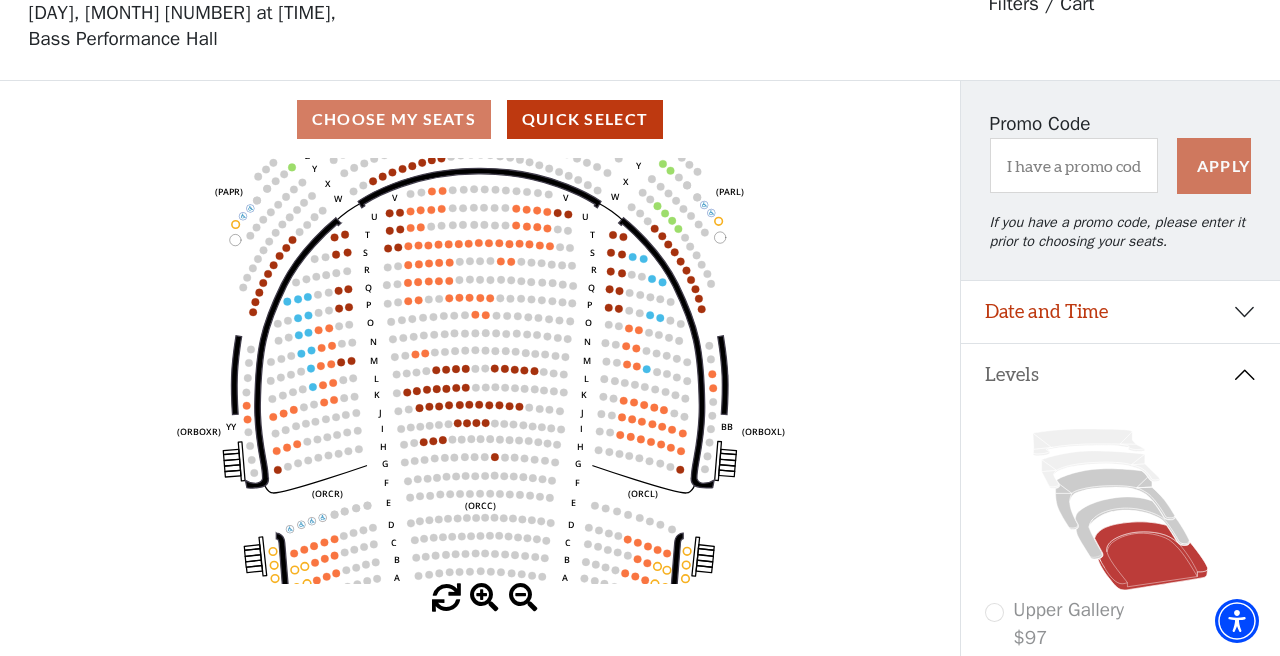 click at bounding box center [523, 598] 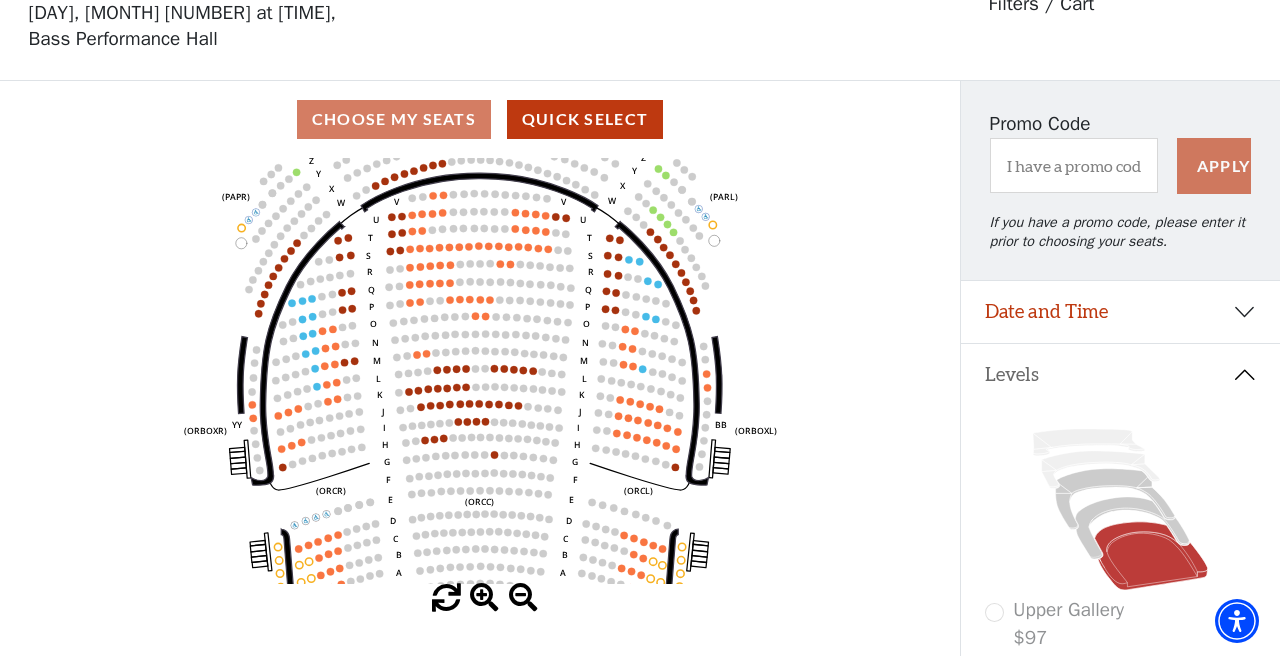 click at bounding box center (523, 598) 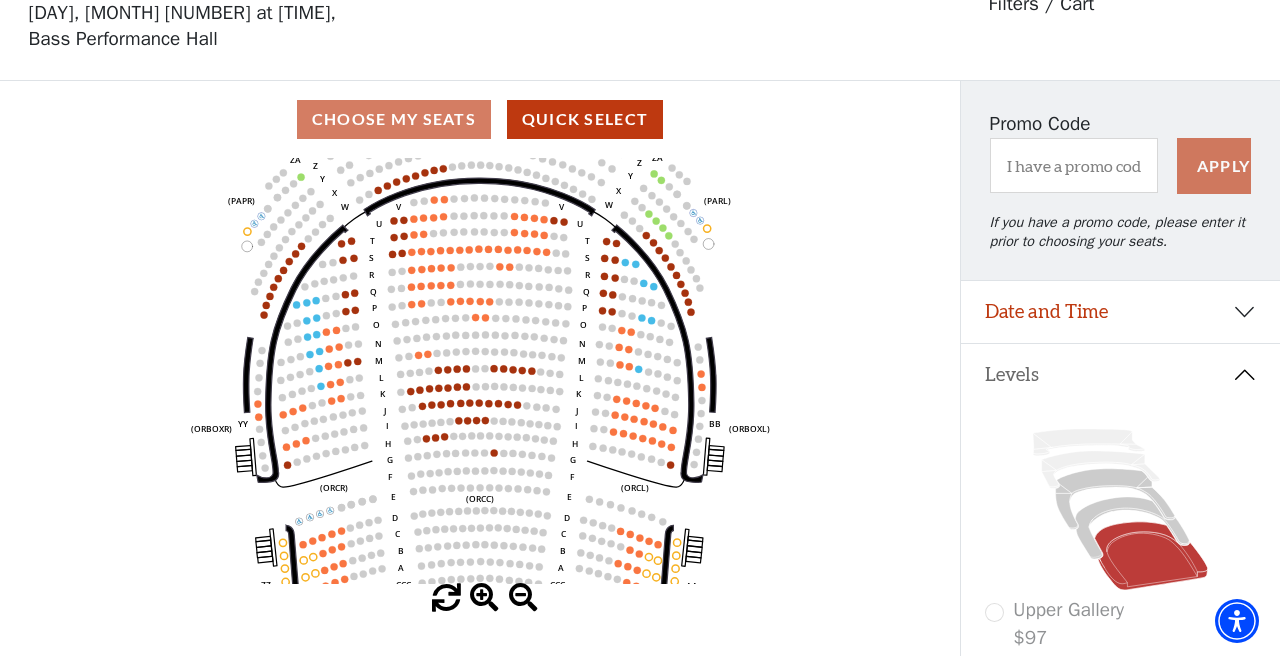 click at bounding box center (523, 598) 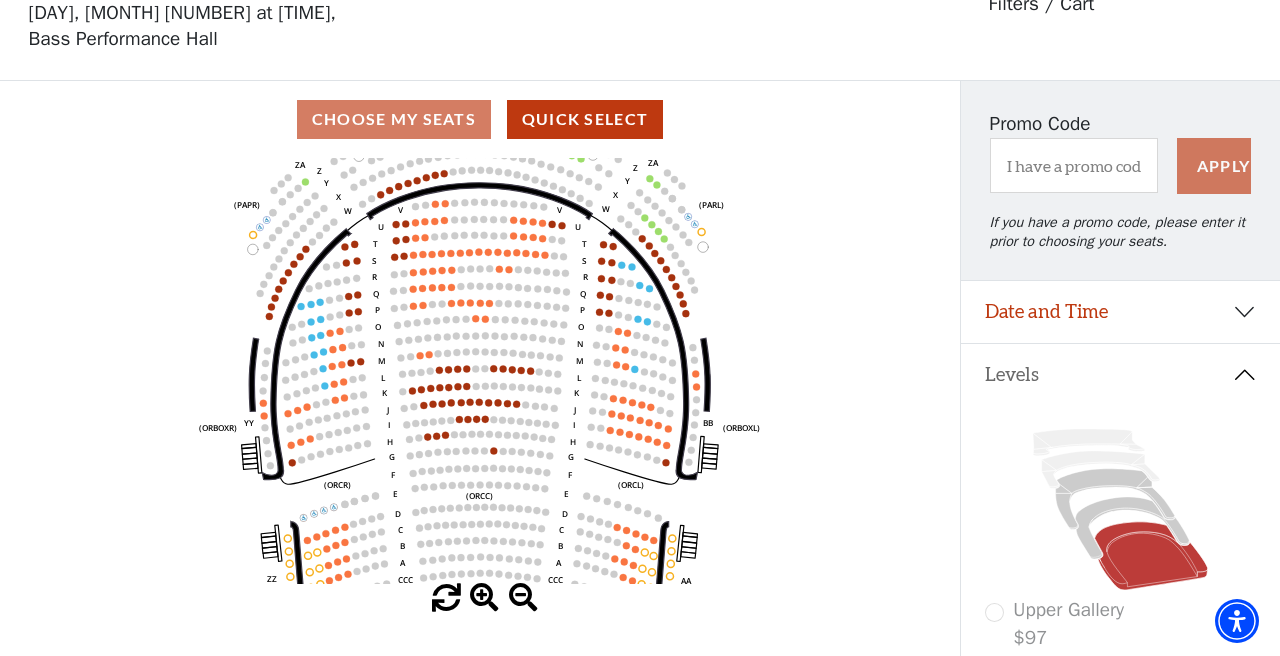 click at bounding box center [523, 598] 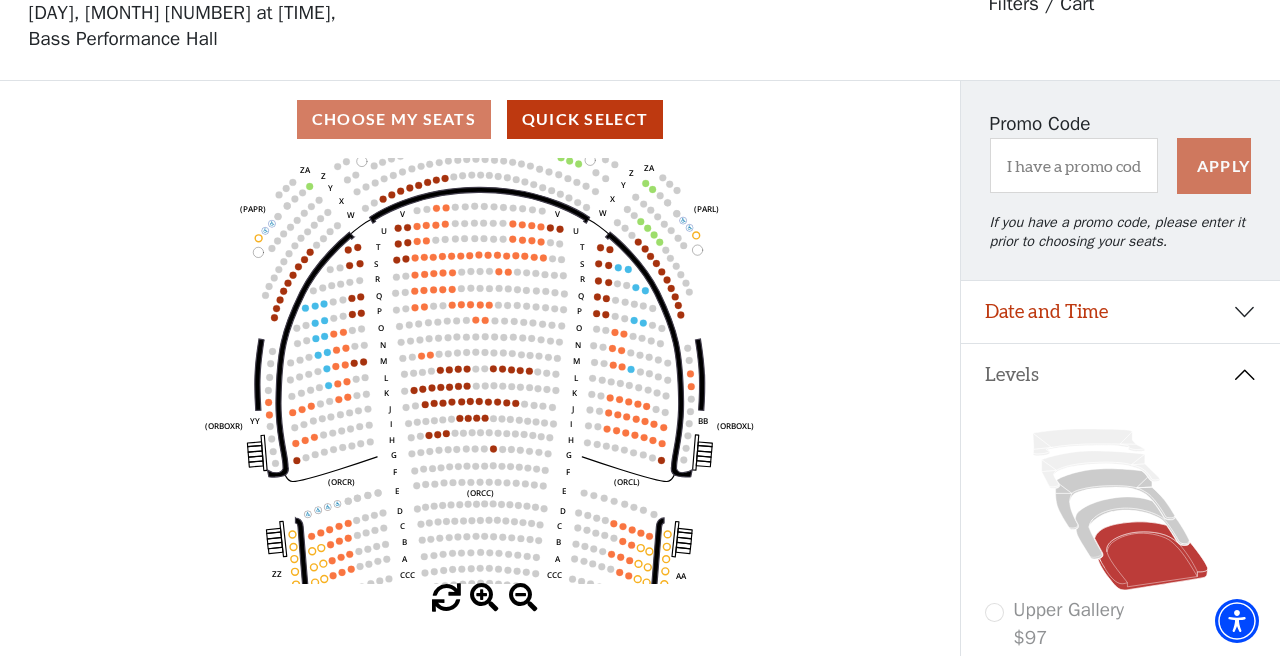click at bounding box center (523, 598) 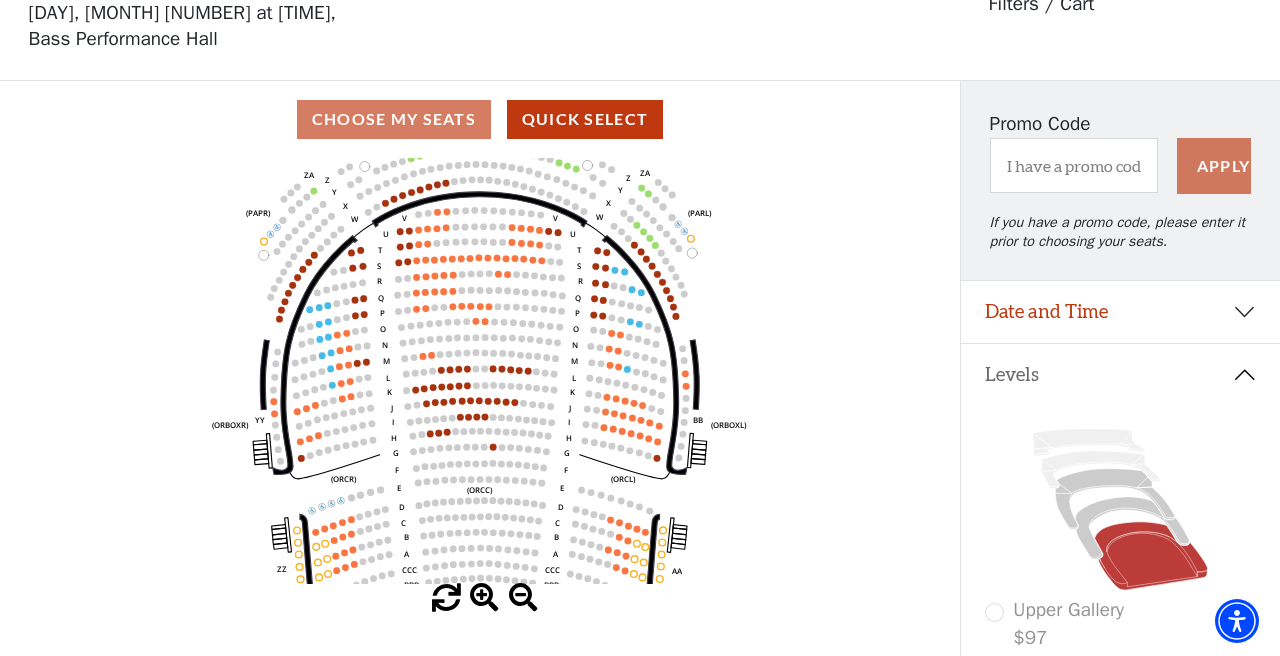 click at bounding box center [523, 598] 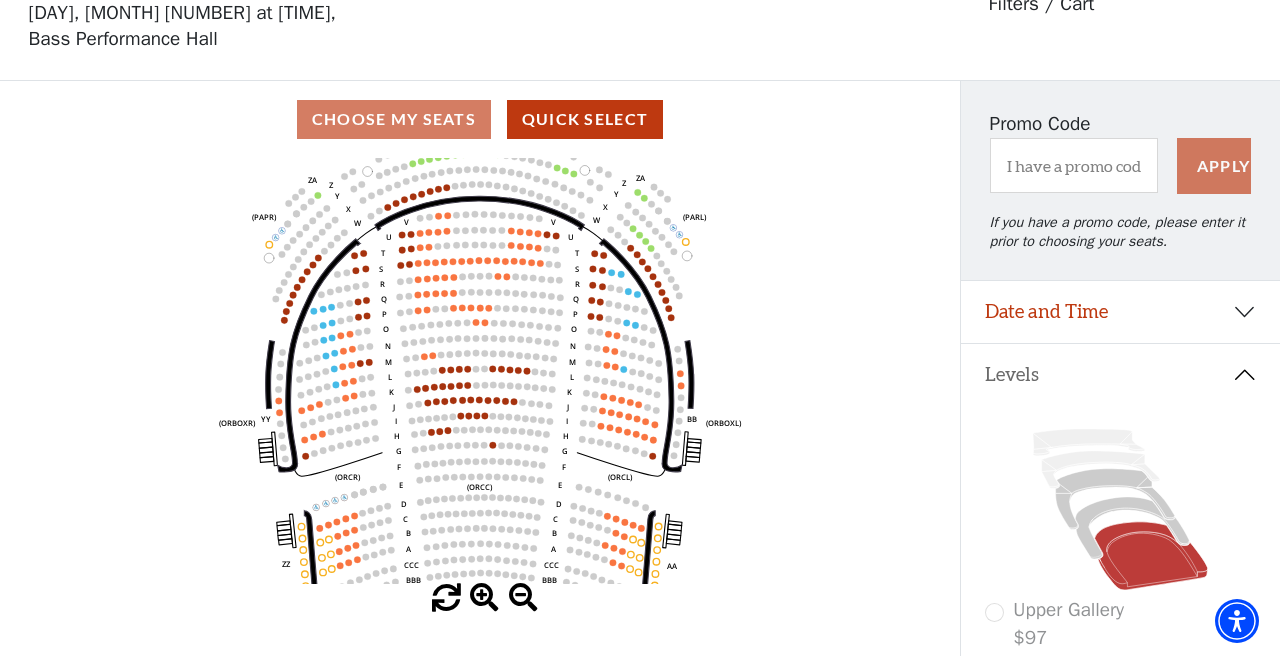 click at bounding box center (523, 598) 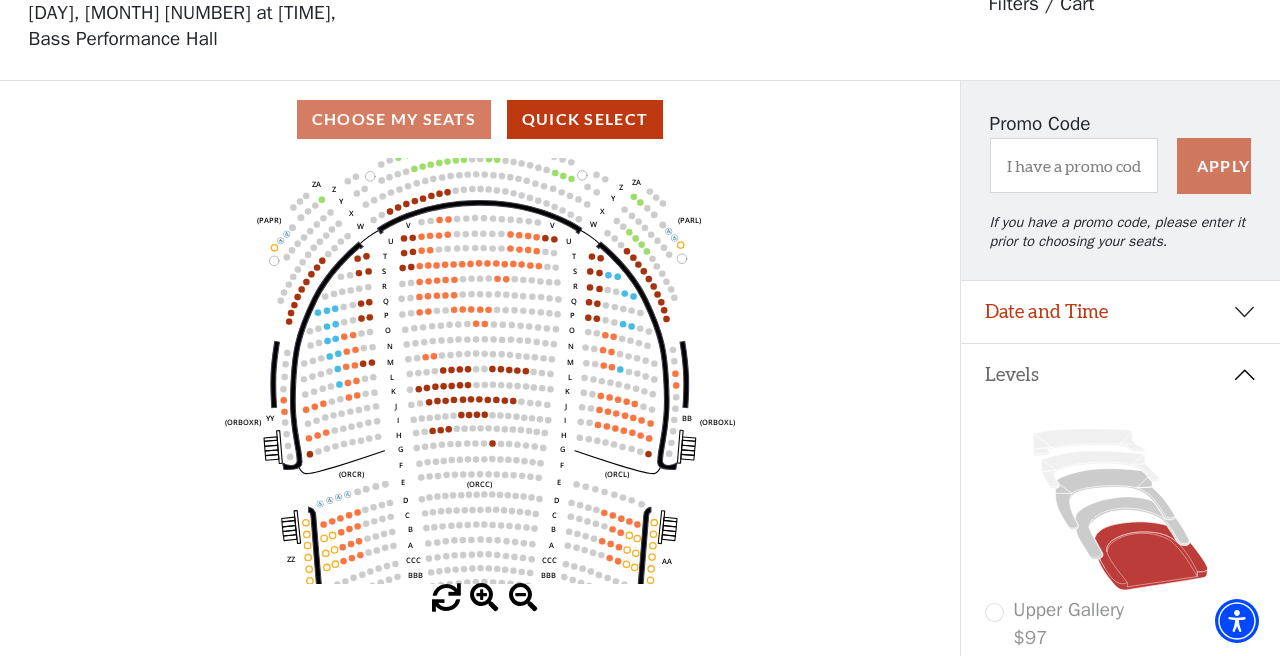 click at bounding box center [523, 598] 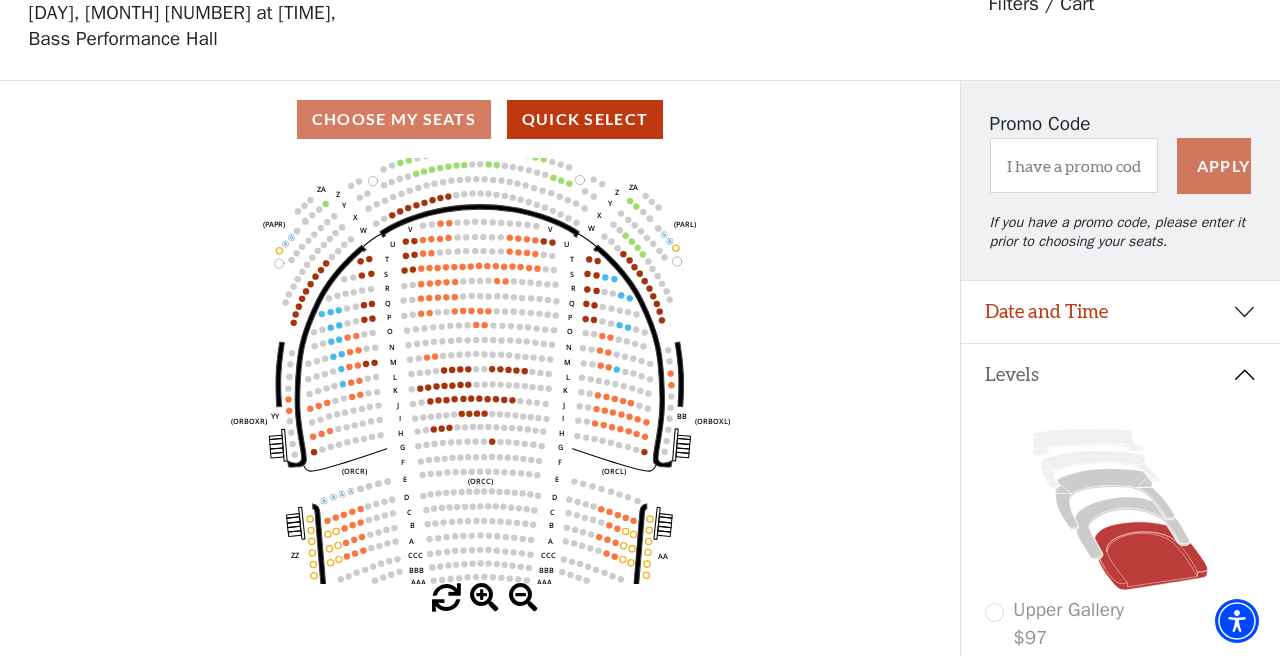 click at bounding box center (523, 598) 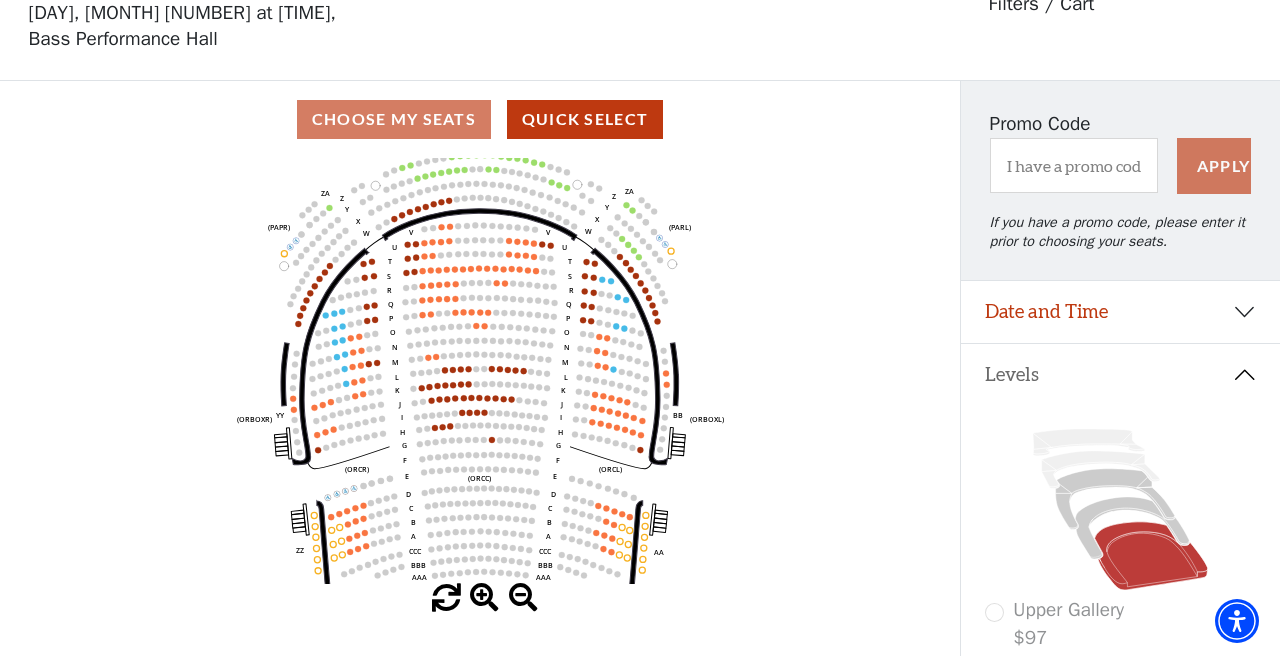 click at bounding box center [523, 598] 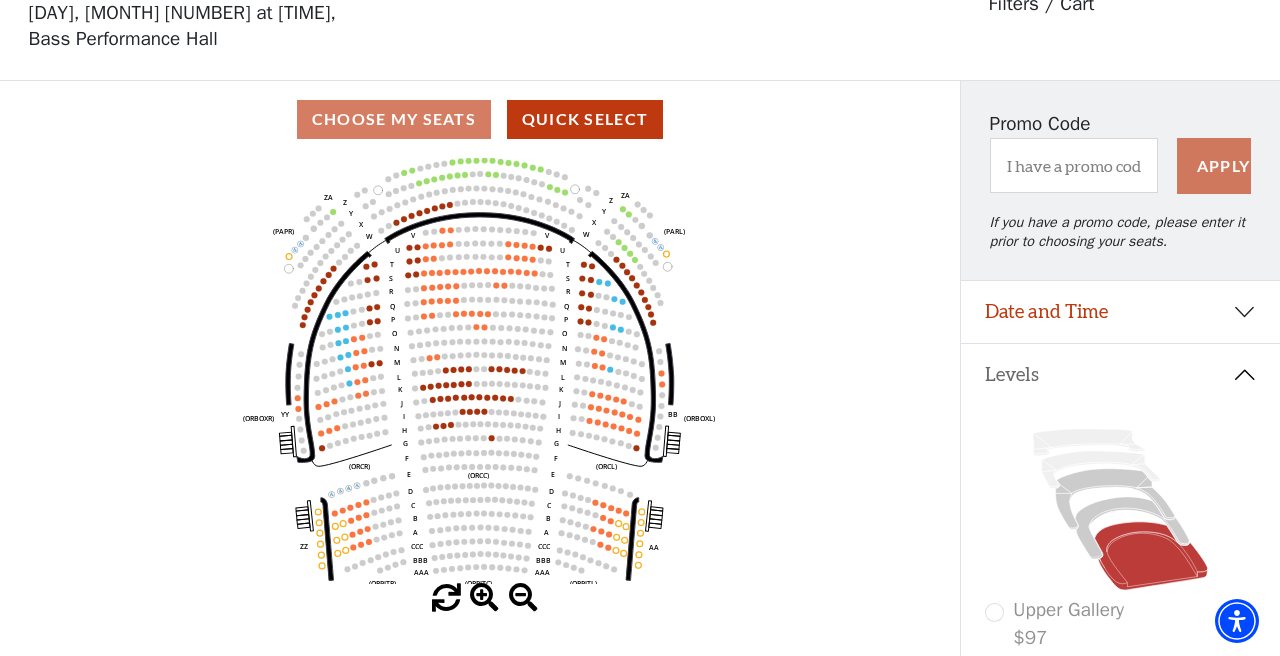click at bounding box center (523, 598) 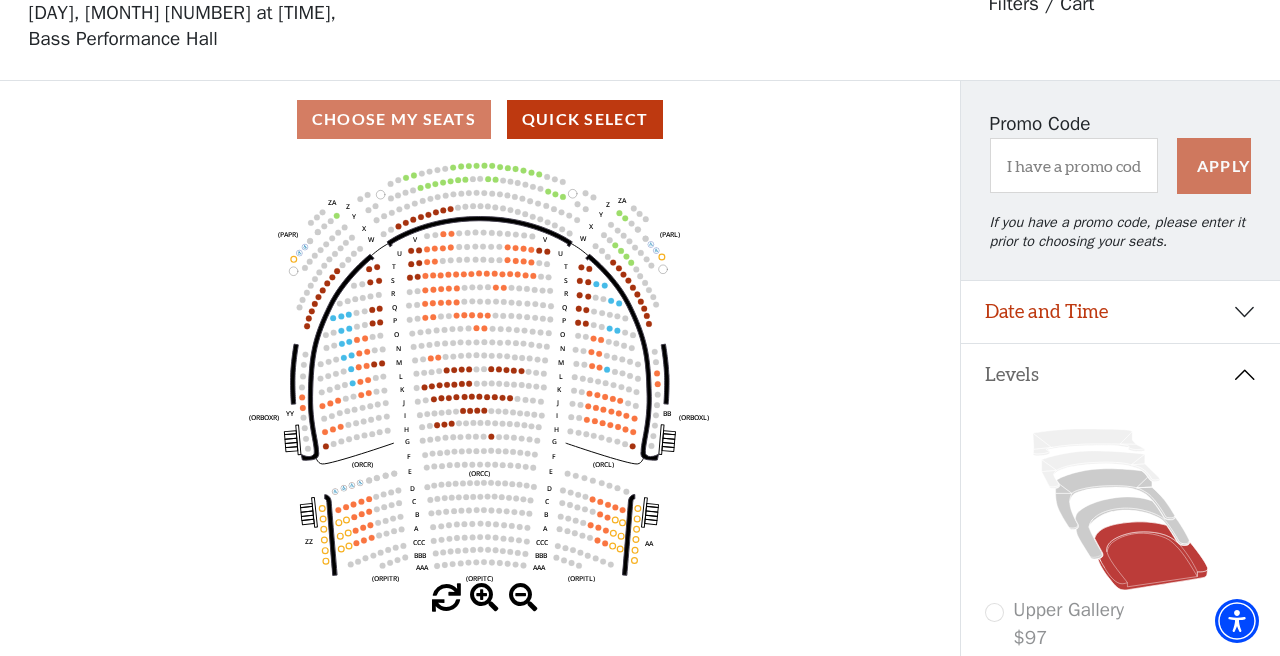 click at bounding box center [523, 598] 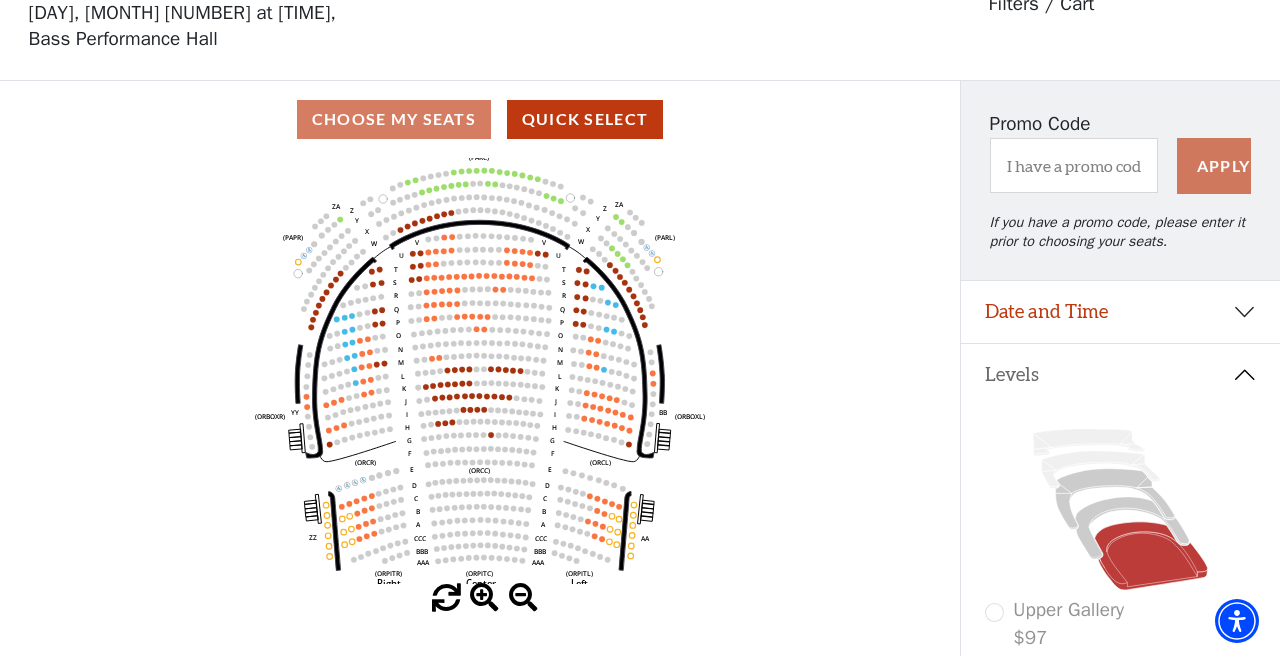 click at bounding box center [523, 598] 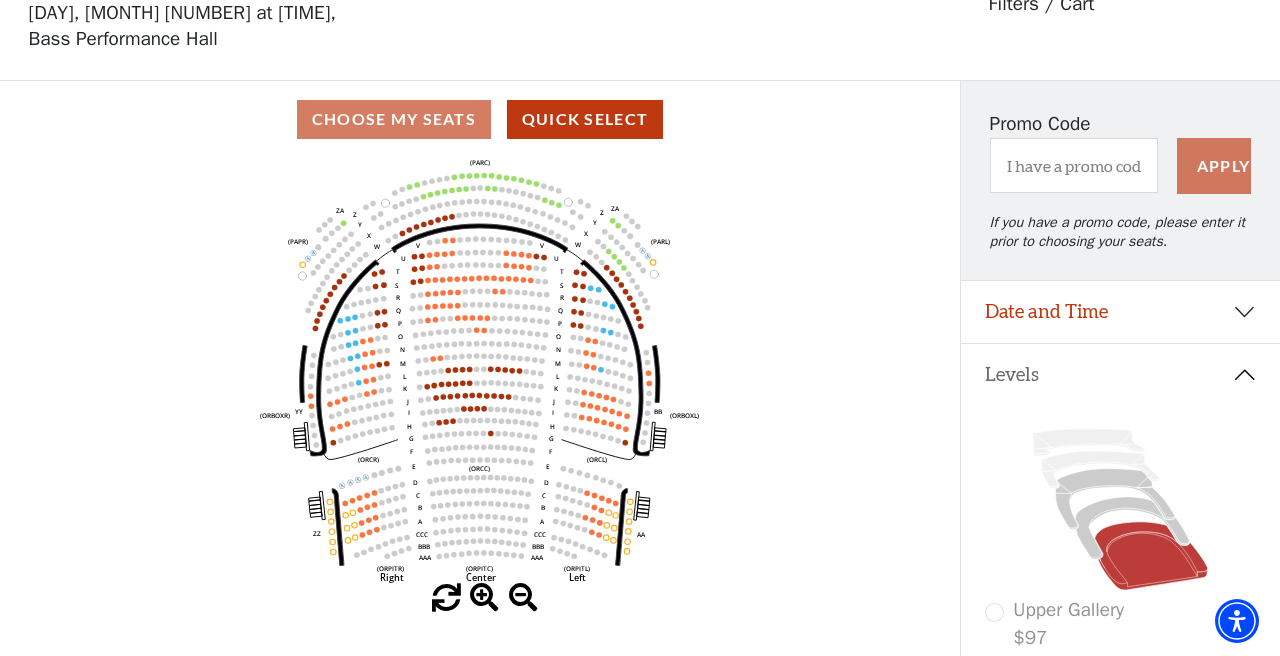 click at bounding box center [523, 598] 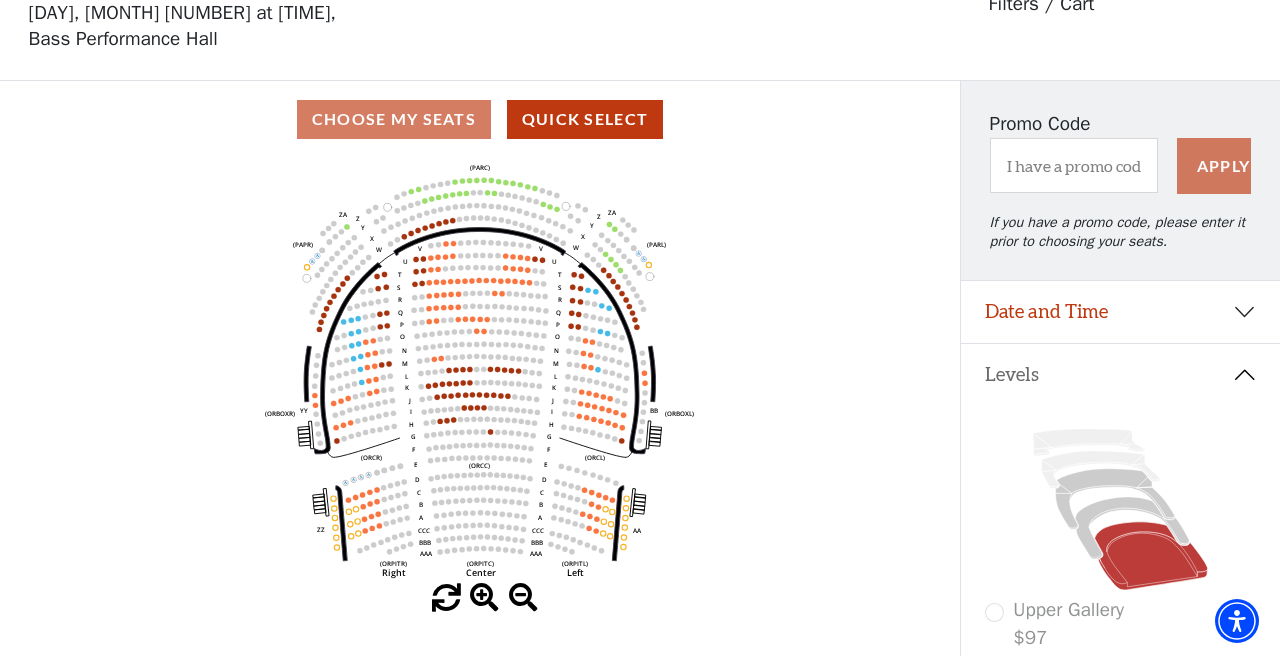 click at bounding box center (523, 598) 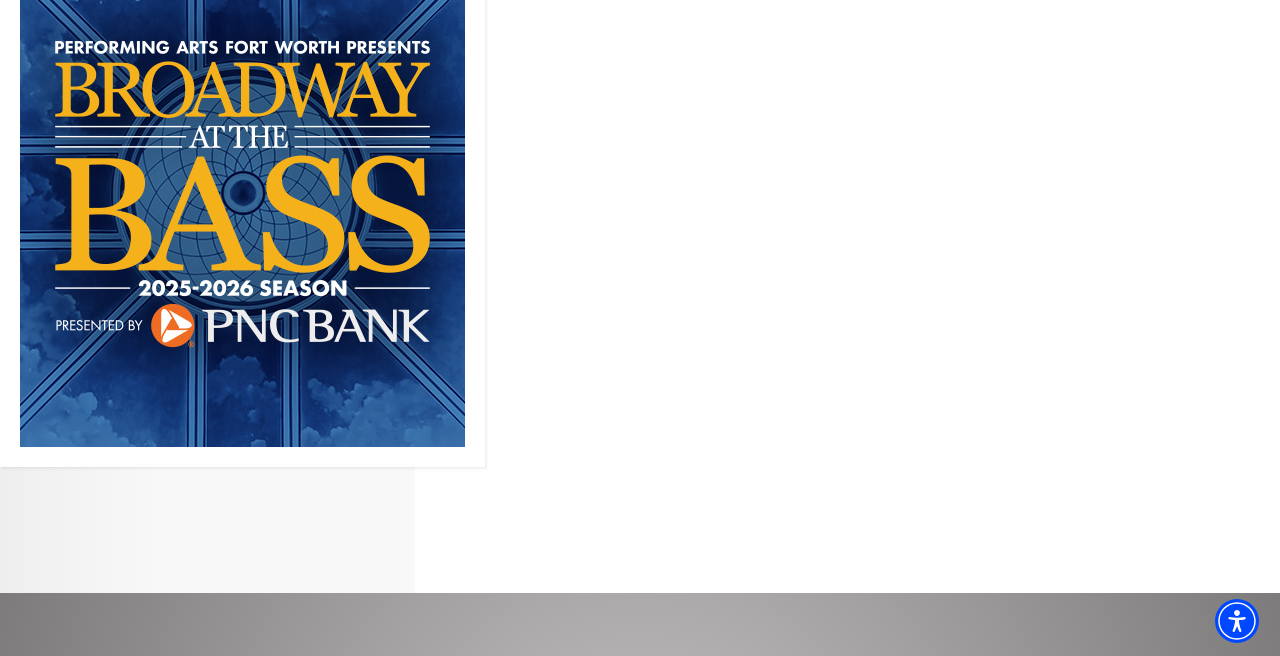 scroll, scrollTop: 0, scrollLeft: 0, axis: both 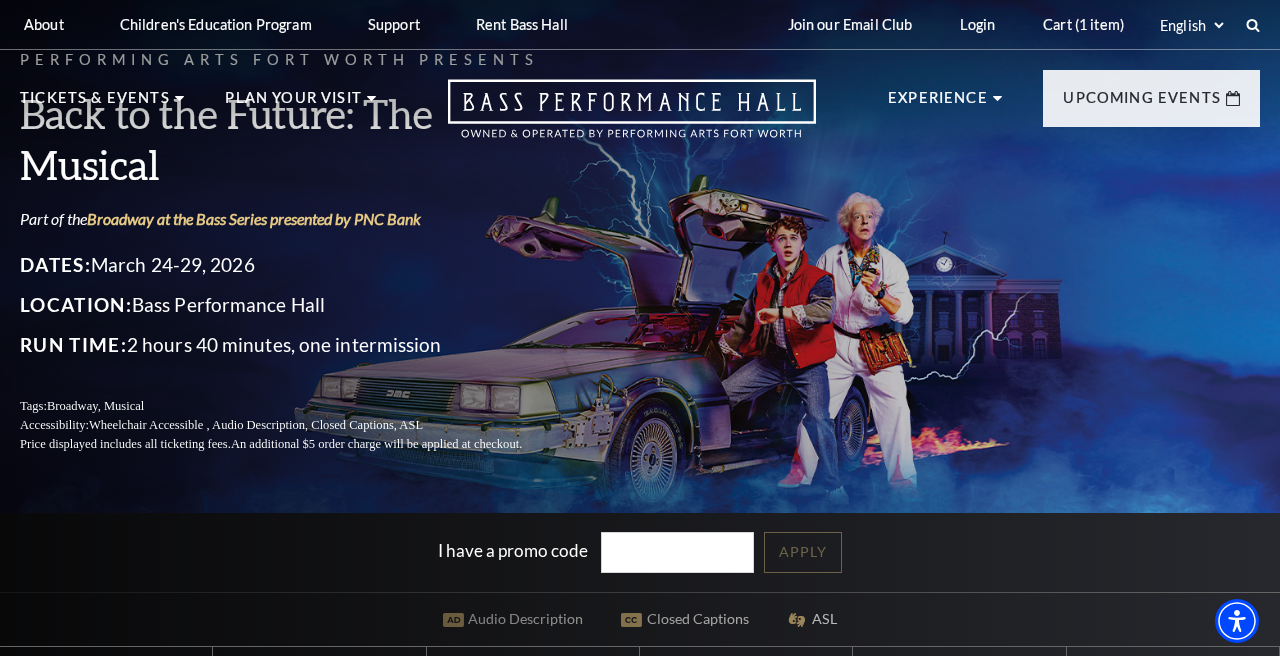 click on "I have a promo code     Apply" at bounding box center [640, 552] 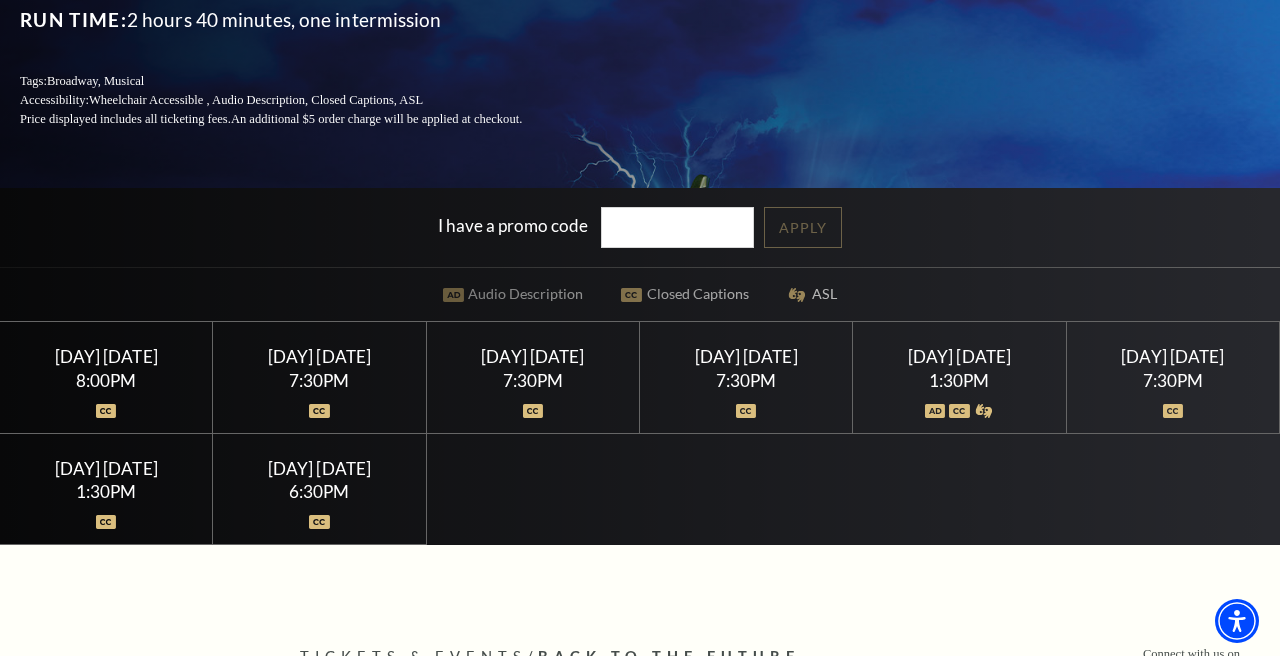 scroll, scrollTop: 320, scrollLeft: 0, axis: vertical 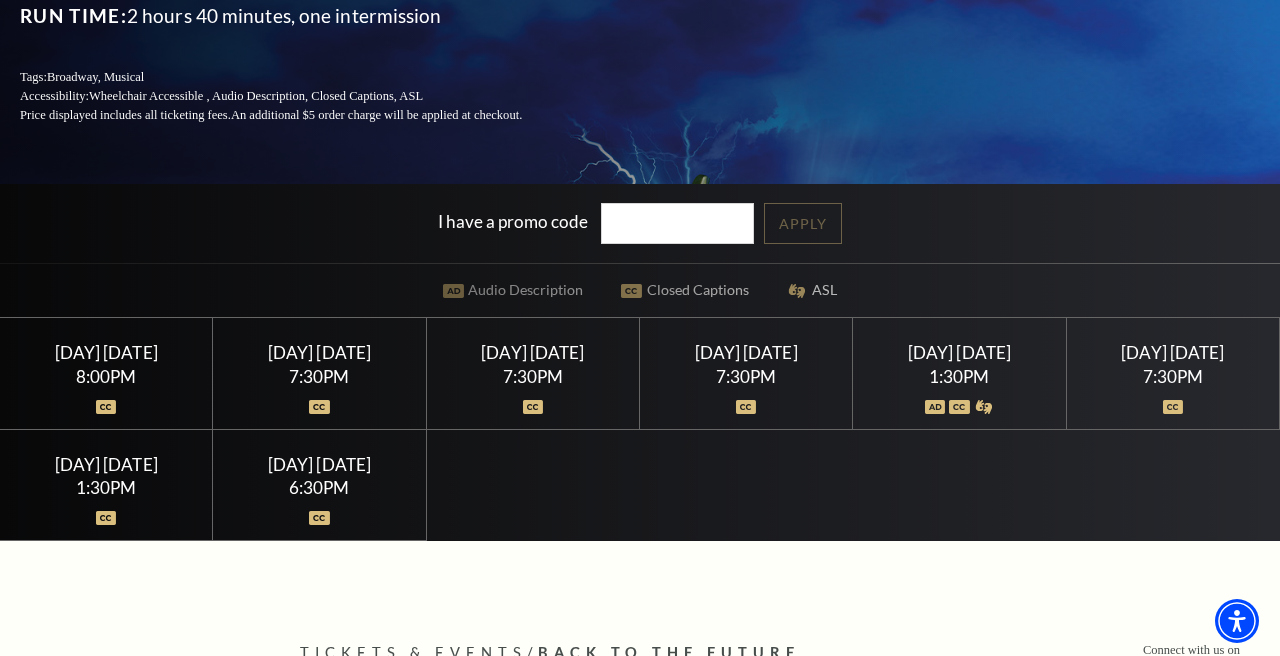 click on "8:00PM" at bounding box center (106, 376) 